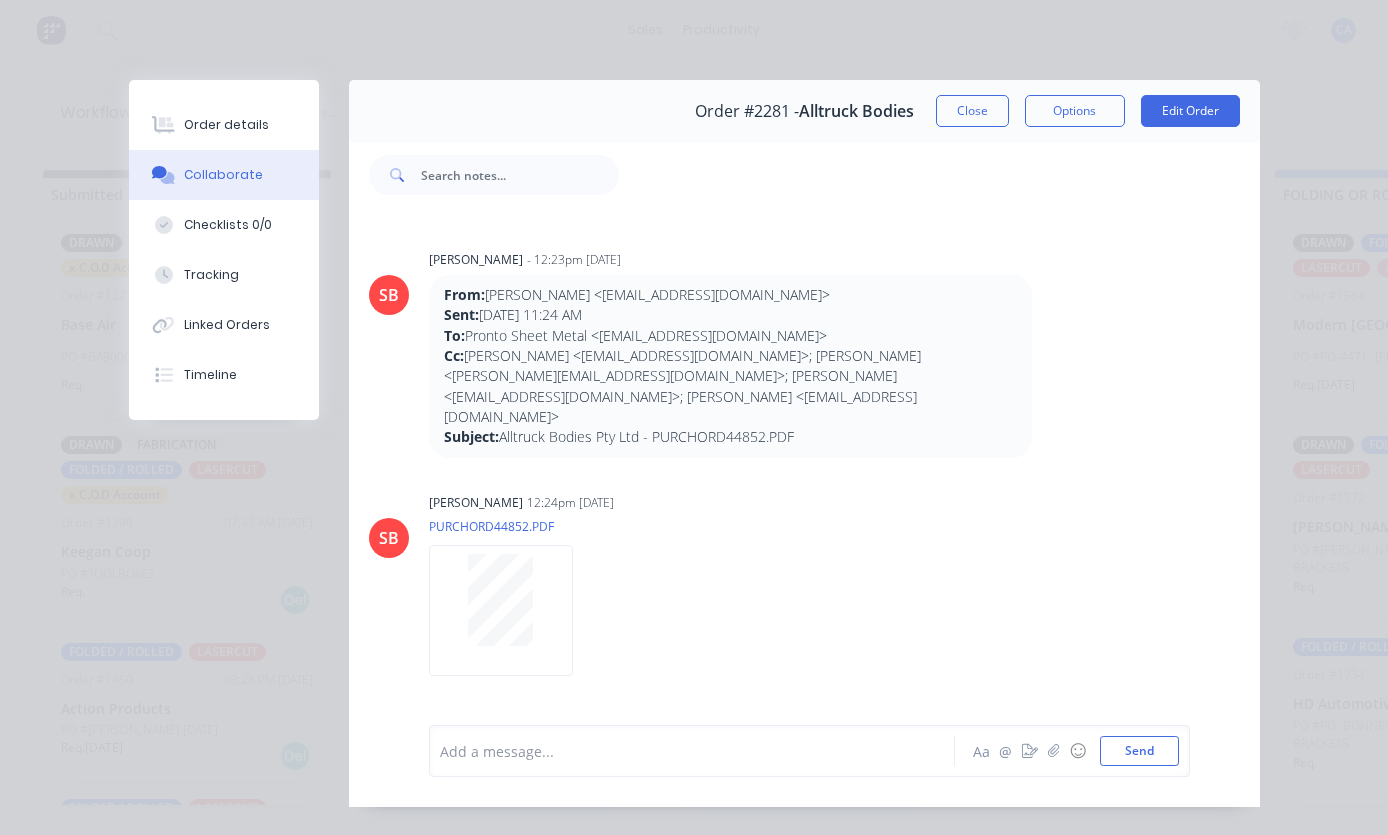 scroll, scrollTop: 0, scrollLeft: 357, axis: horizontal 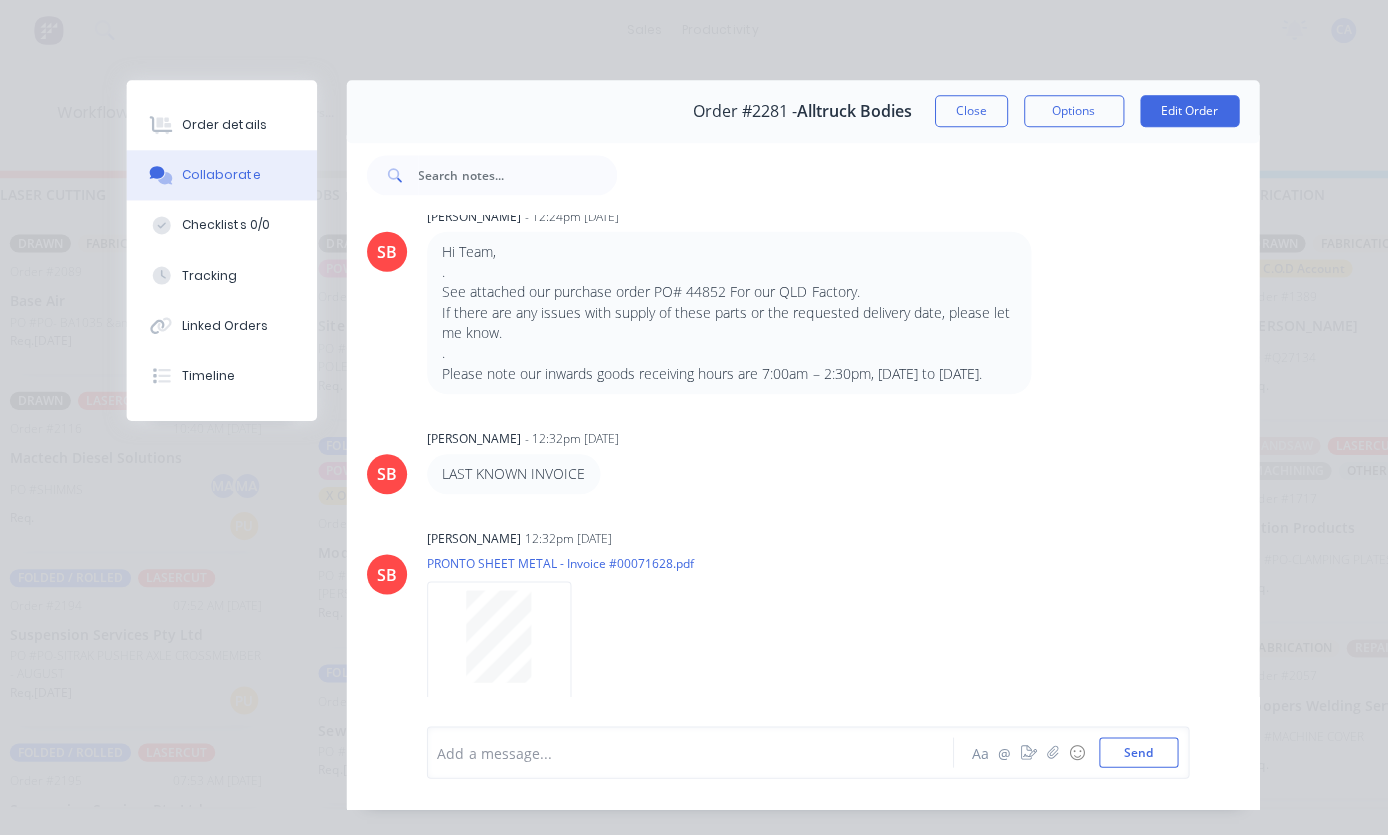 click on "☺" at bounding box center [1078, 751] 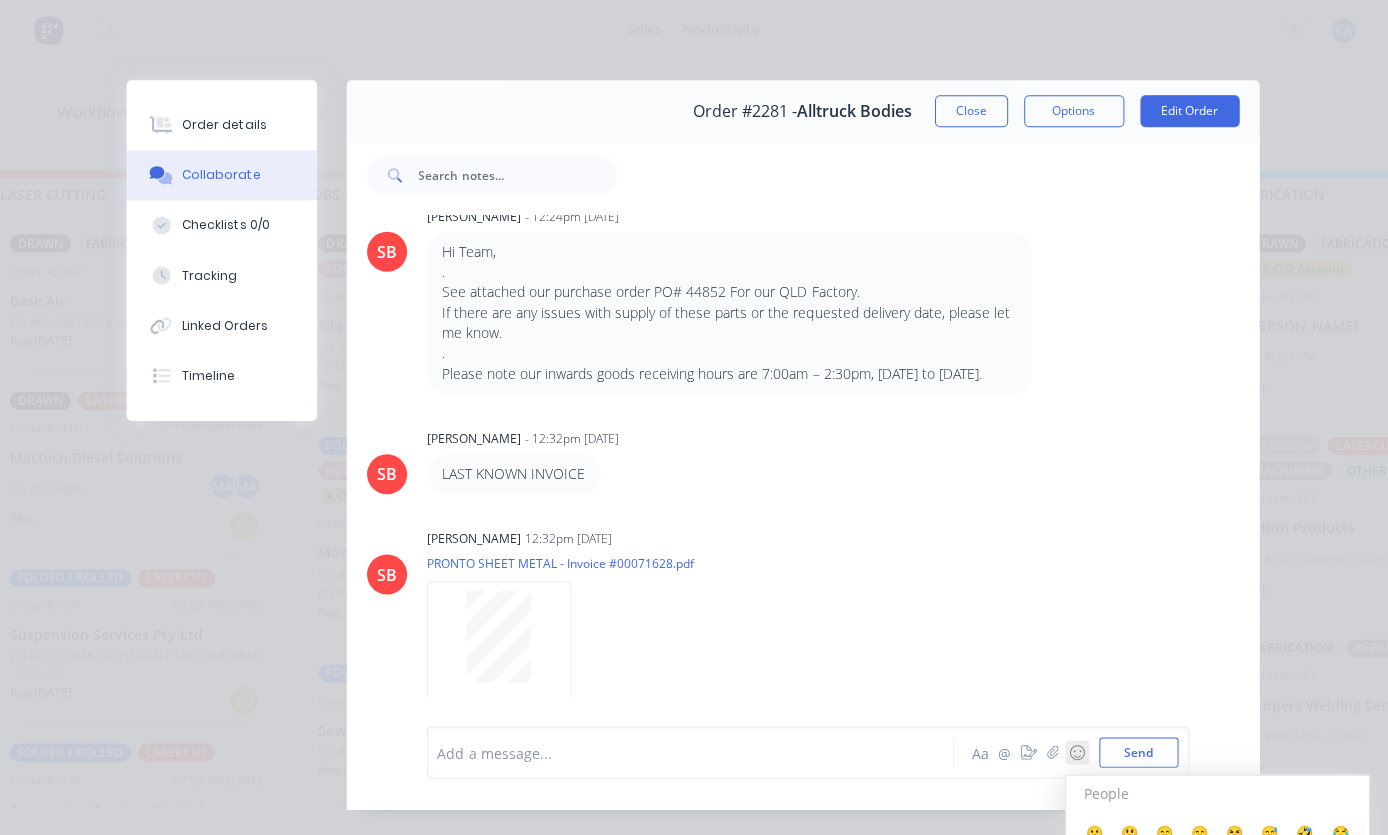 click 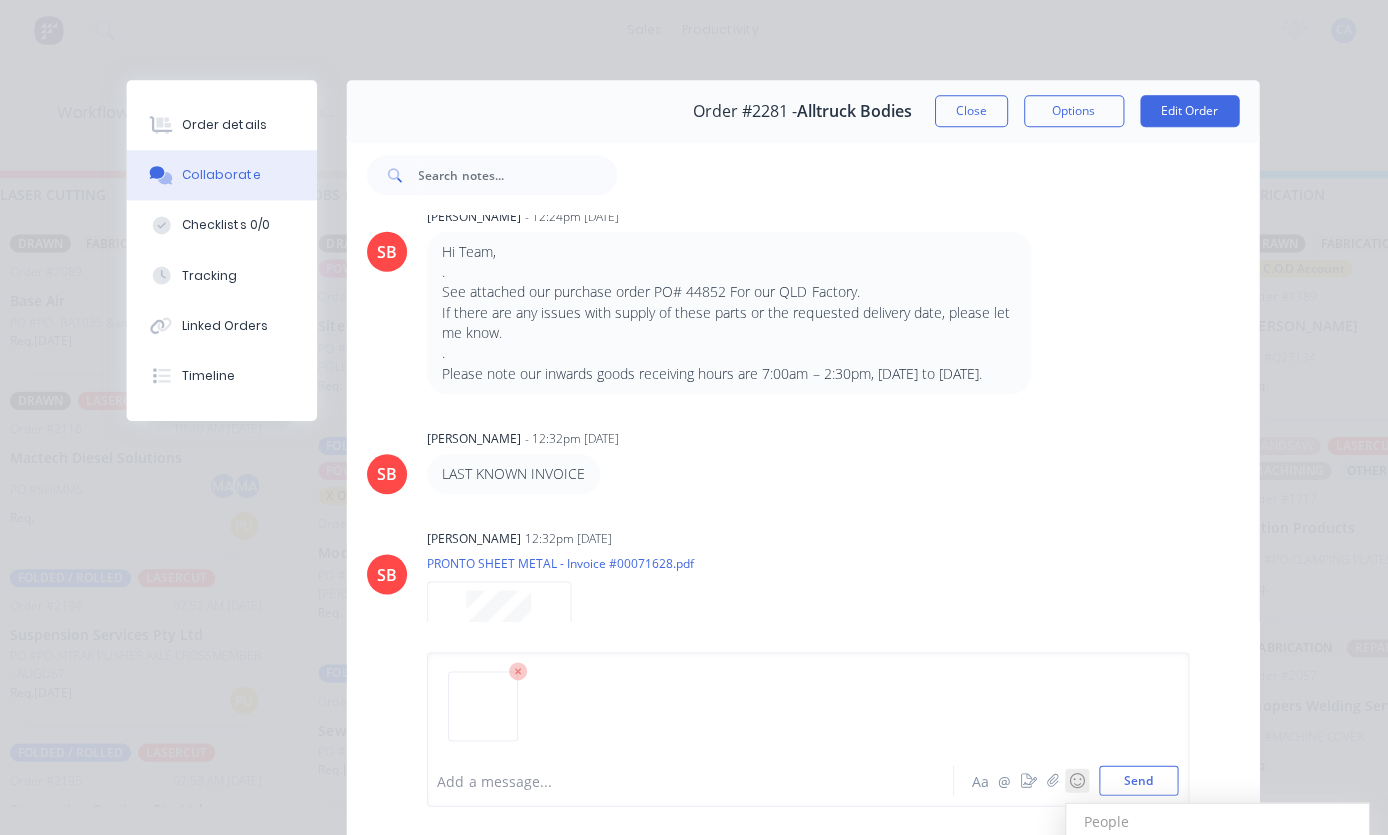click on "Send" at bounding box center (1139, 779) 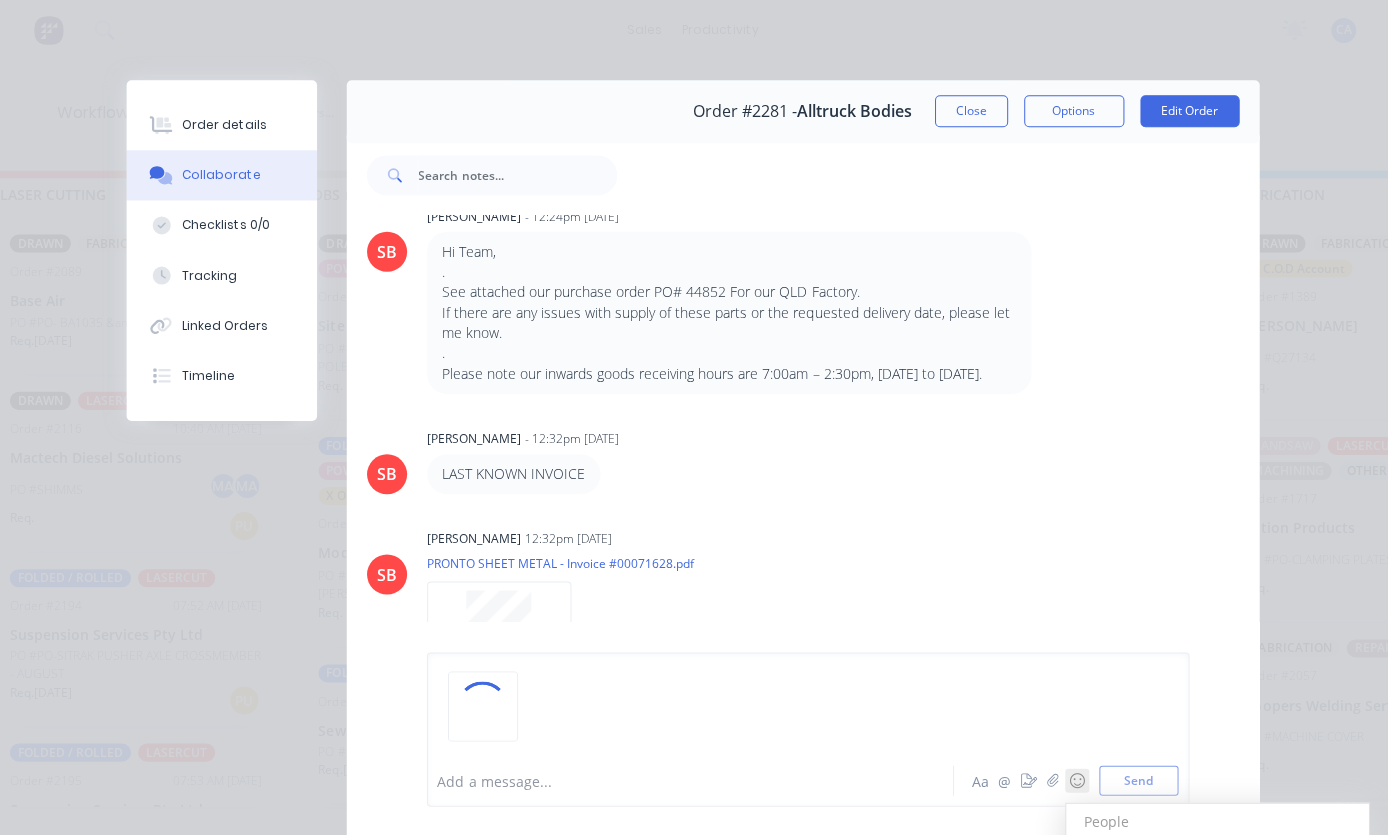 click on "Tracking" at bounding box center [211, 275] 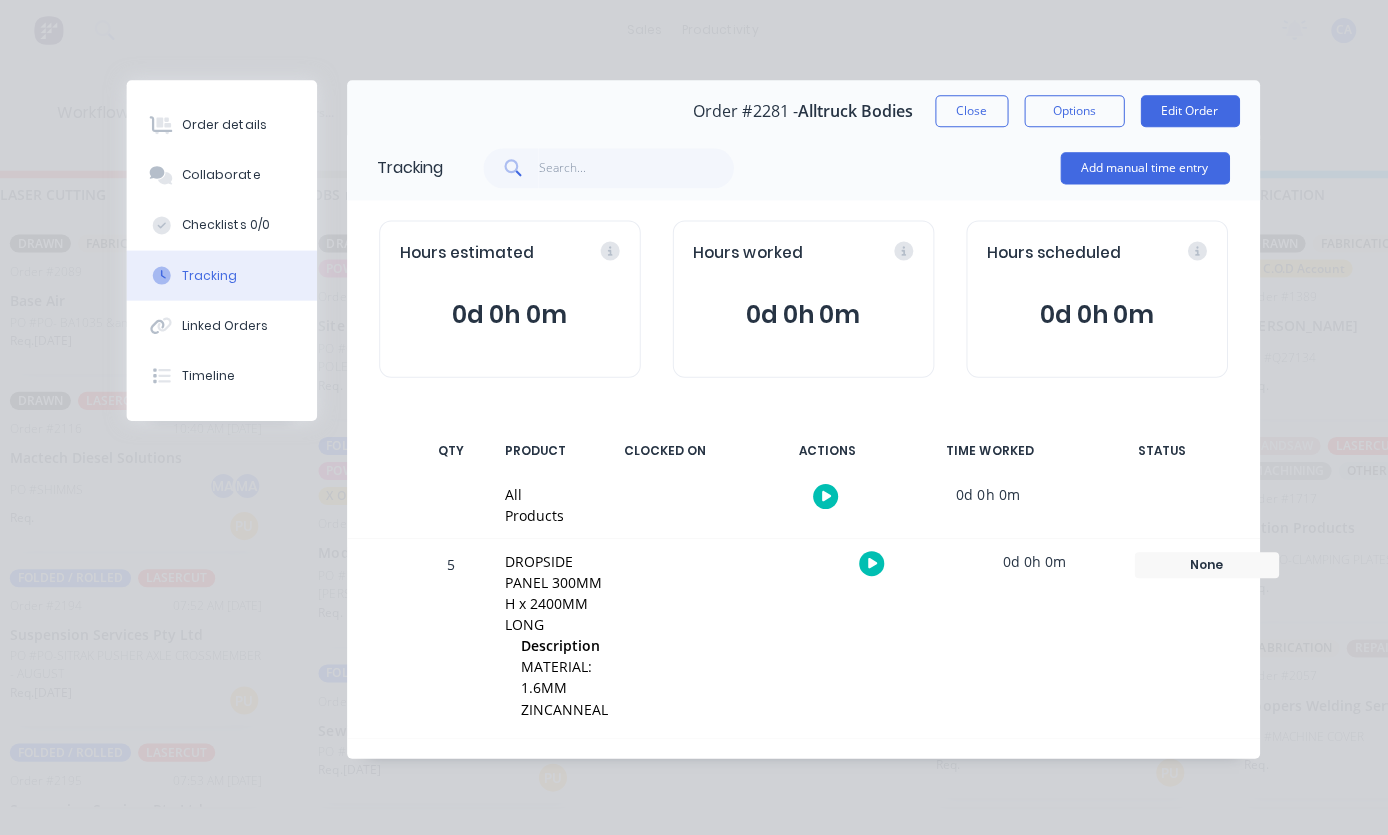 click on "Add manual time entry" at bounding box center [1145, 168] 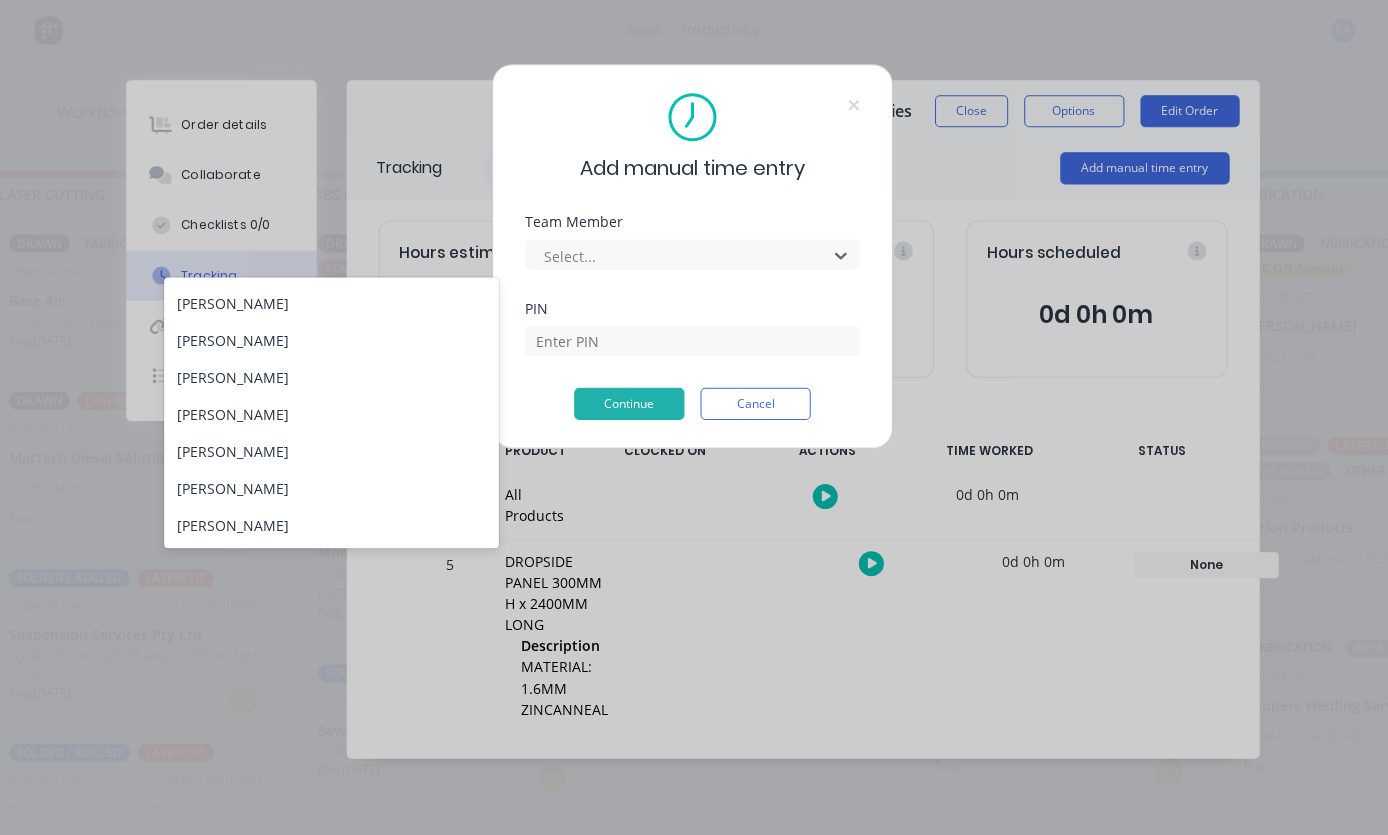 scroll, scrollTop: 114, scrollLeft: 0, axis: vertical 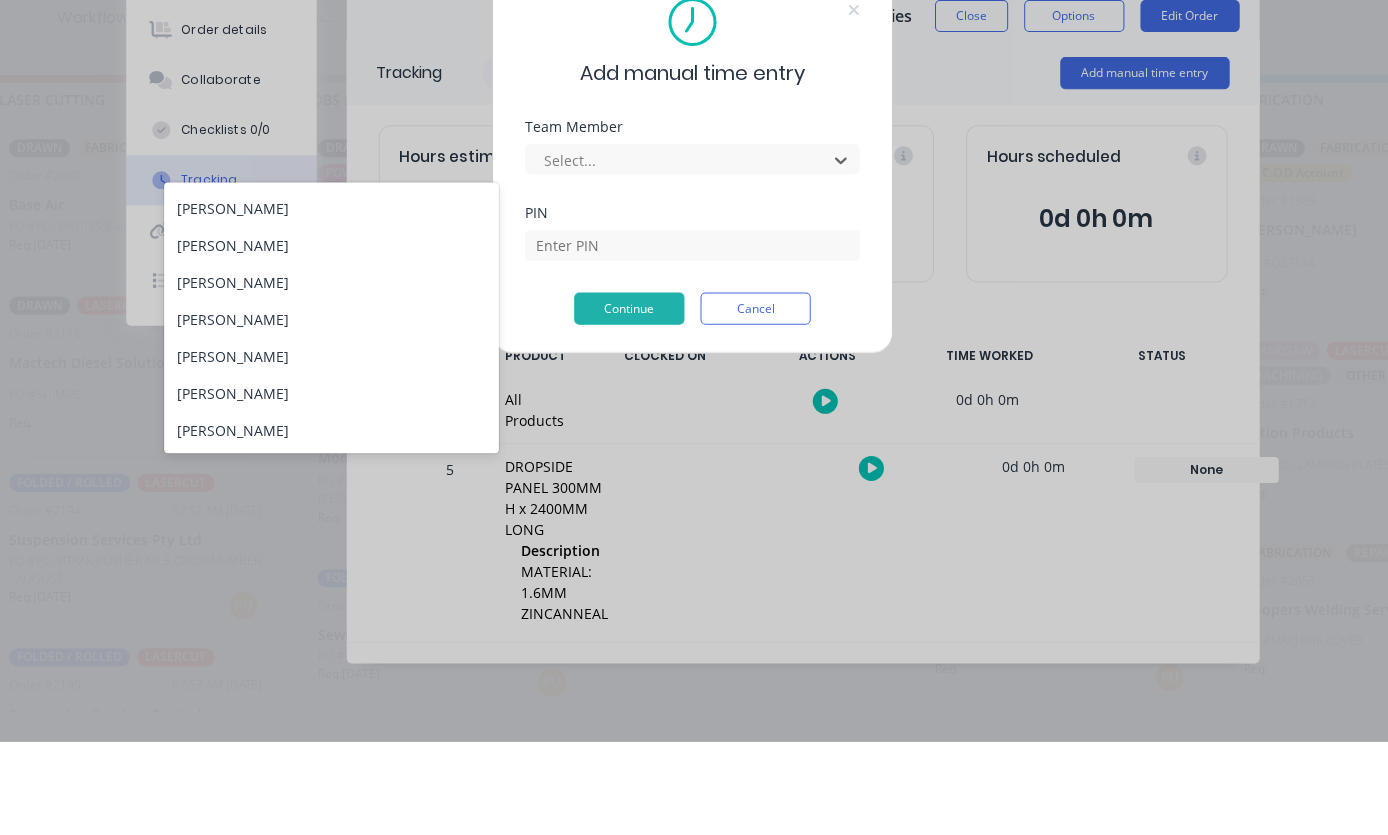 click on "Gerard Moller" at bounding box center [334, 339] 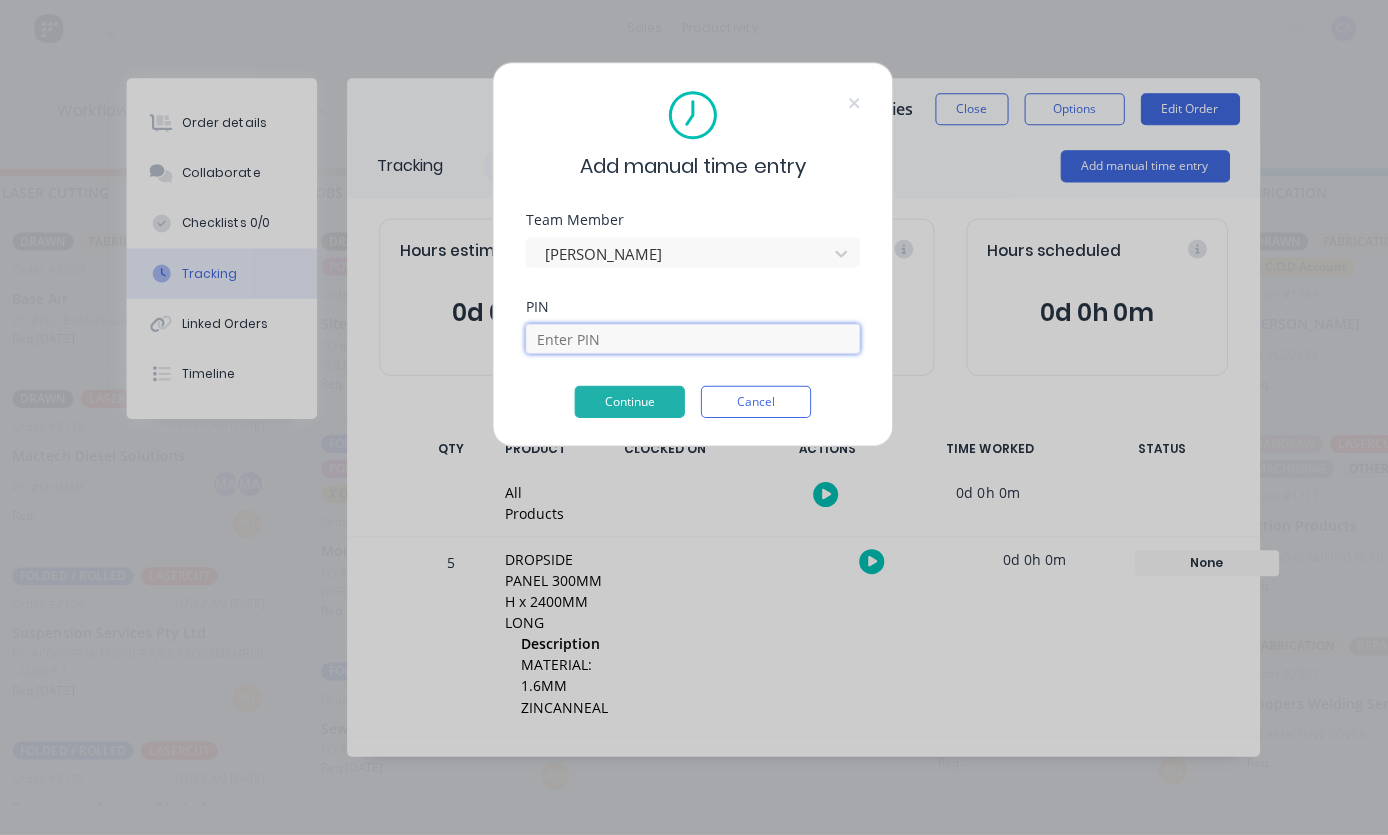 click at bounding box center [694, 340] 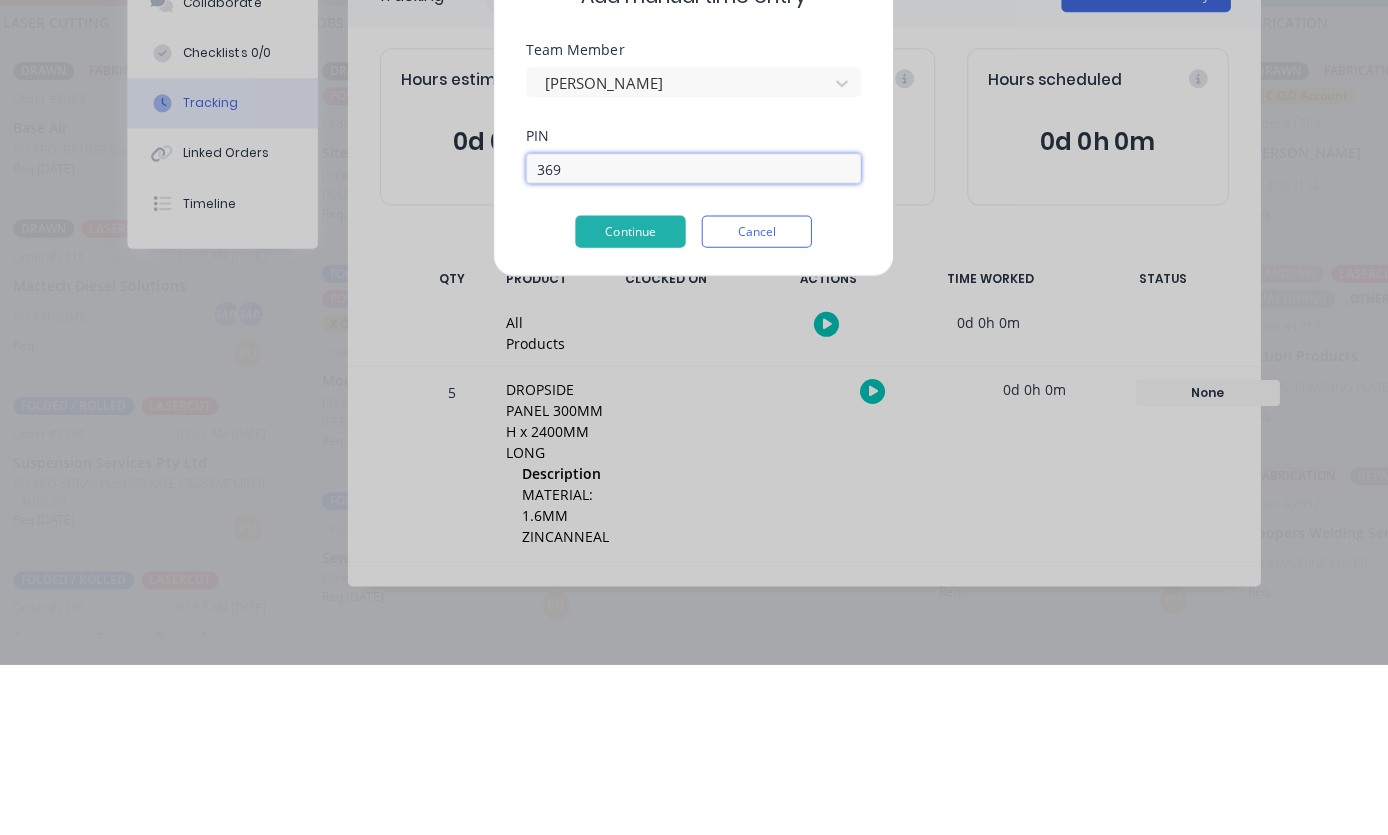 type on "3699" 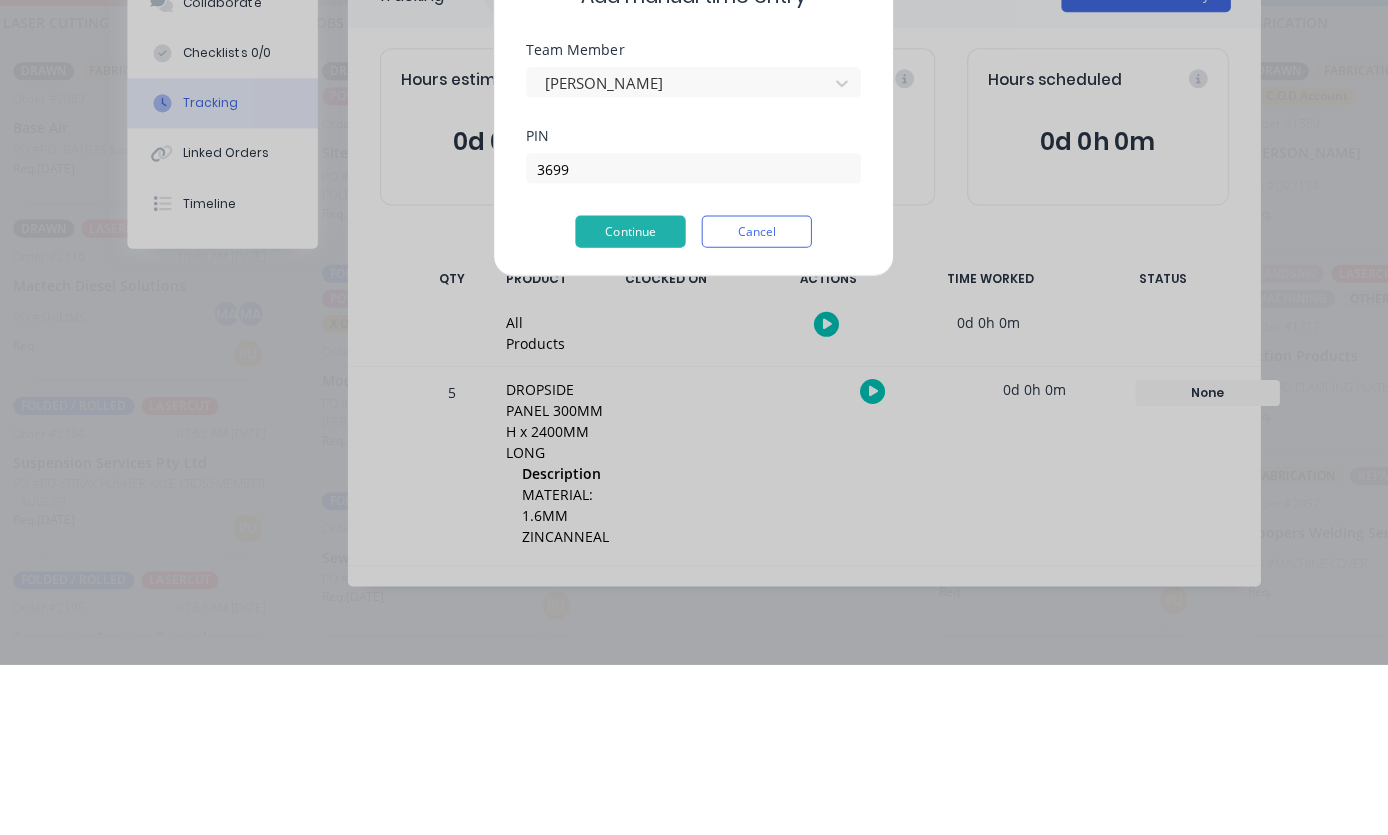 click on "Continue" at bounding box center (631, 403) 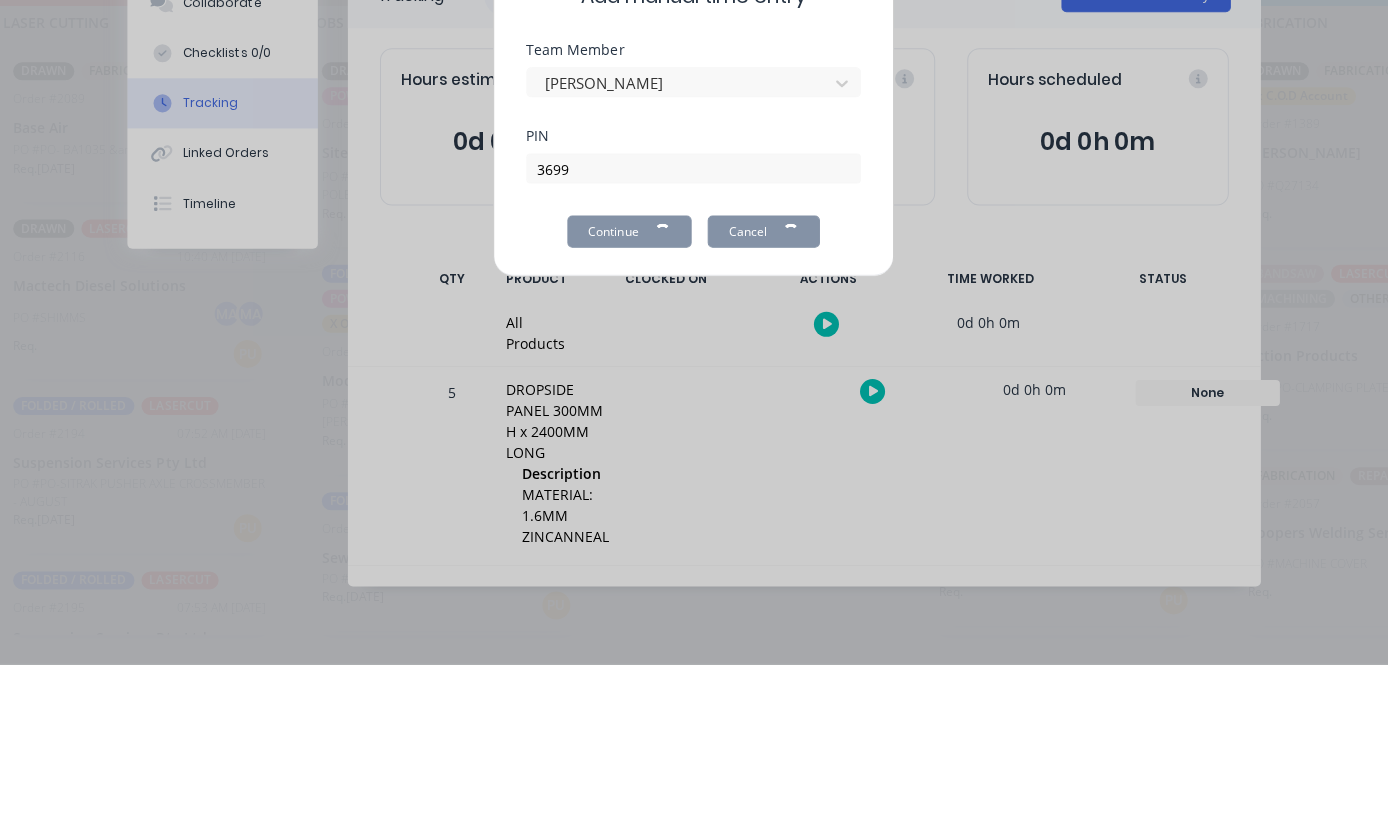 scroll, scrollTop: 65, scrollLeft: 354, axis: both 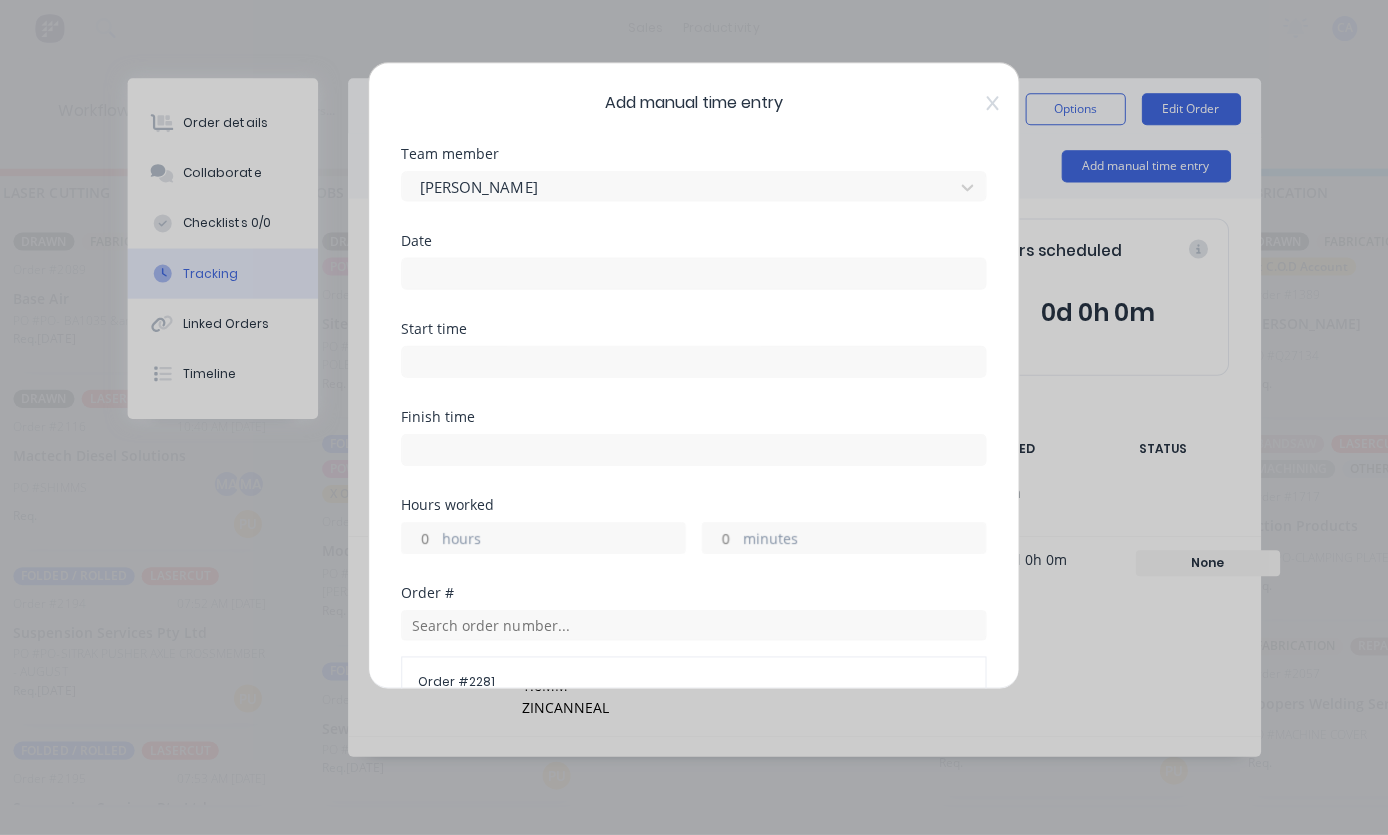 click at bounding box center [694, 275] 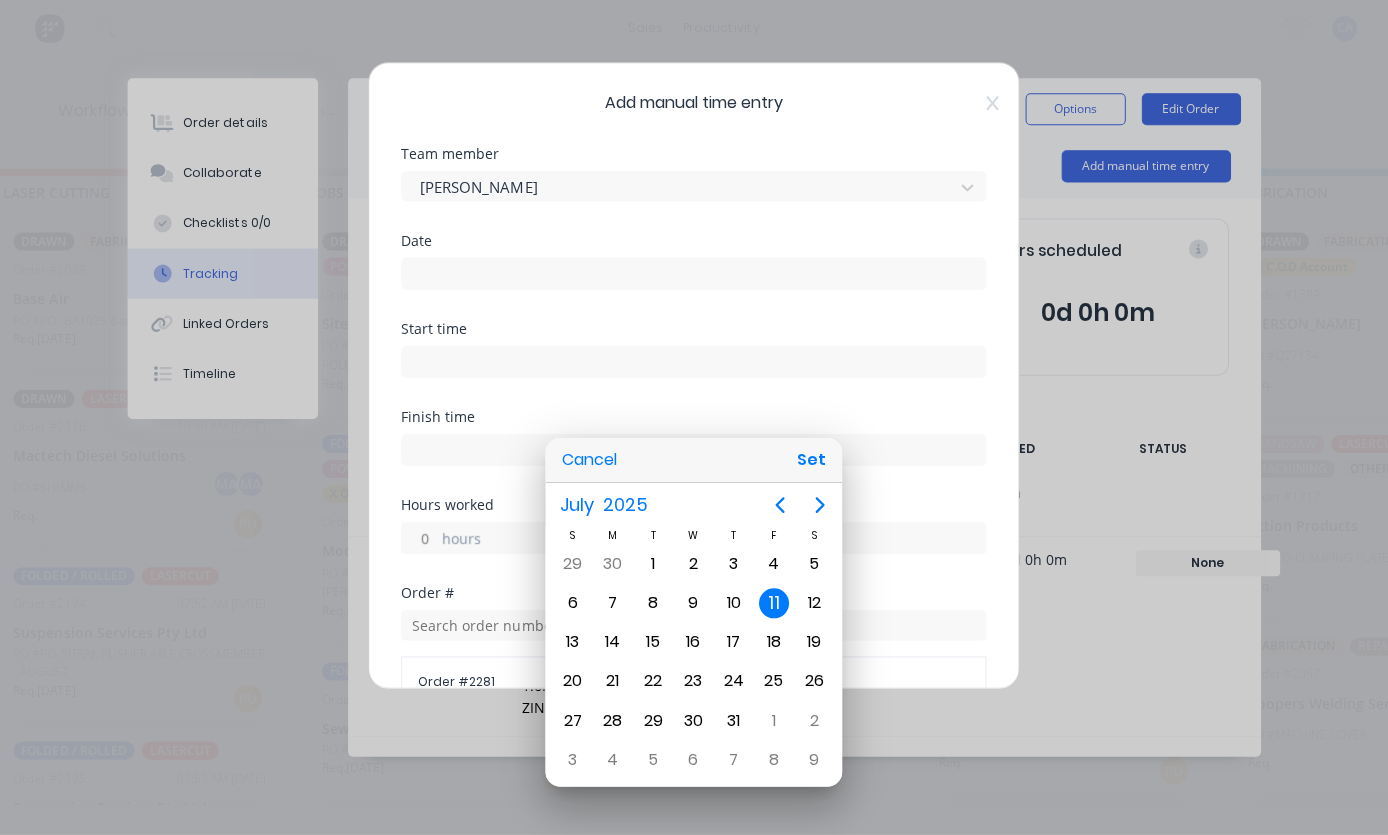 click on "Set" at bounding box center (811, 461) 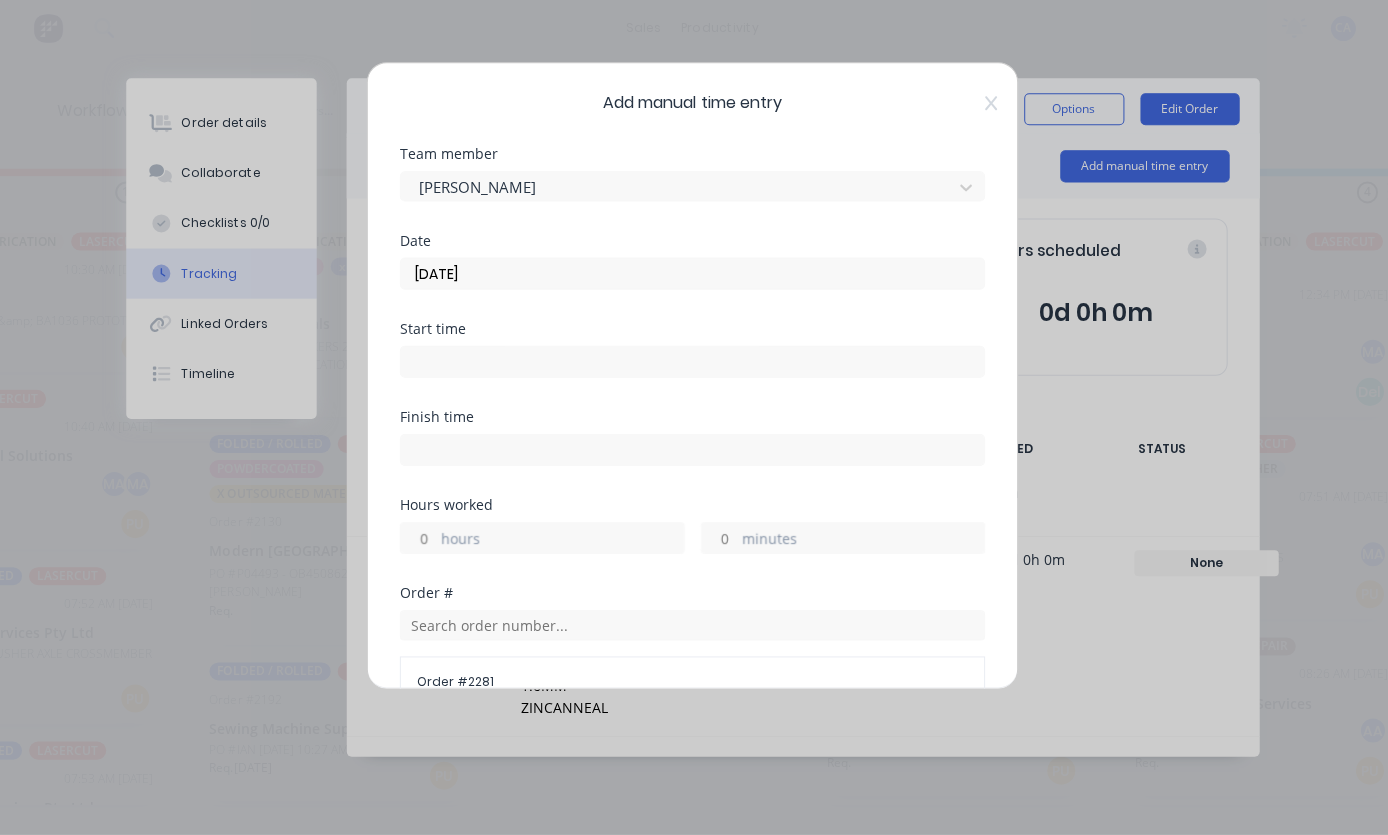 click on "hours" at bounding box center [564, 541] 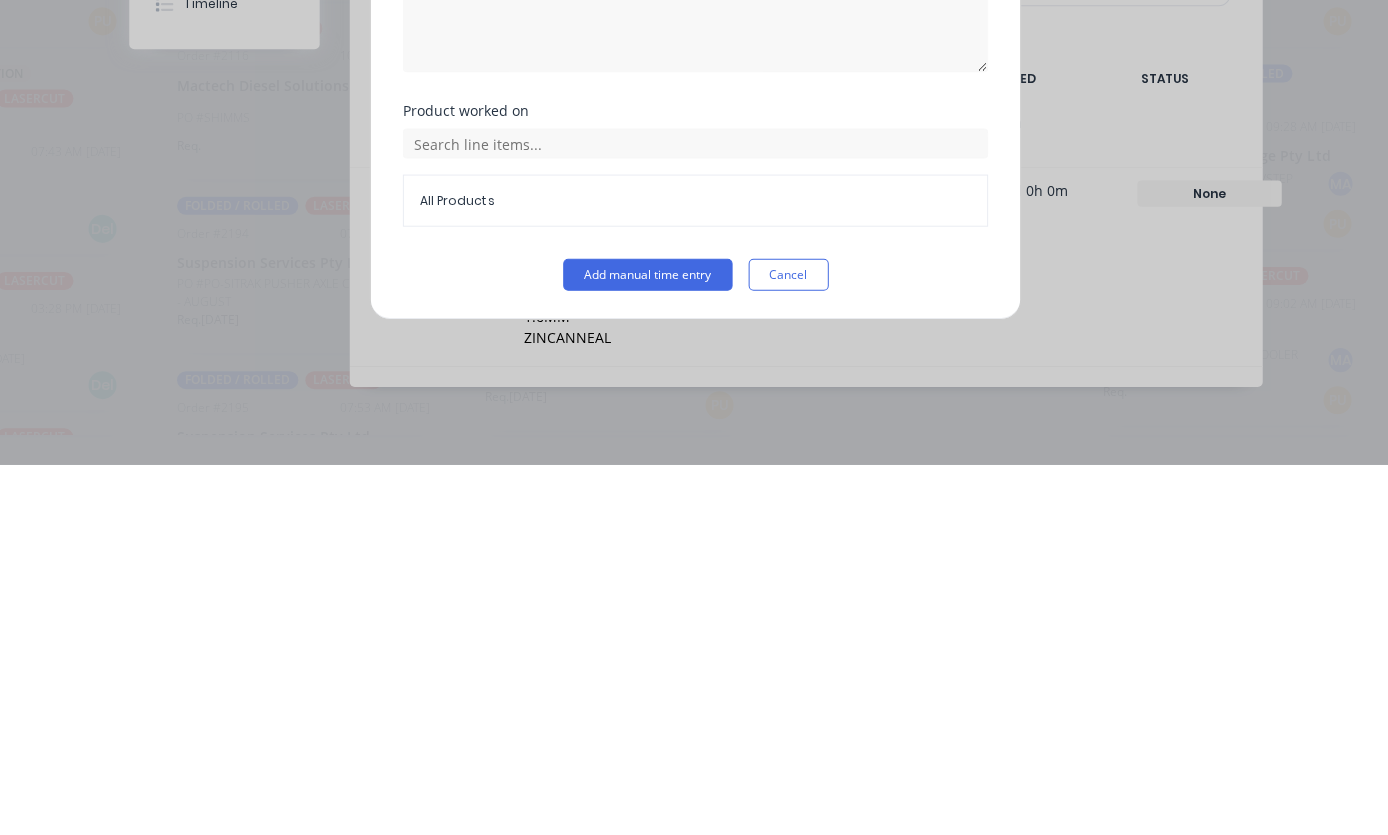 scroll, scrollTop: 446, scrollLeft: 0, axis: vertical 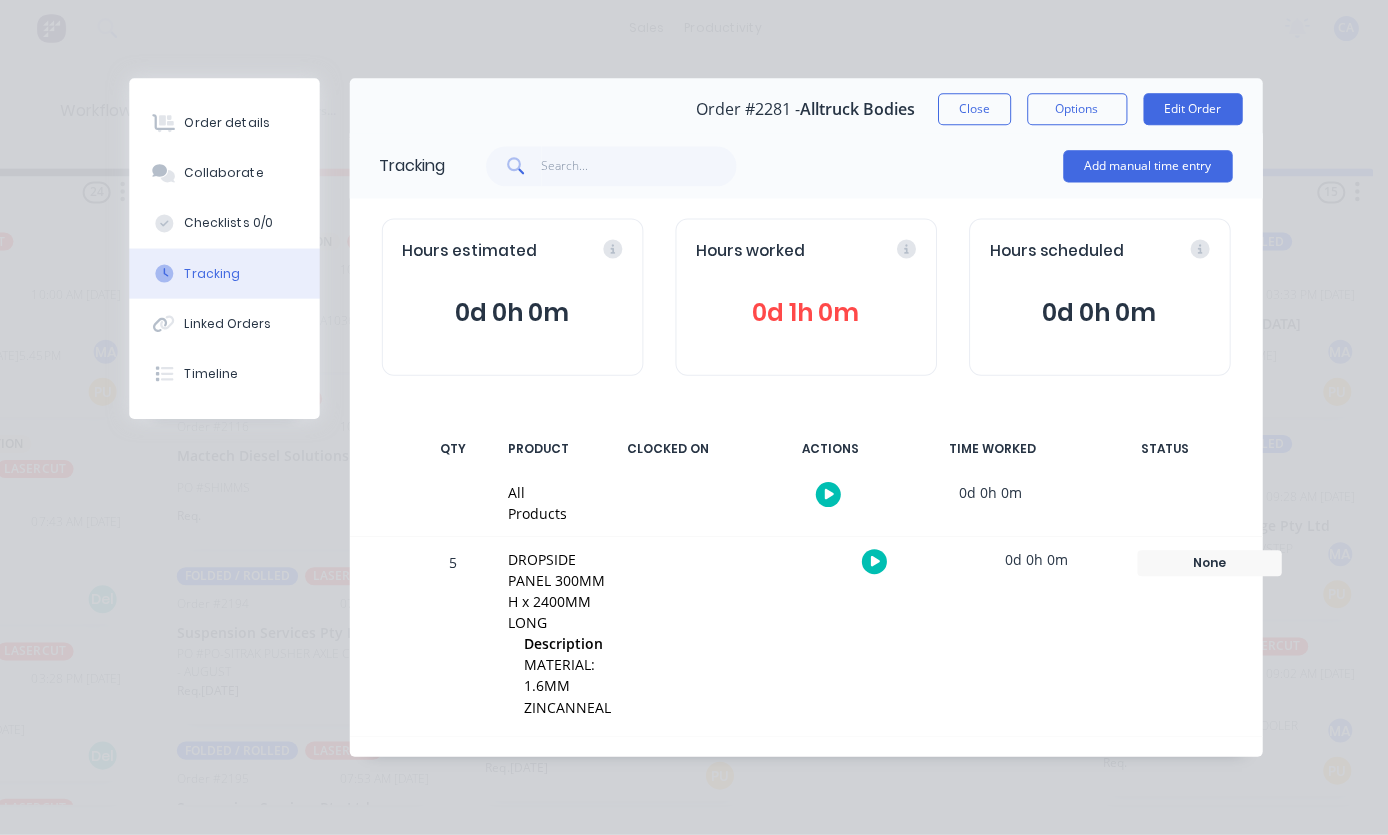 click on "Collaborate" at bounding box center [223, 175] 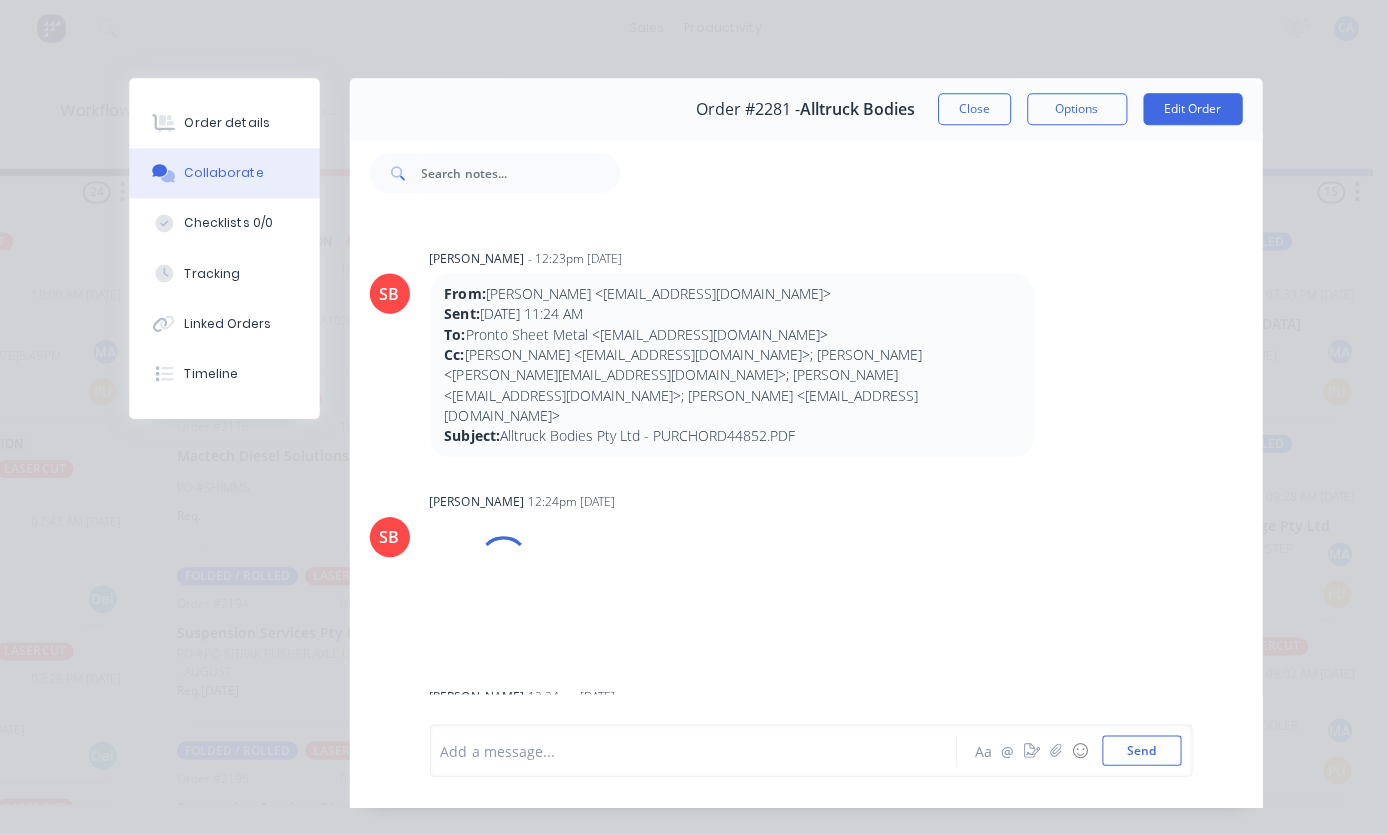 scroll, scrollTop: 908, scrollLeft: 0, axis: vertical 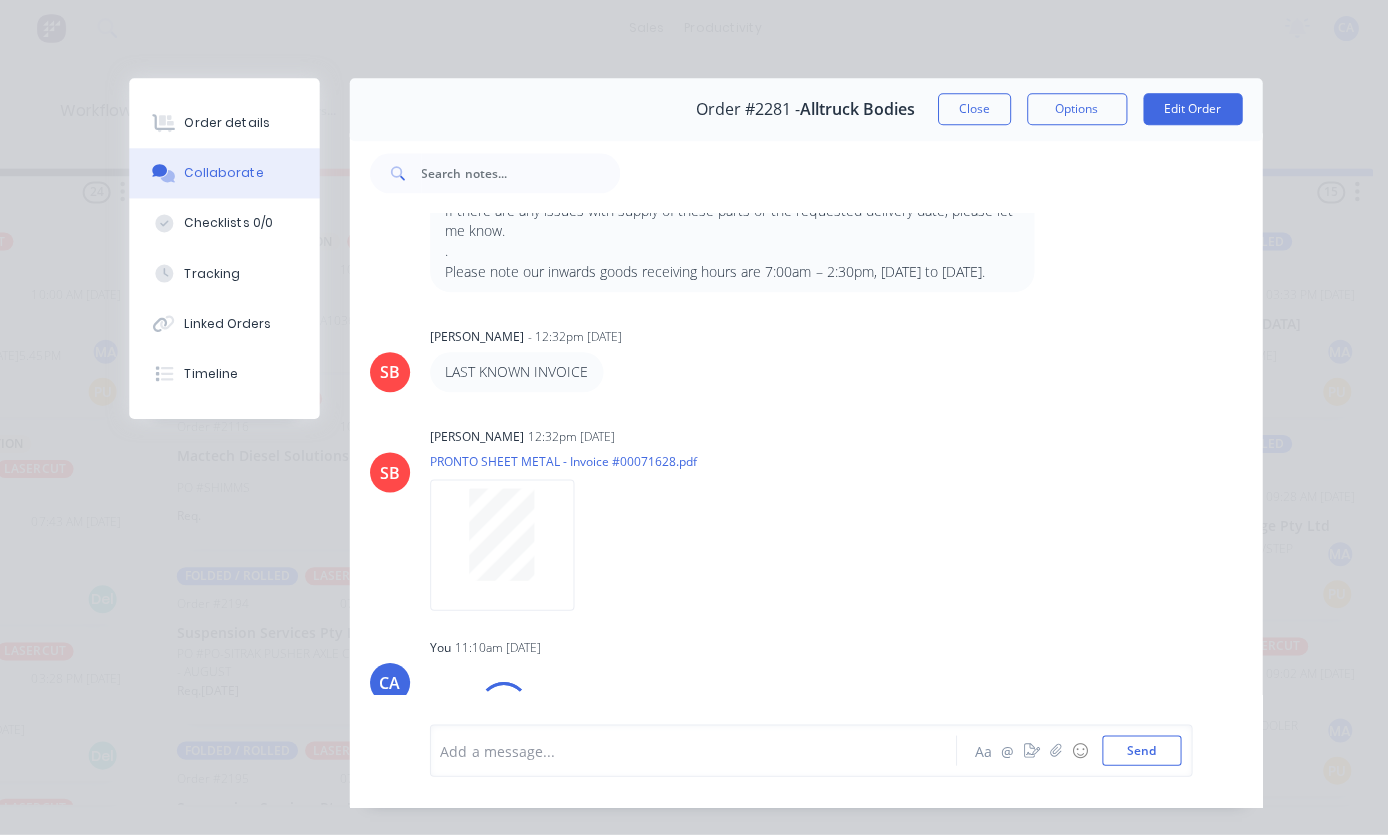 click at bounding box center (697, 751) 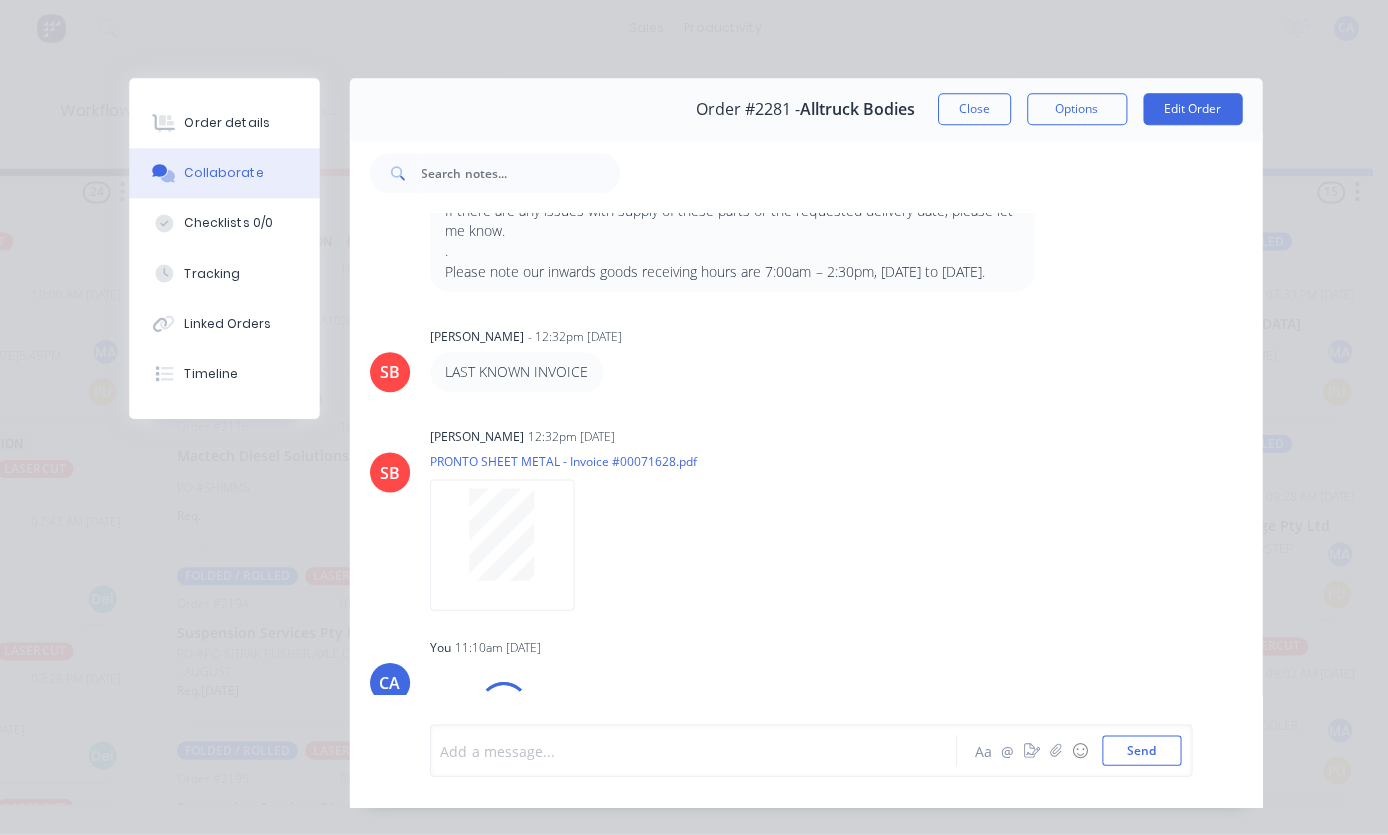 scroll, scrollTop: 66, scrollLeft: 194, axis: both 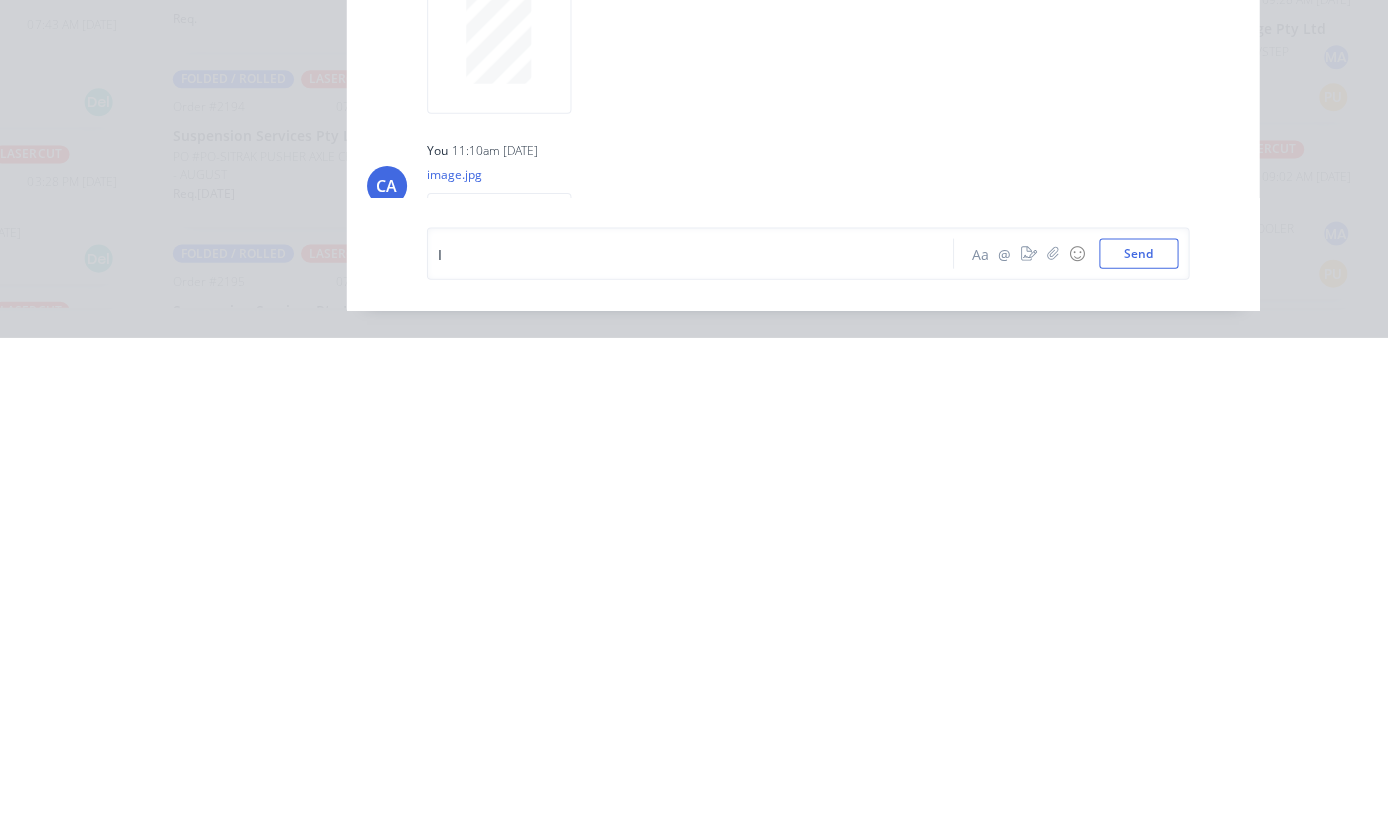 type 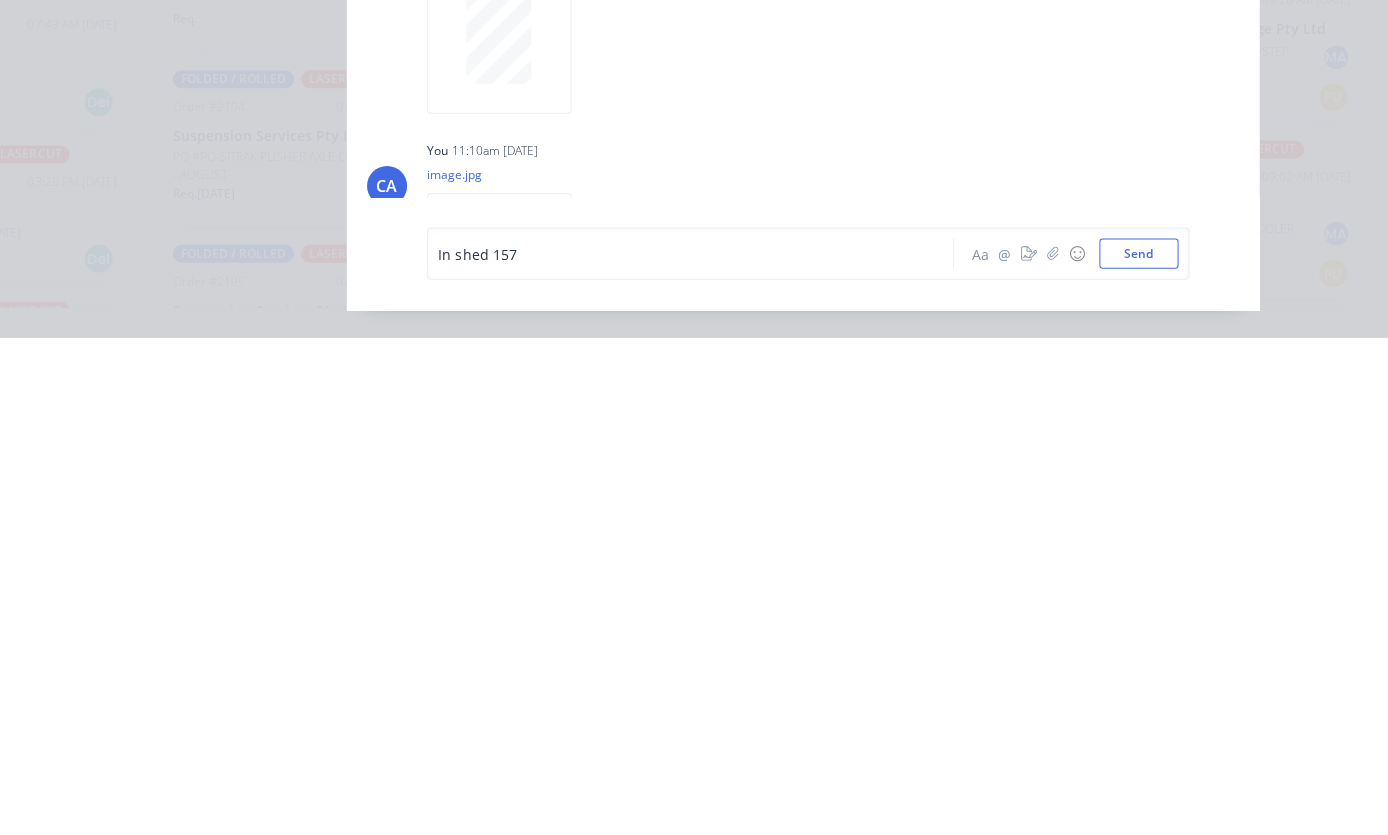 click on "Send" at bounding box center (1139, 751) 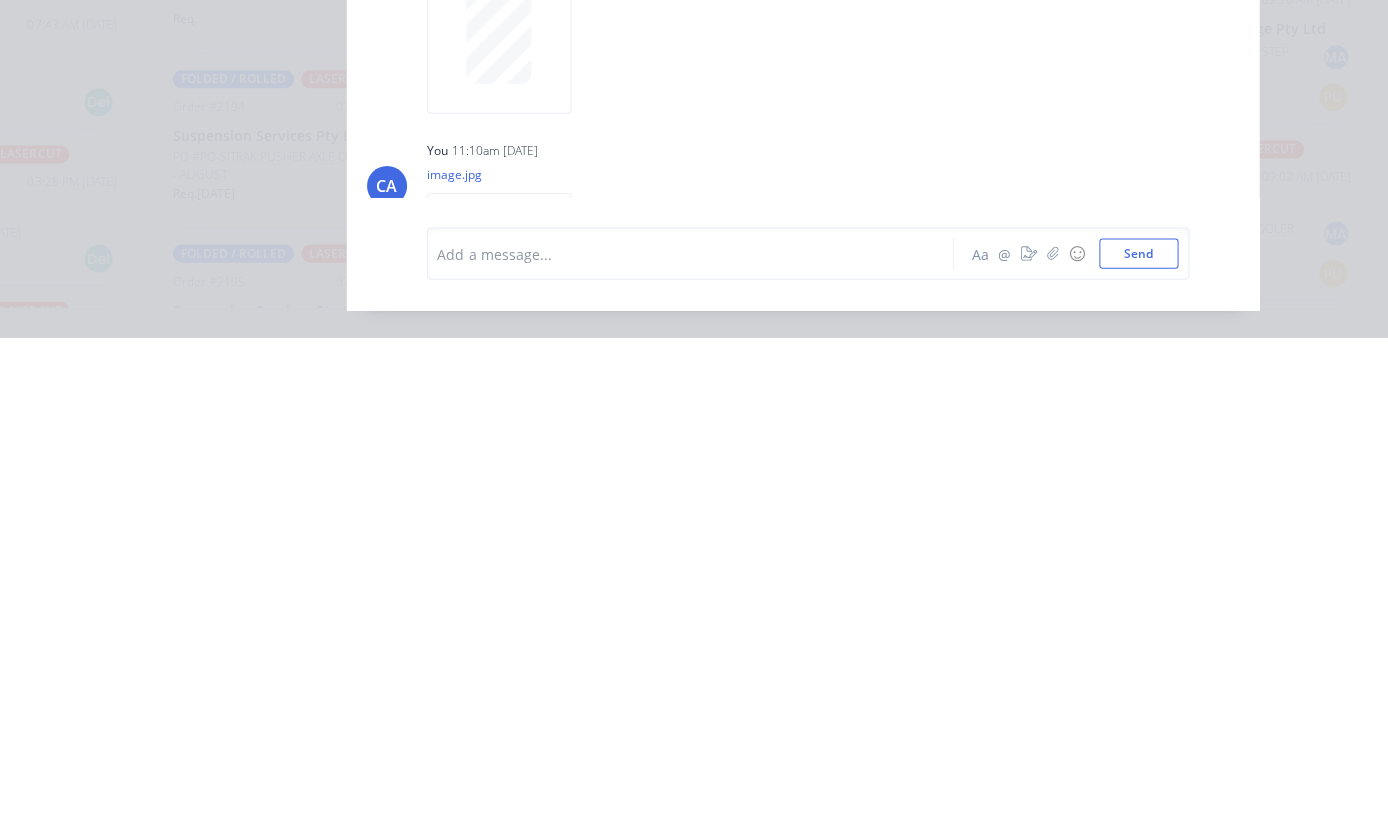 scroll, scrollTop: 67, scrollLeft: 195, axis: both 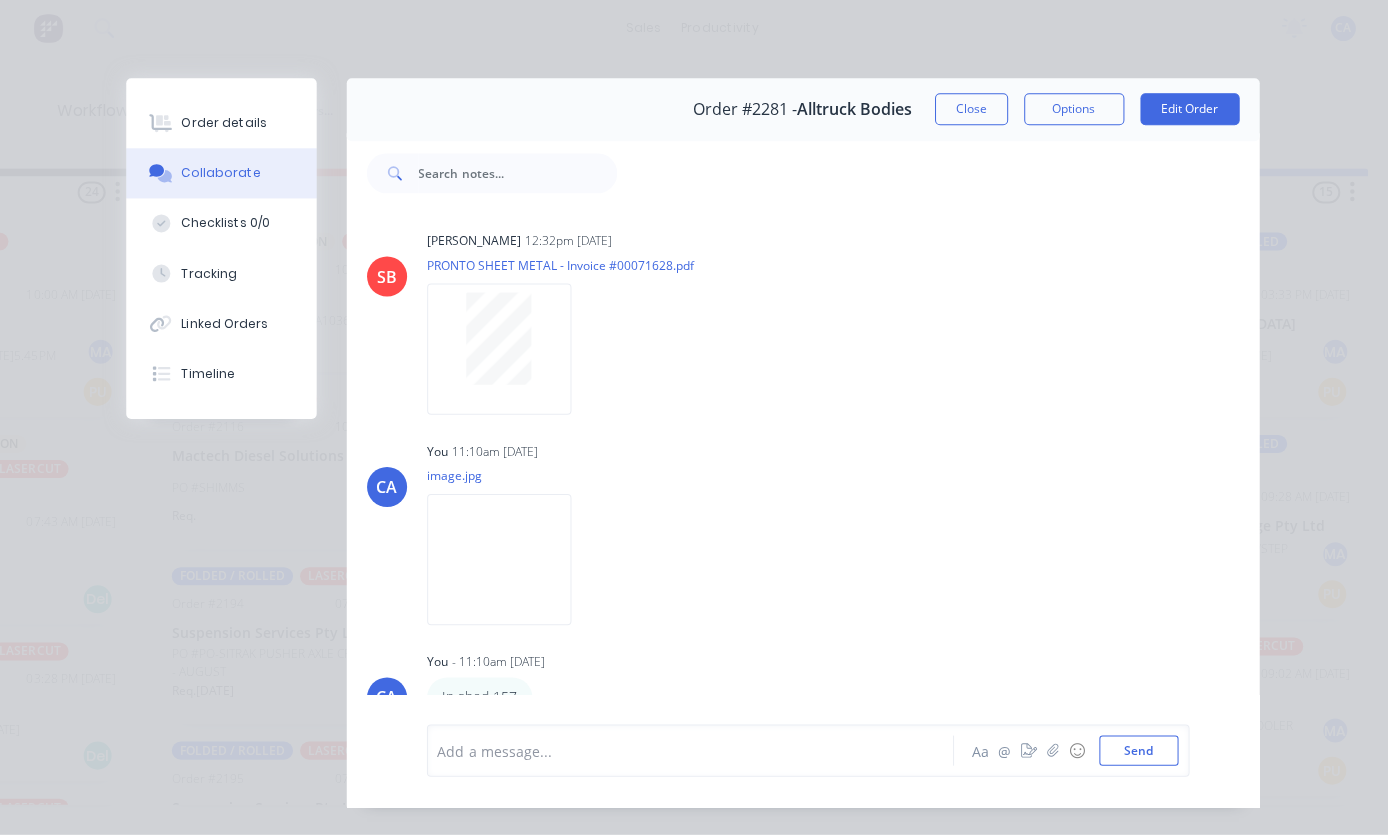 click on "Close" at bounding box center (972, 111) 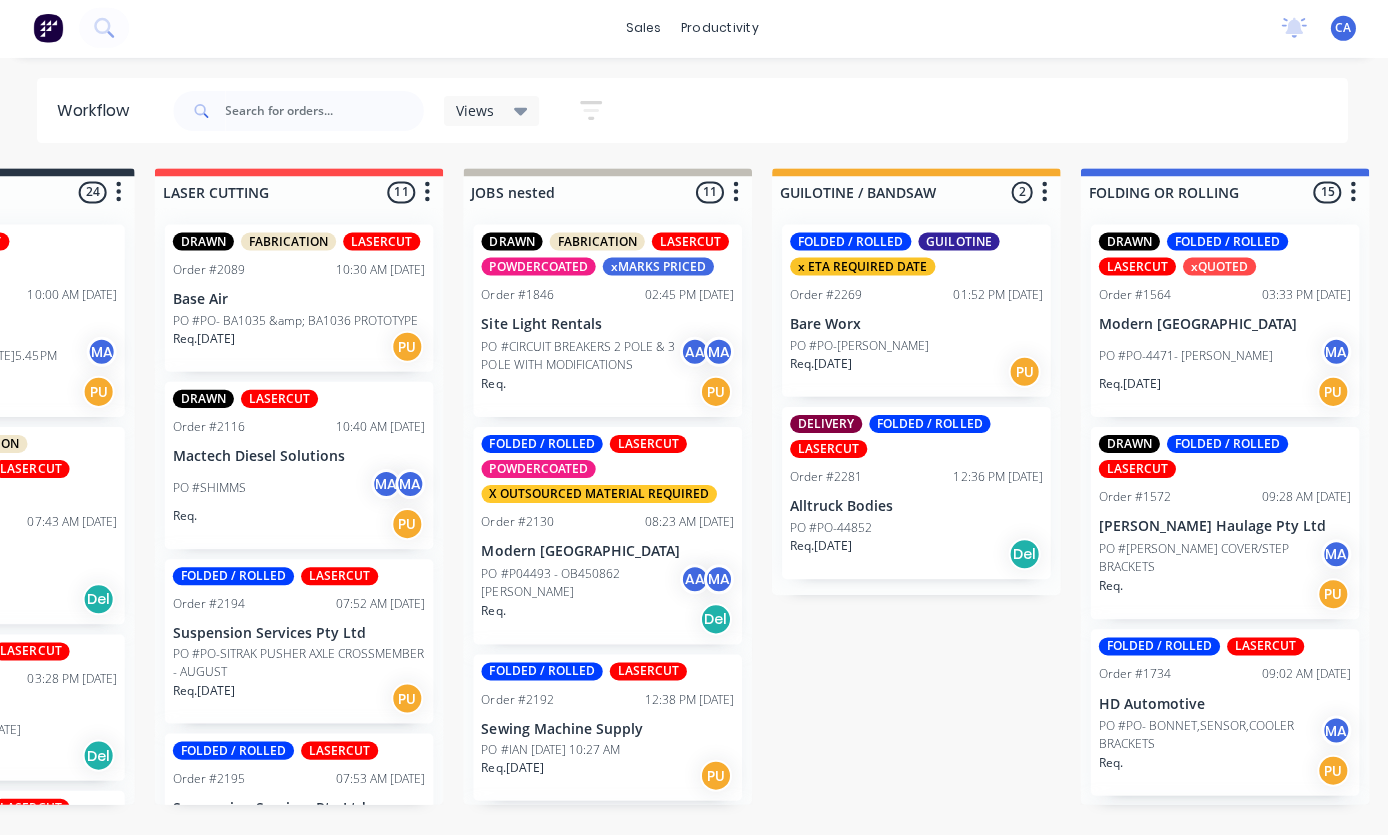 scroll, scrollTop: 67, scrollLeft: 195, axis: both 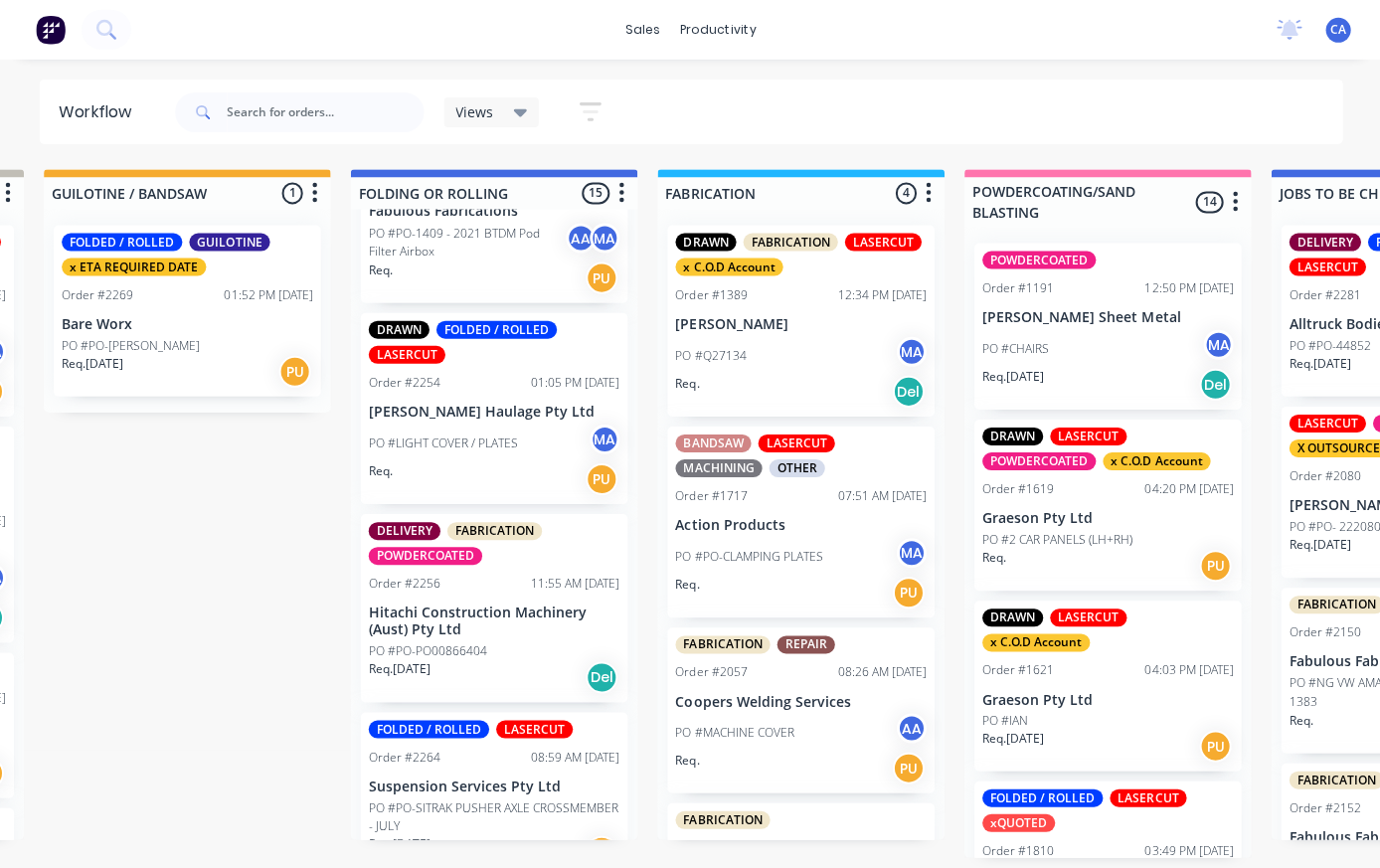 click on "Req. 09/07/25 PU" at bounding box center (493, 850) 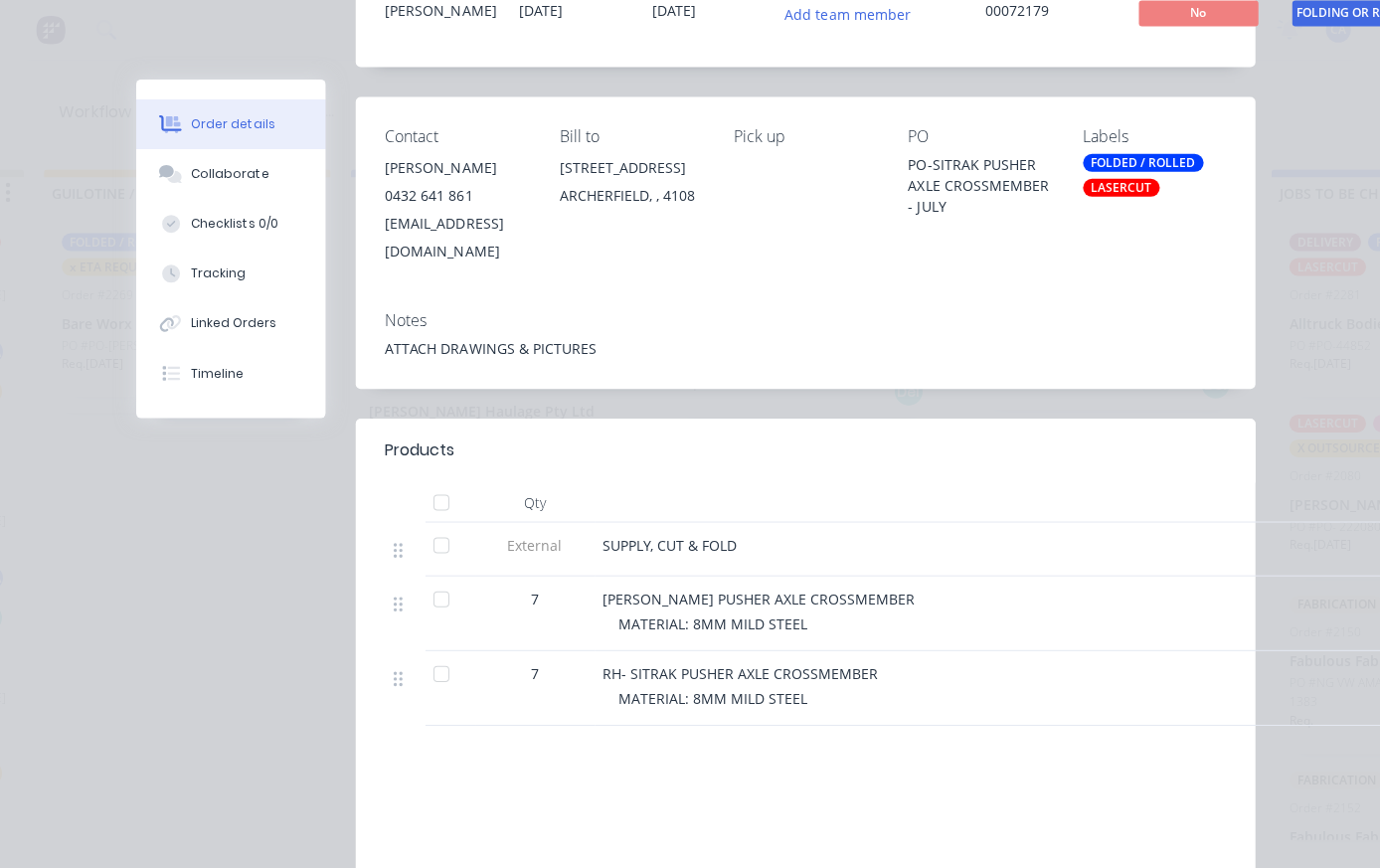 scroll, scrollTop: 186, scrollLeft: 0, axis: vertical 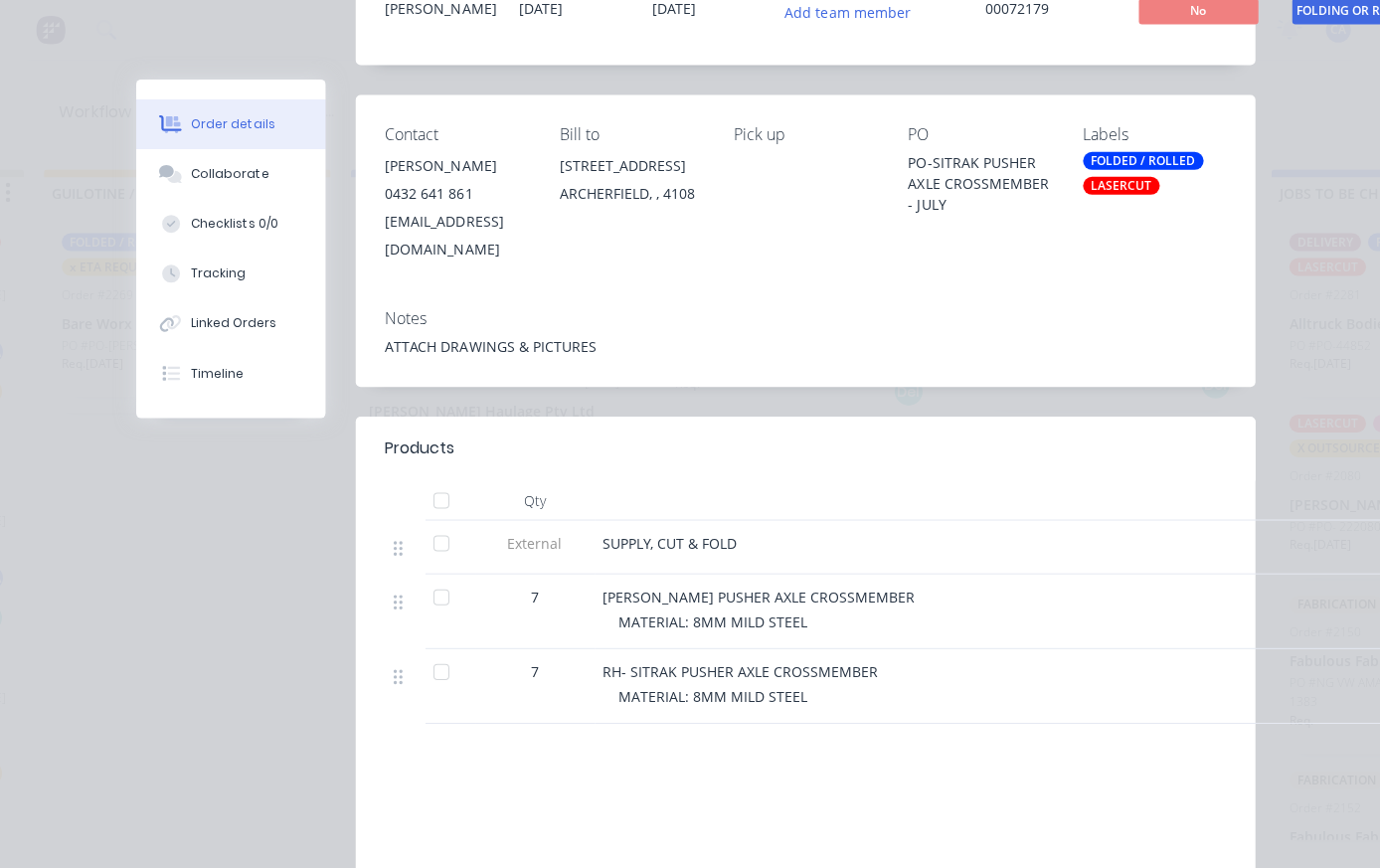 click on "Collaborate" at bounding box center (231, 174) 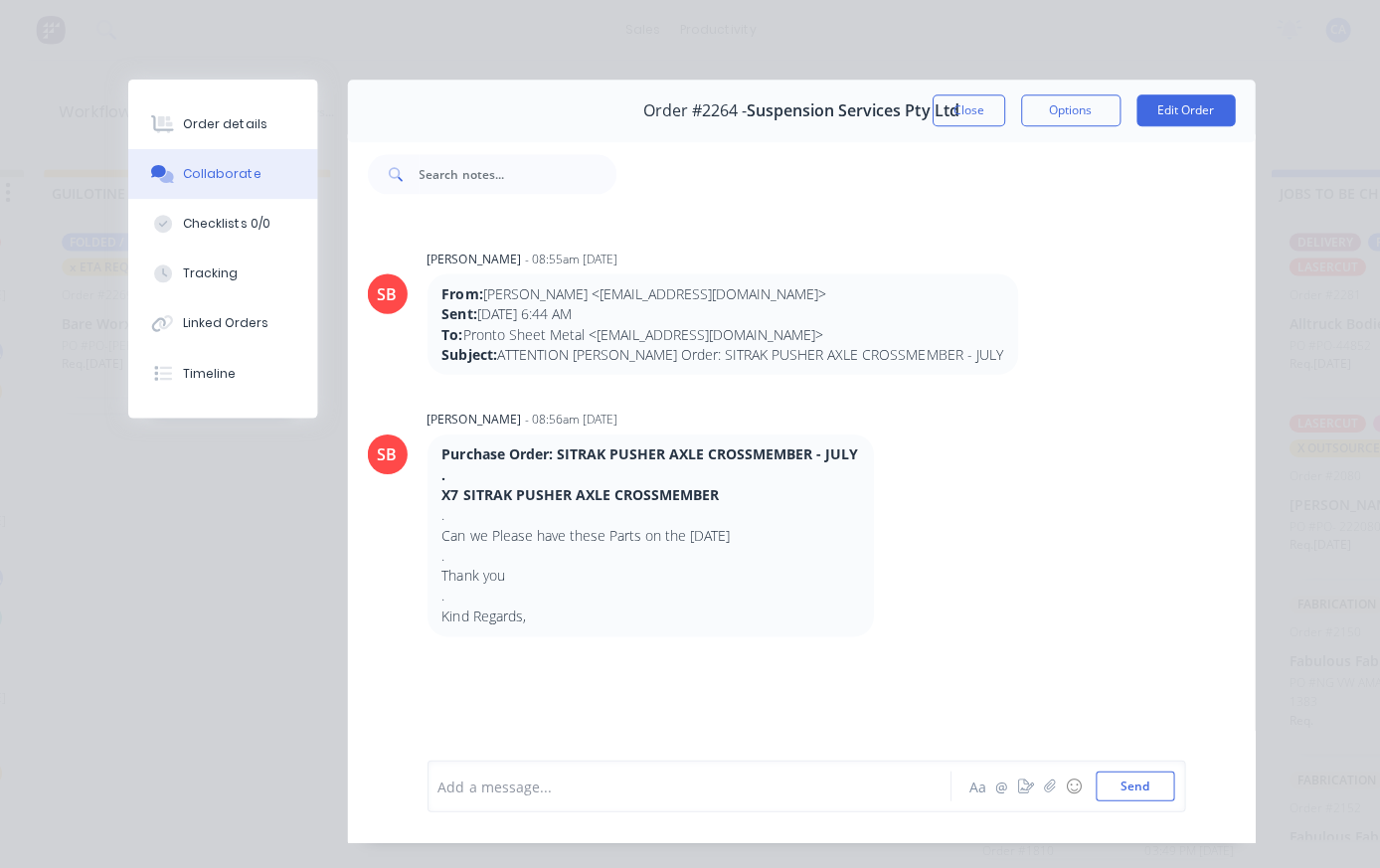 scroll, scrollTop: 0, scrollLeft: 0, axis: both 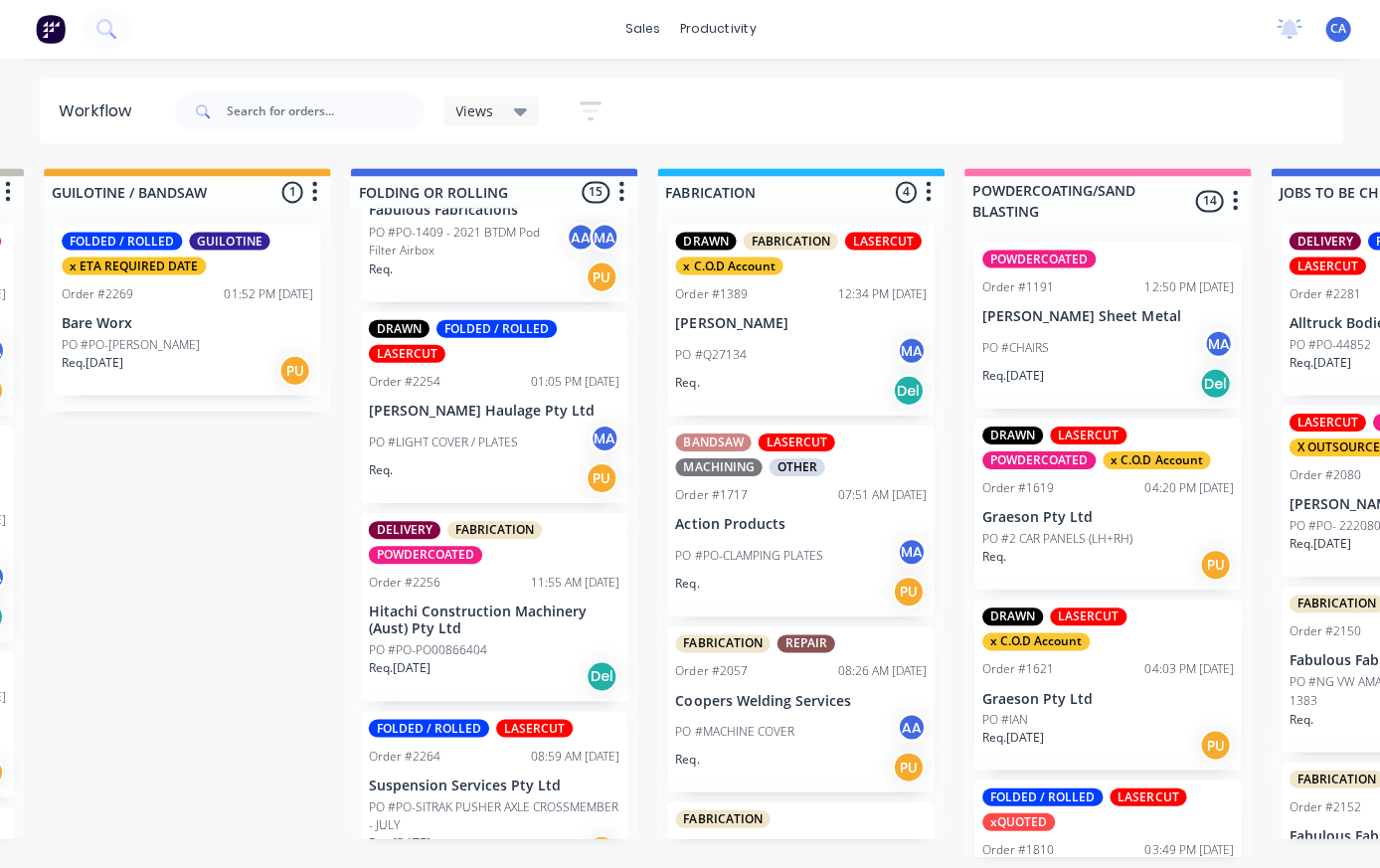 click on "PO #PO-SITRAK PUSHER AXLE CROSSMEMBER - JULY" at bounding box center (493, 815) 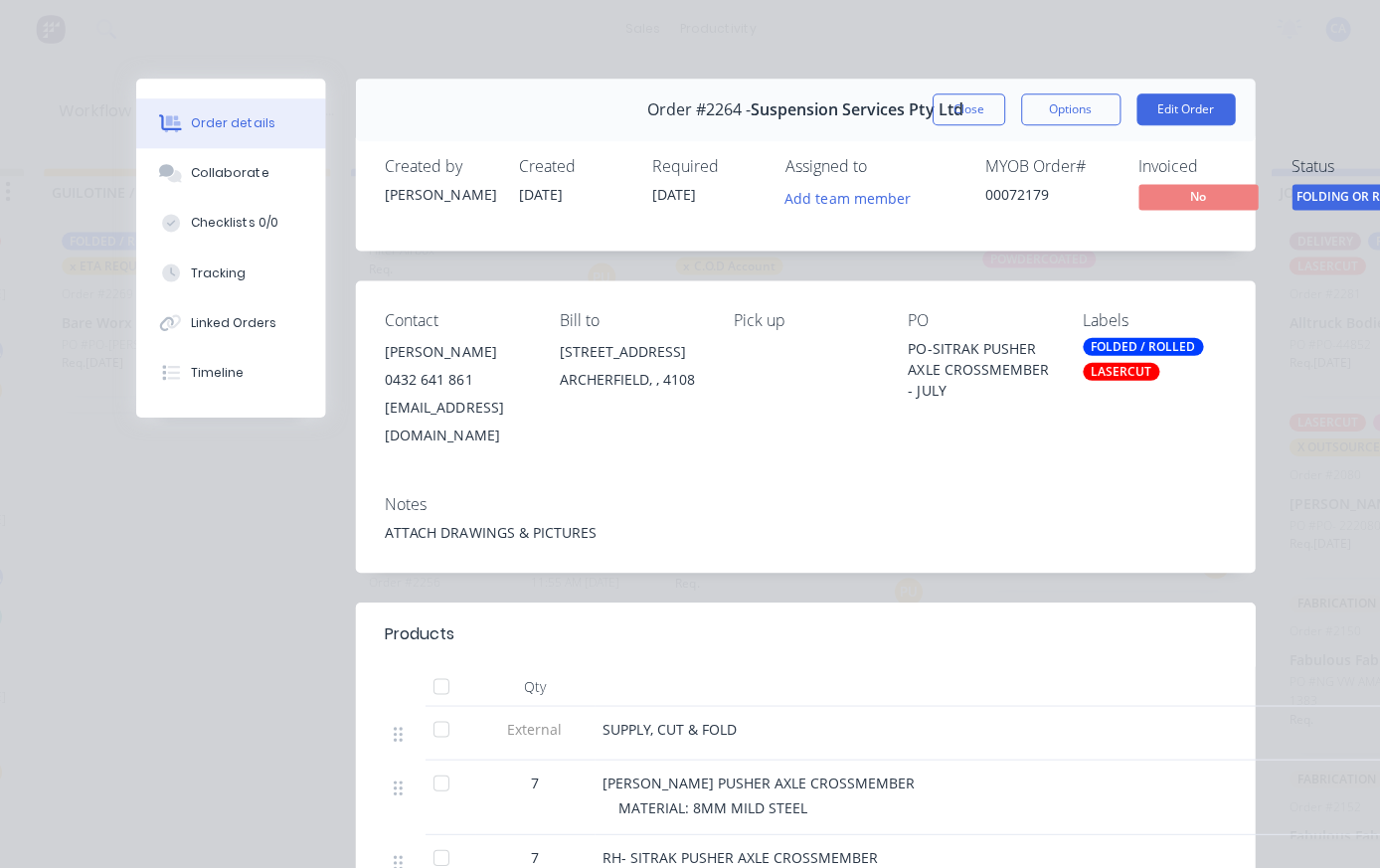 click on "Tracking" at bounding box center [231, 273] 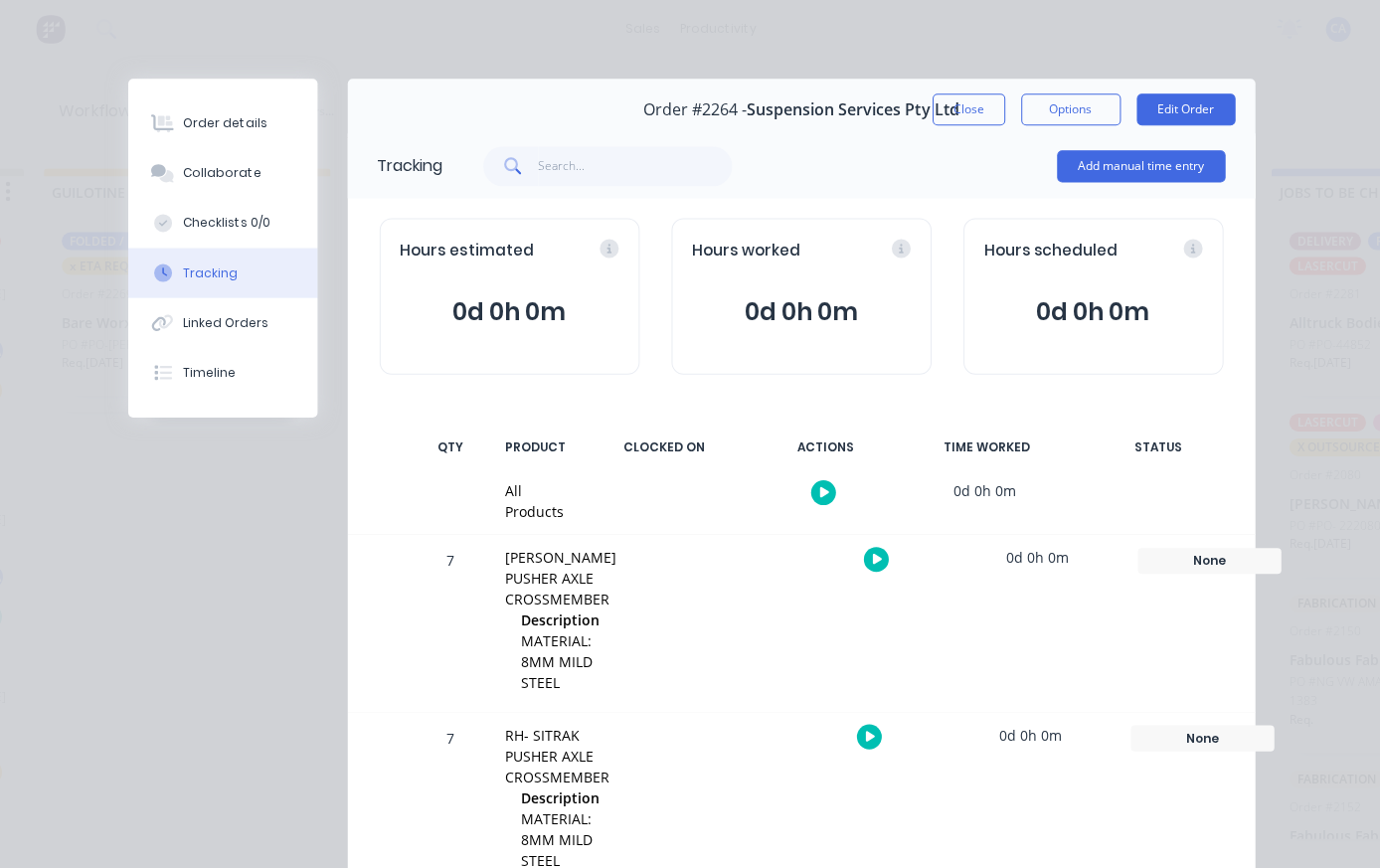 click on "Add manual time entry" at bounding box center (1138, 167) 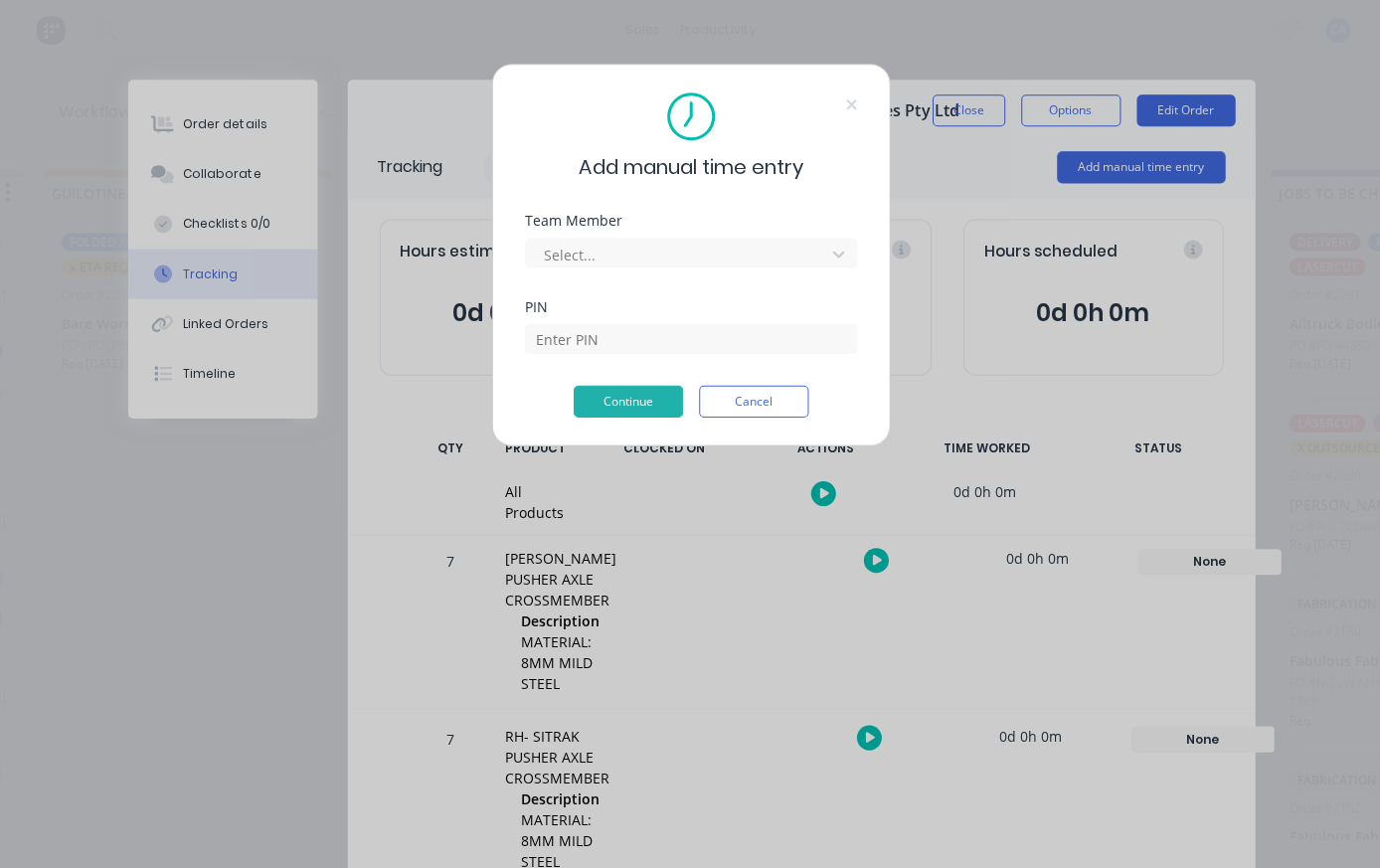 scroll, scrollTop: 27, scrollLeft: 918, axis: both 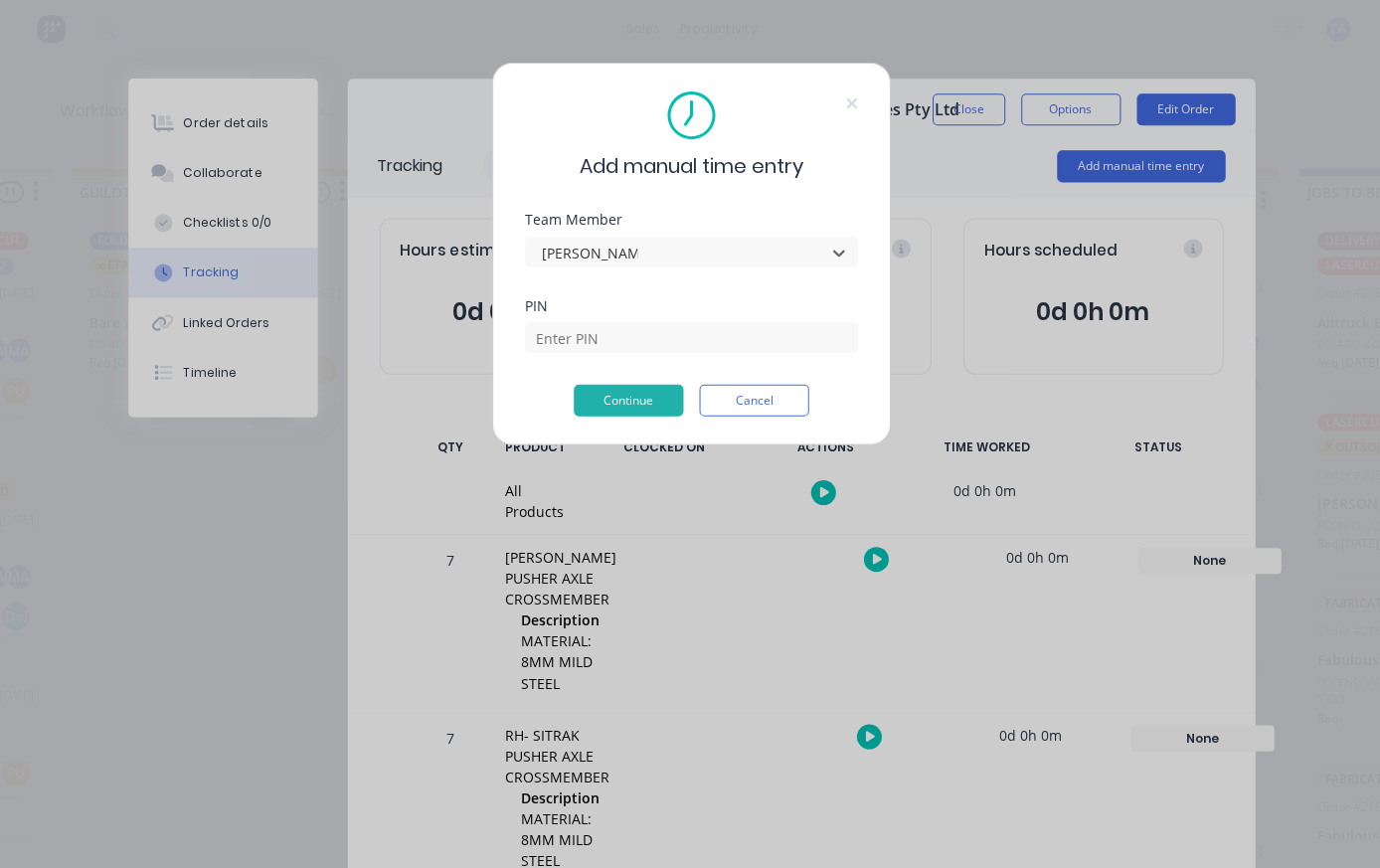 type on "gerard moller" 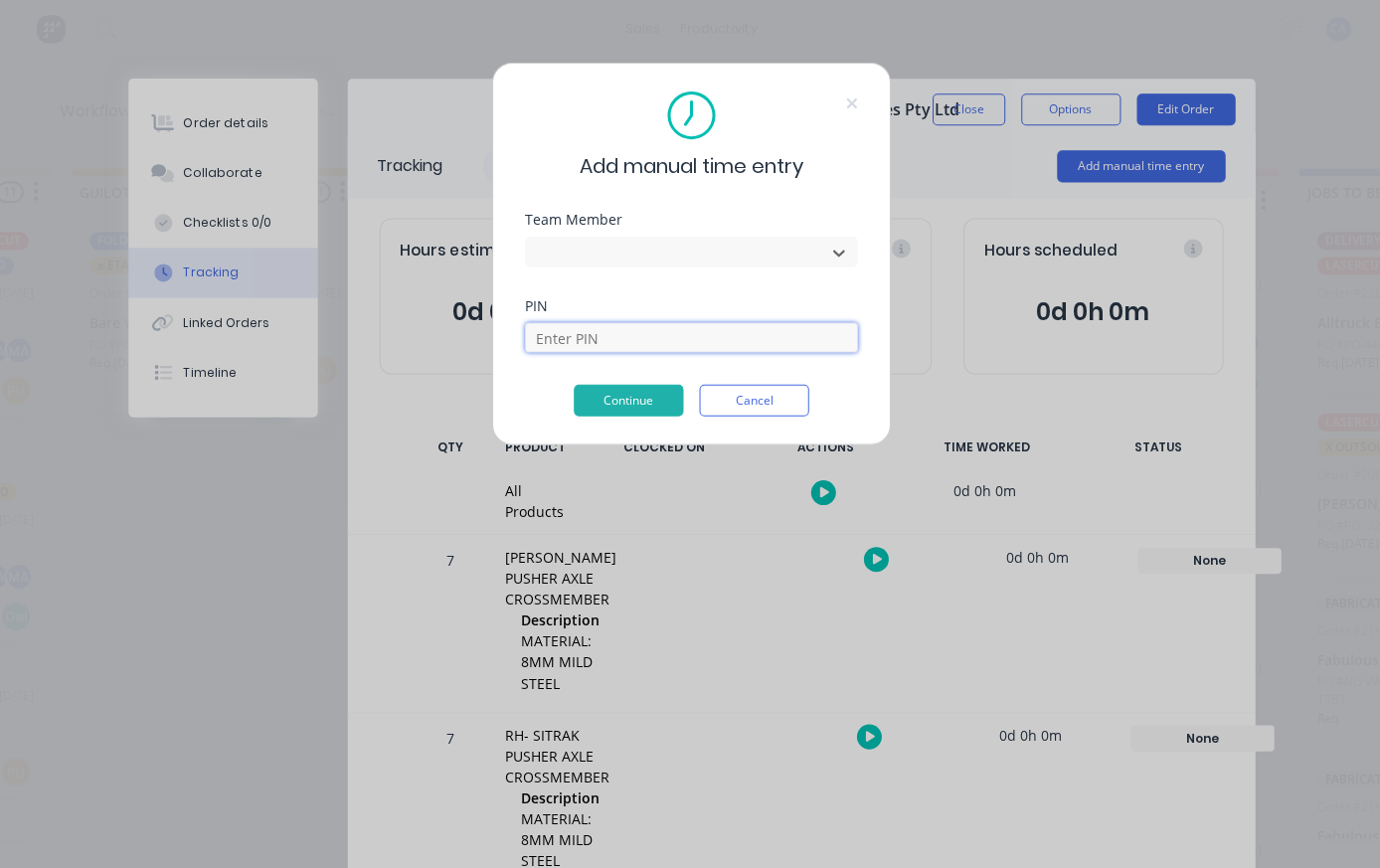 click at bounding box center [690, 338] 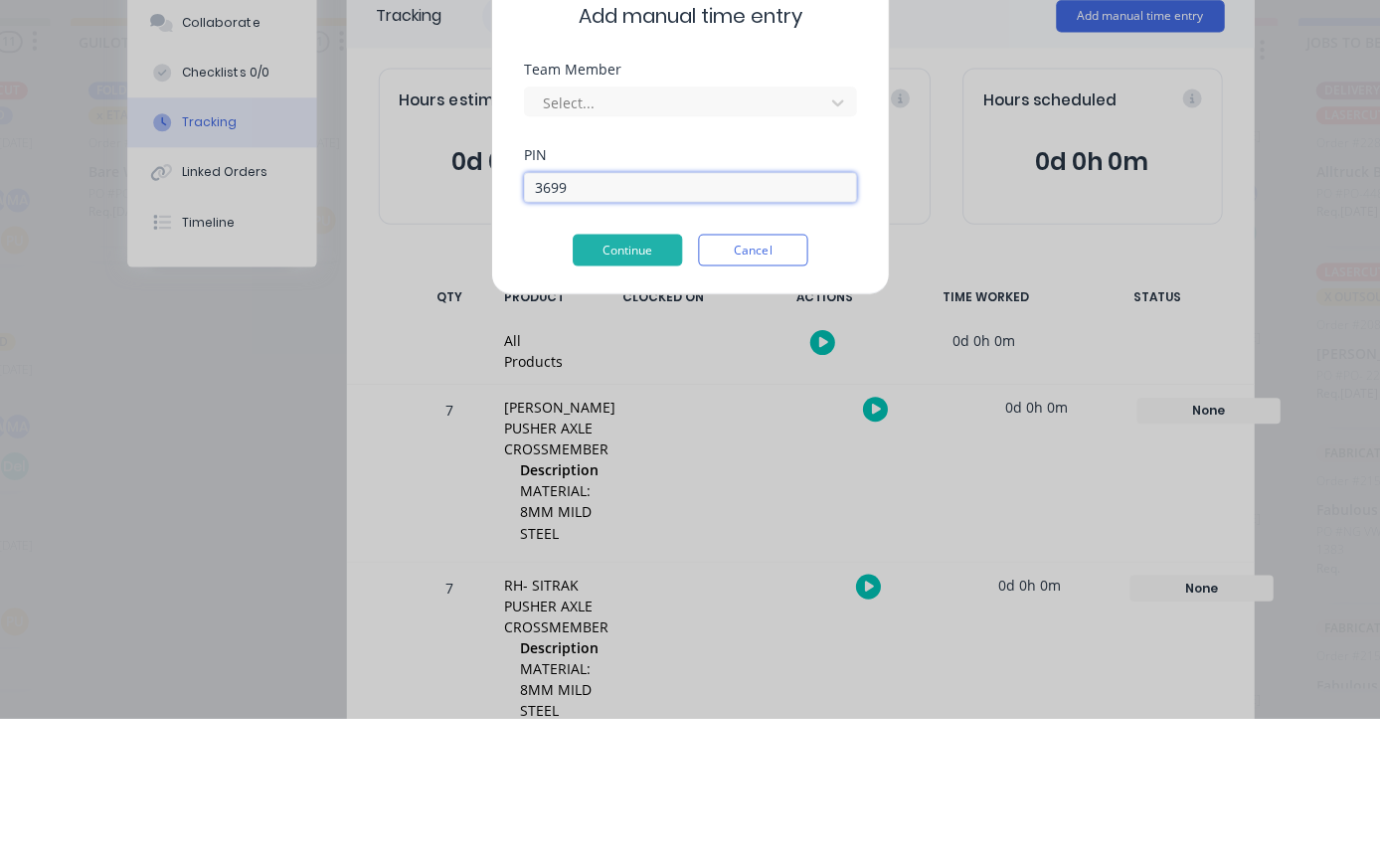 type on "3699" 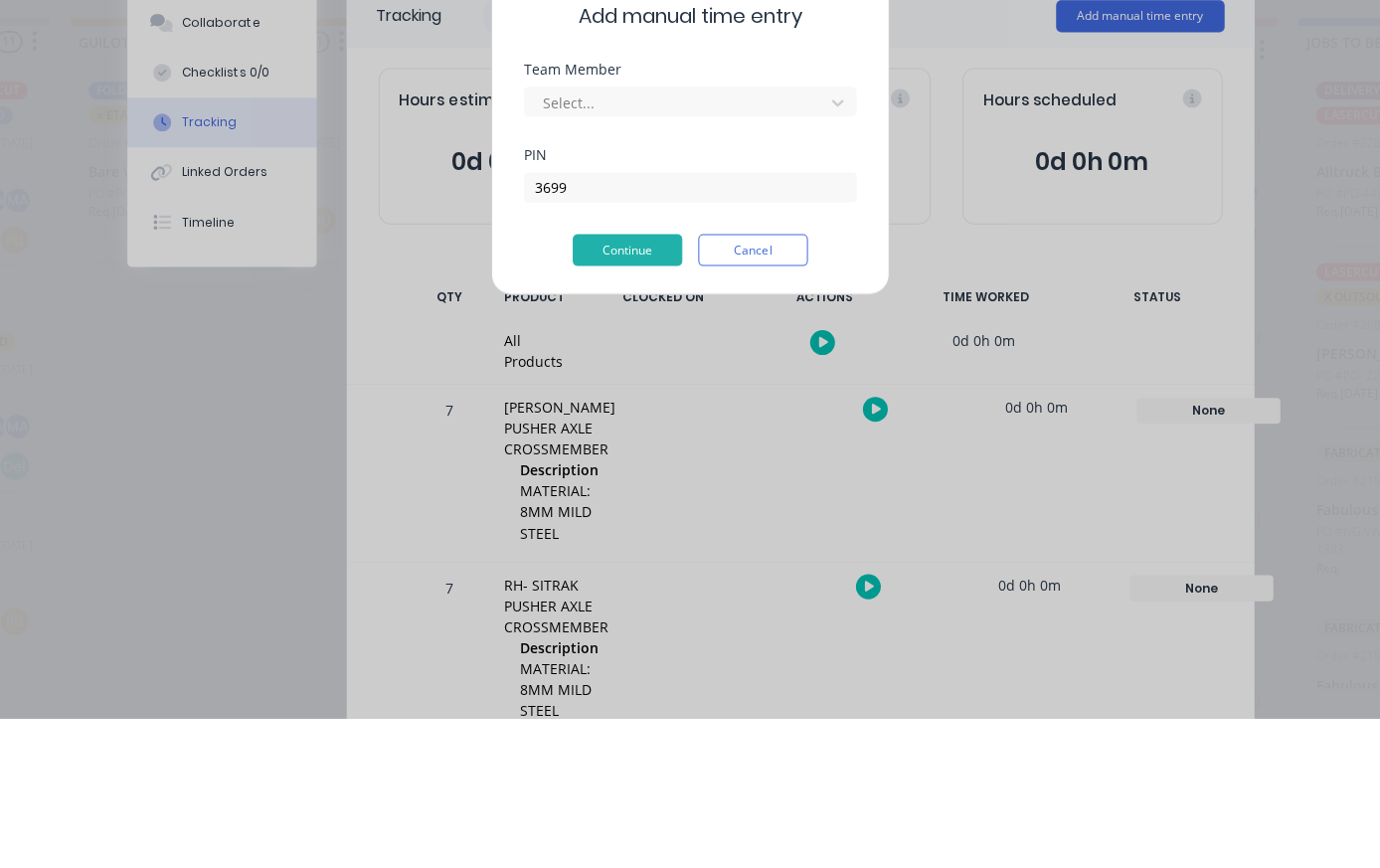 click on "Continue" at bounding box center [627, 401] 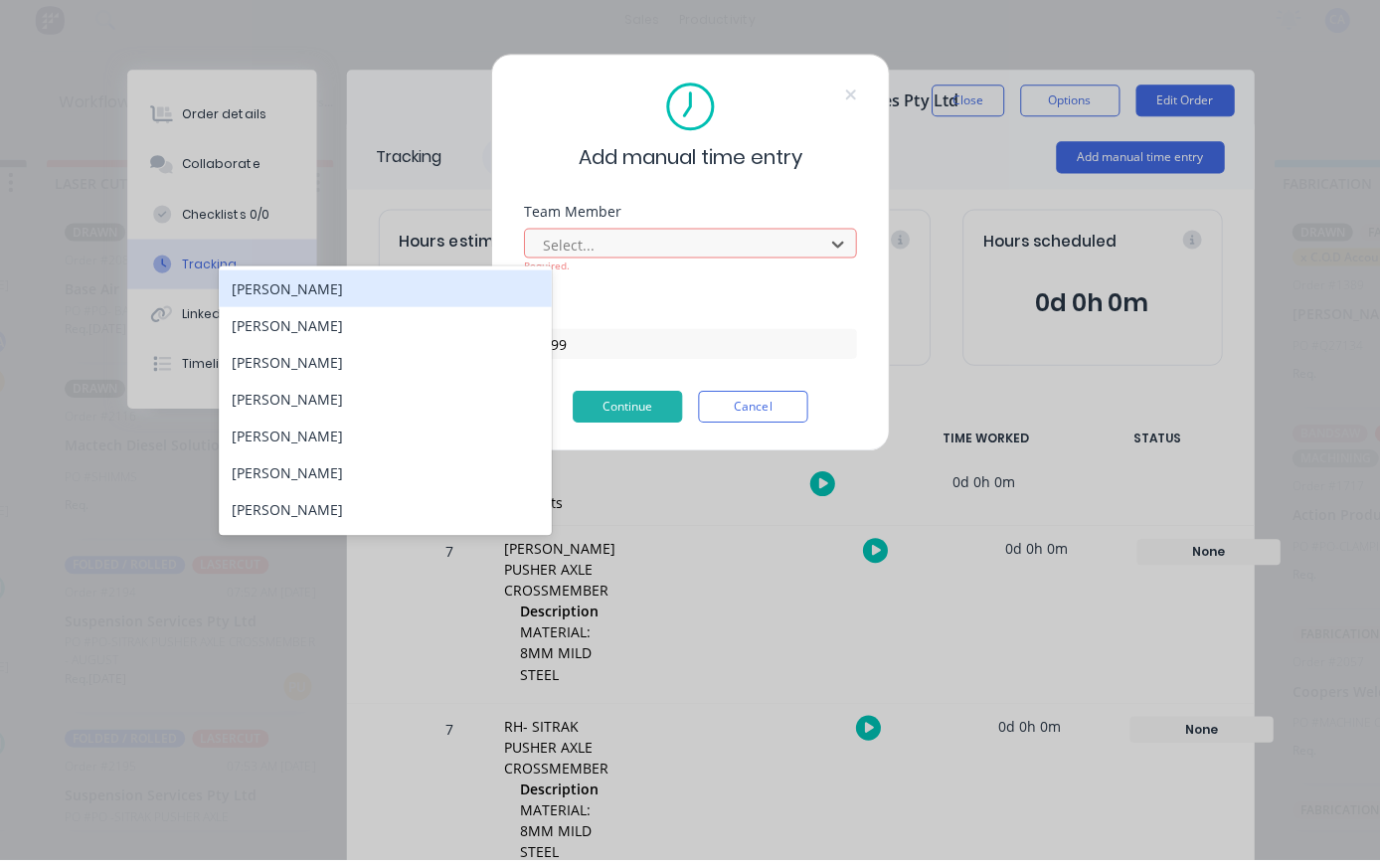 scroll, scrollTop: 0, scrollLeft: 304, axis: horizontal 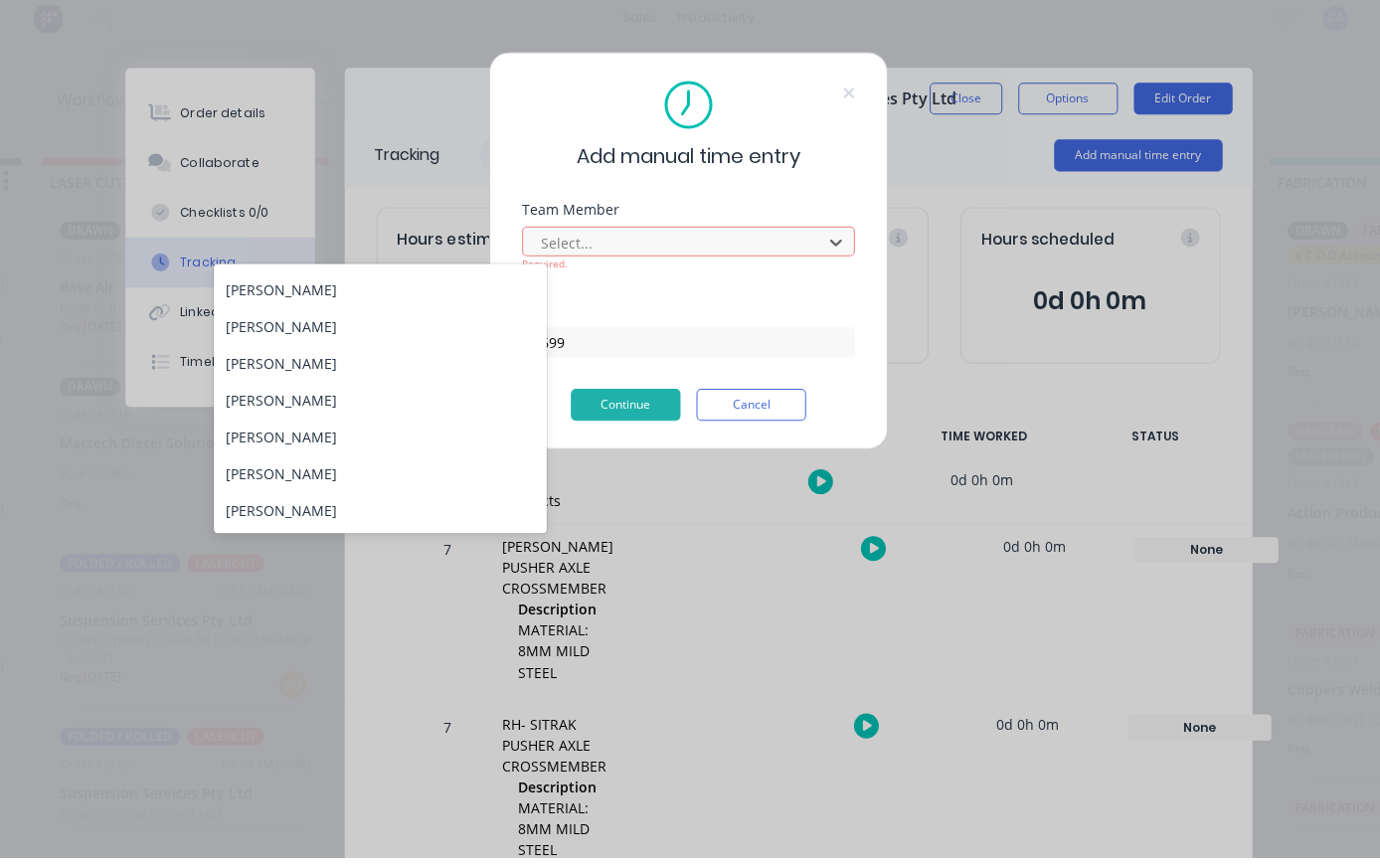 click on "Gerard Moller" at bounding box center (383, 337) 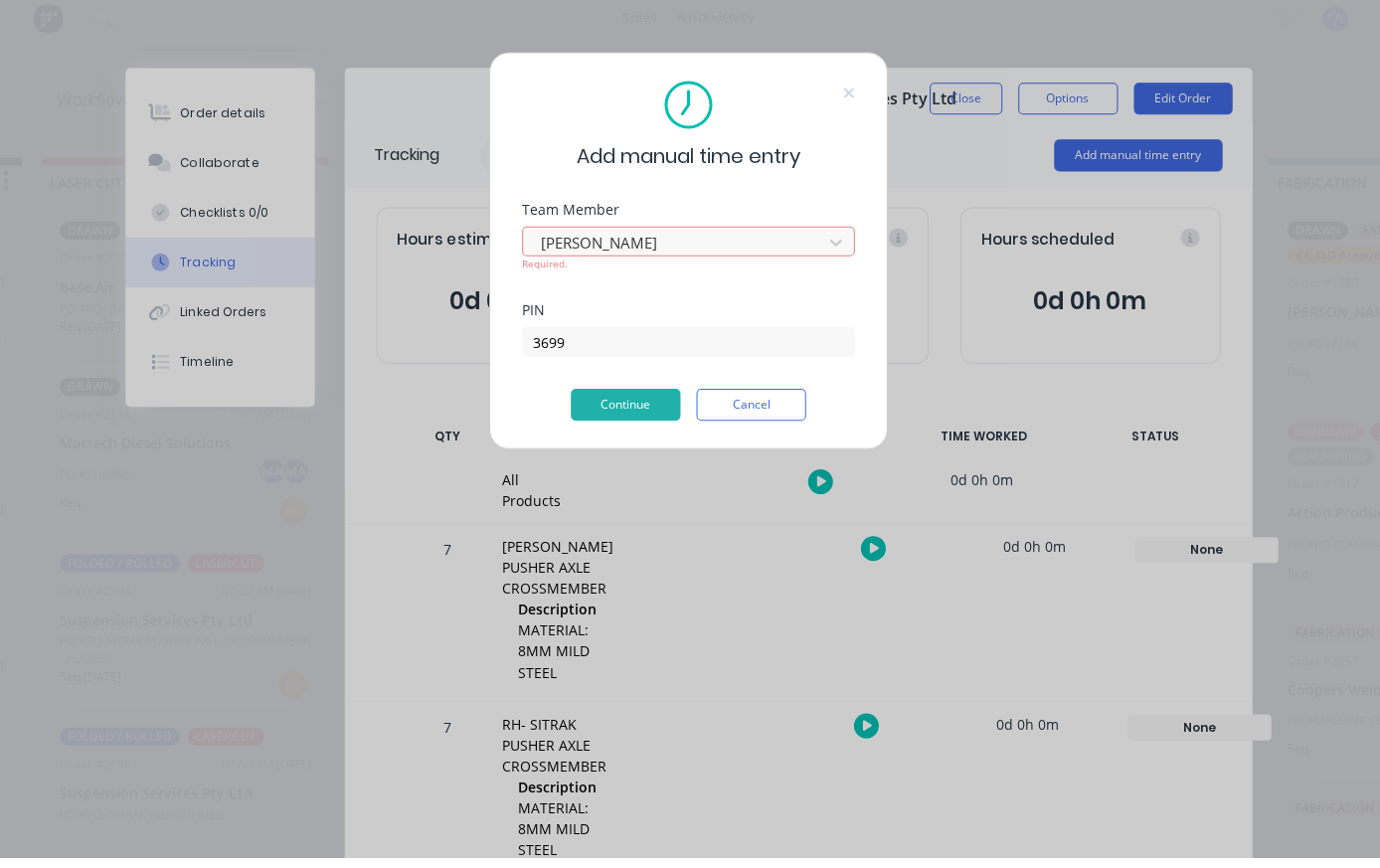 scroll, scrollTop: 10, scrollLeft: 305, axis: both 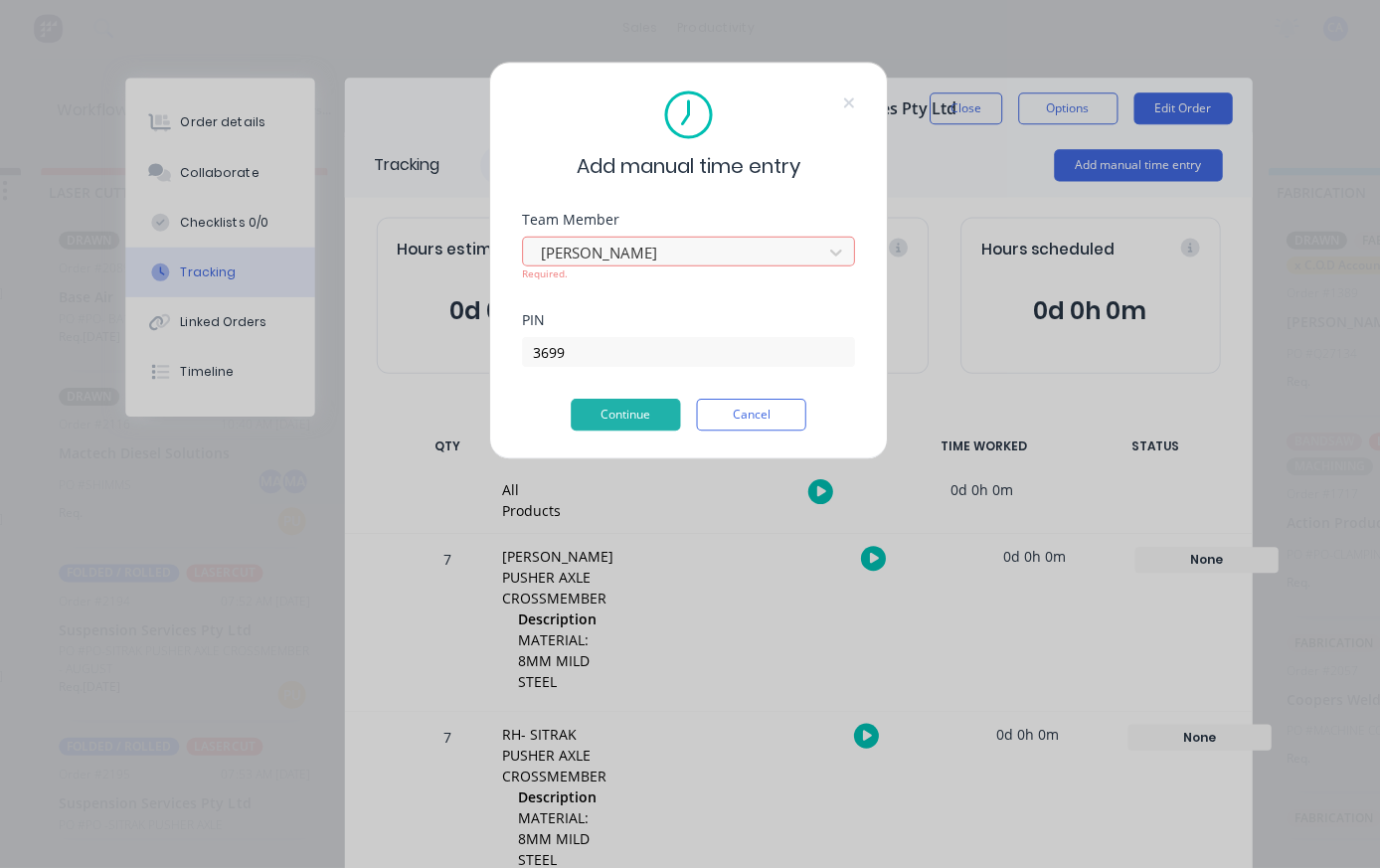 click on "PIN 3699" at bounding box center (690, 357) 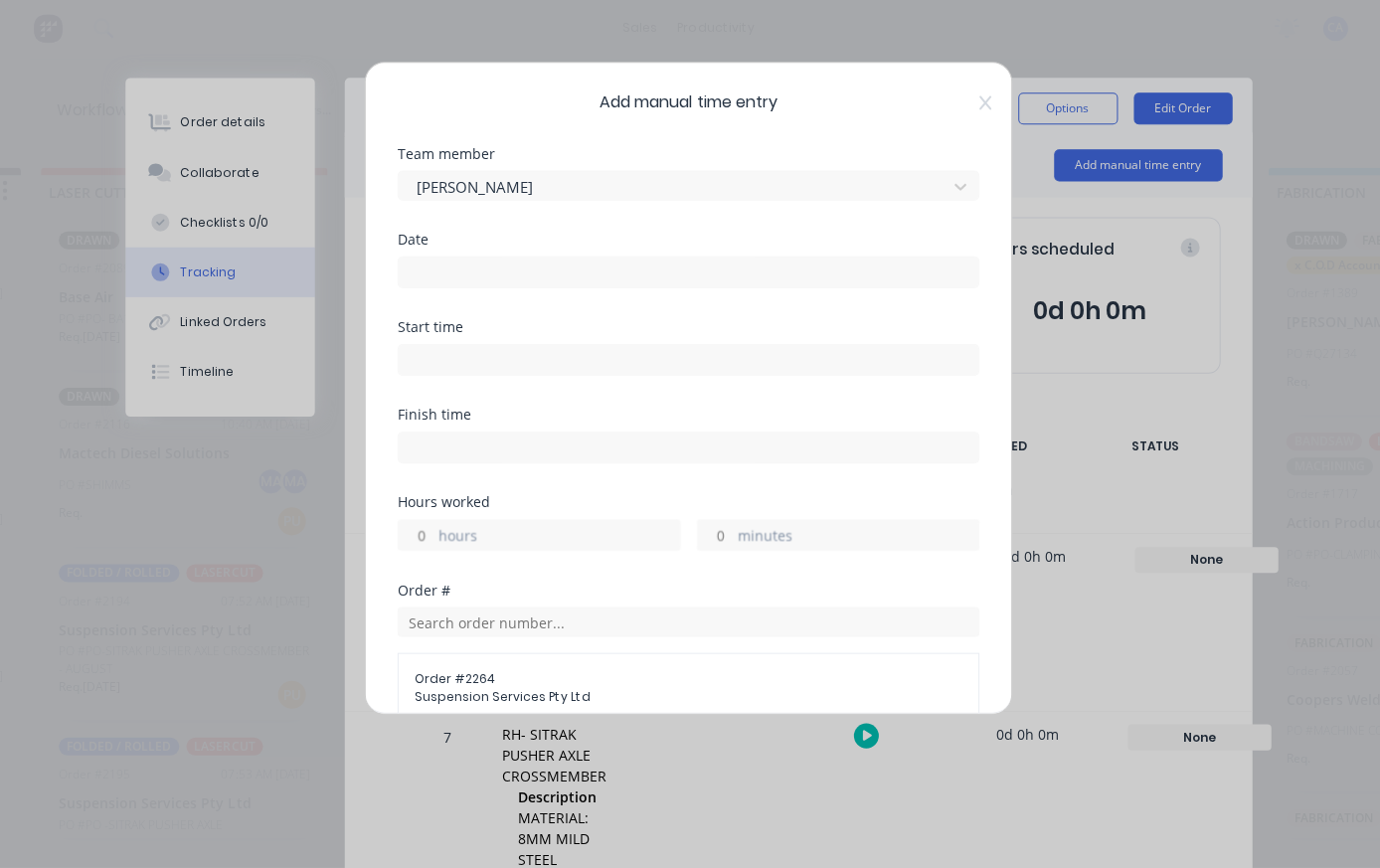 click at bounding box center (690, 273) 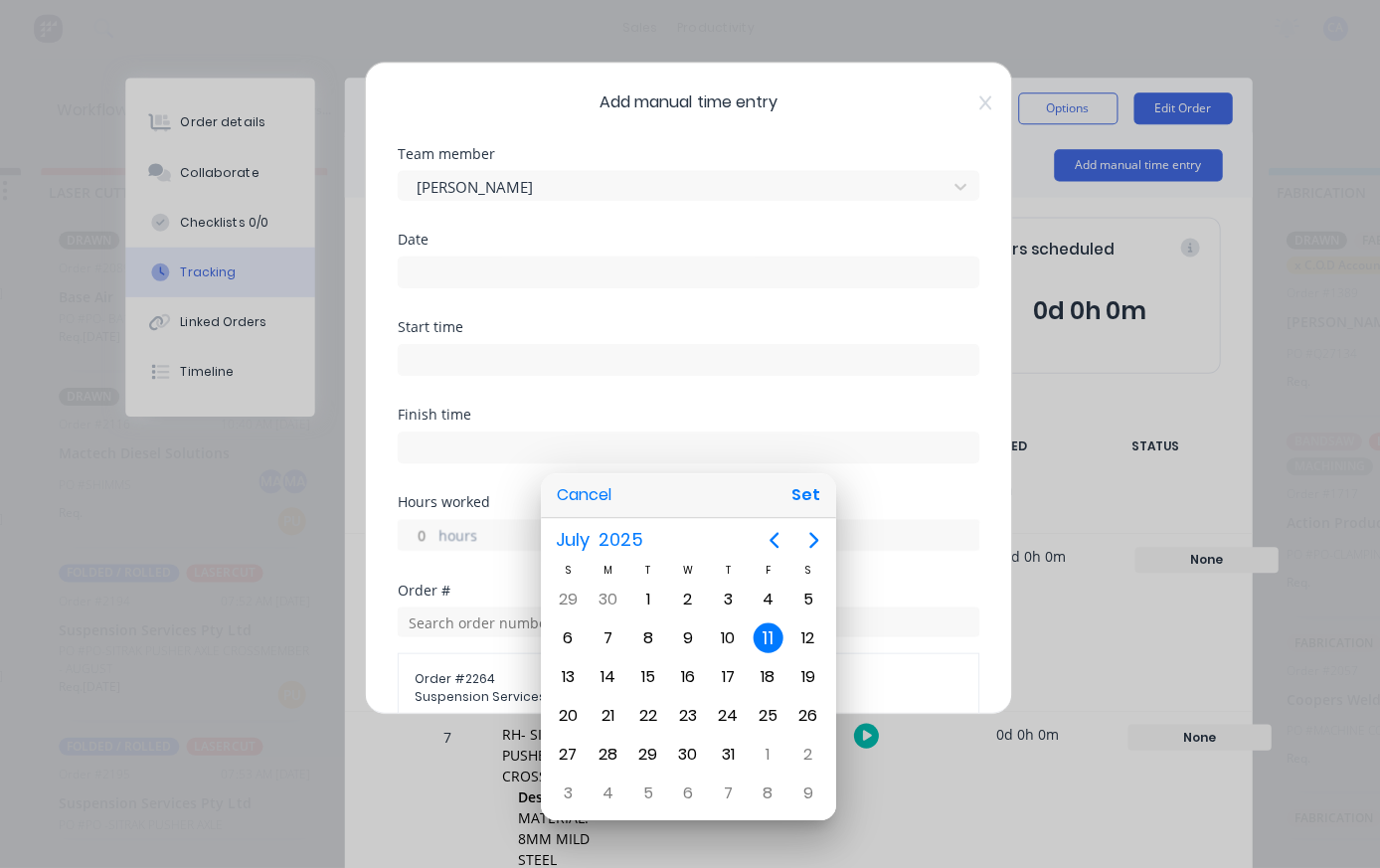 click on "10" at bounding box center [730, 638] 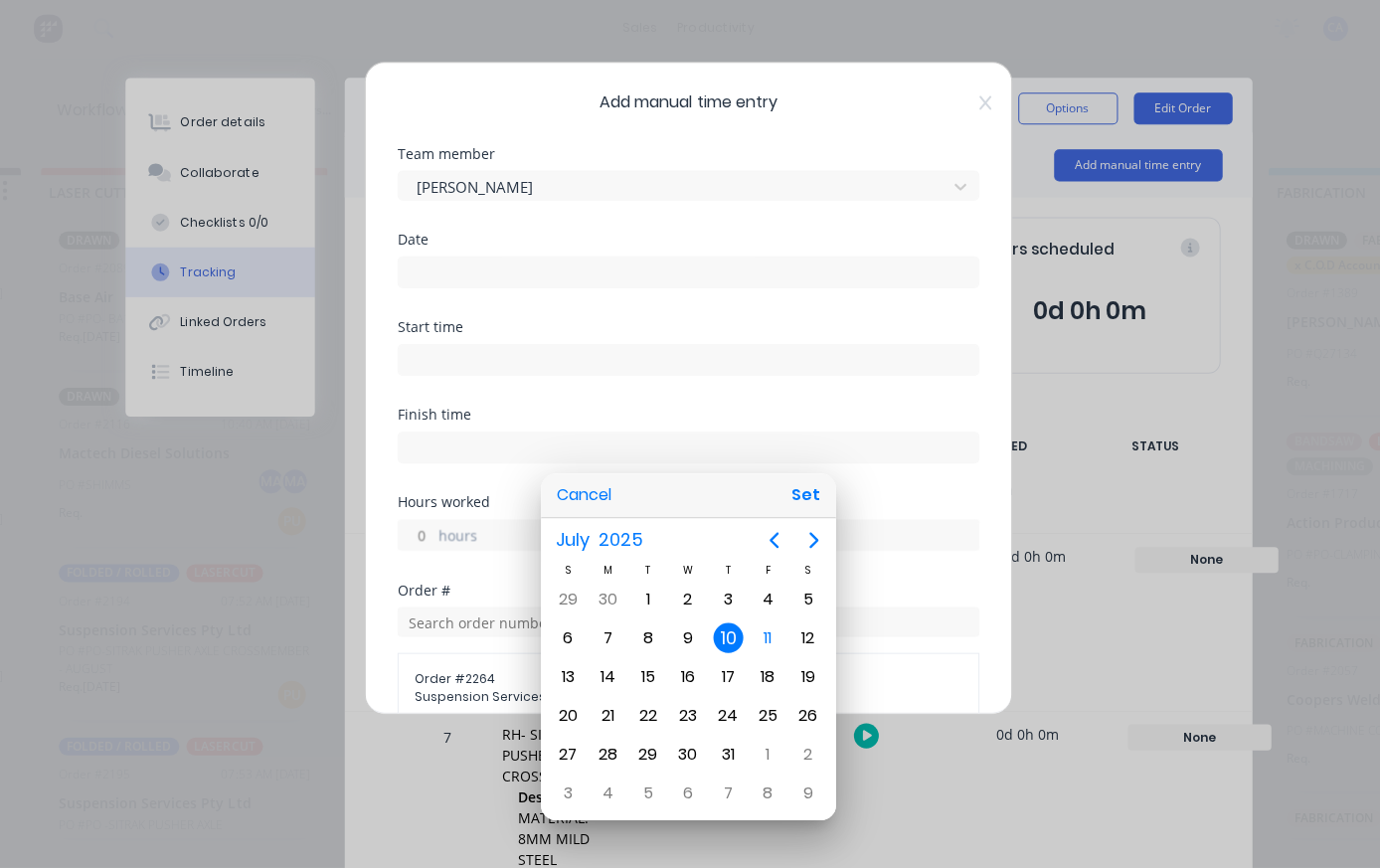 click on "Set" at bounding box center [806, 496] 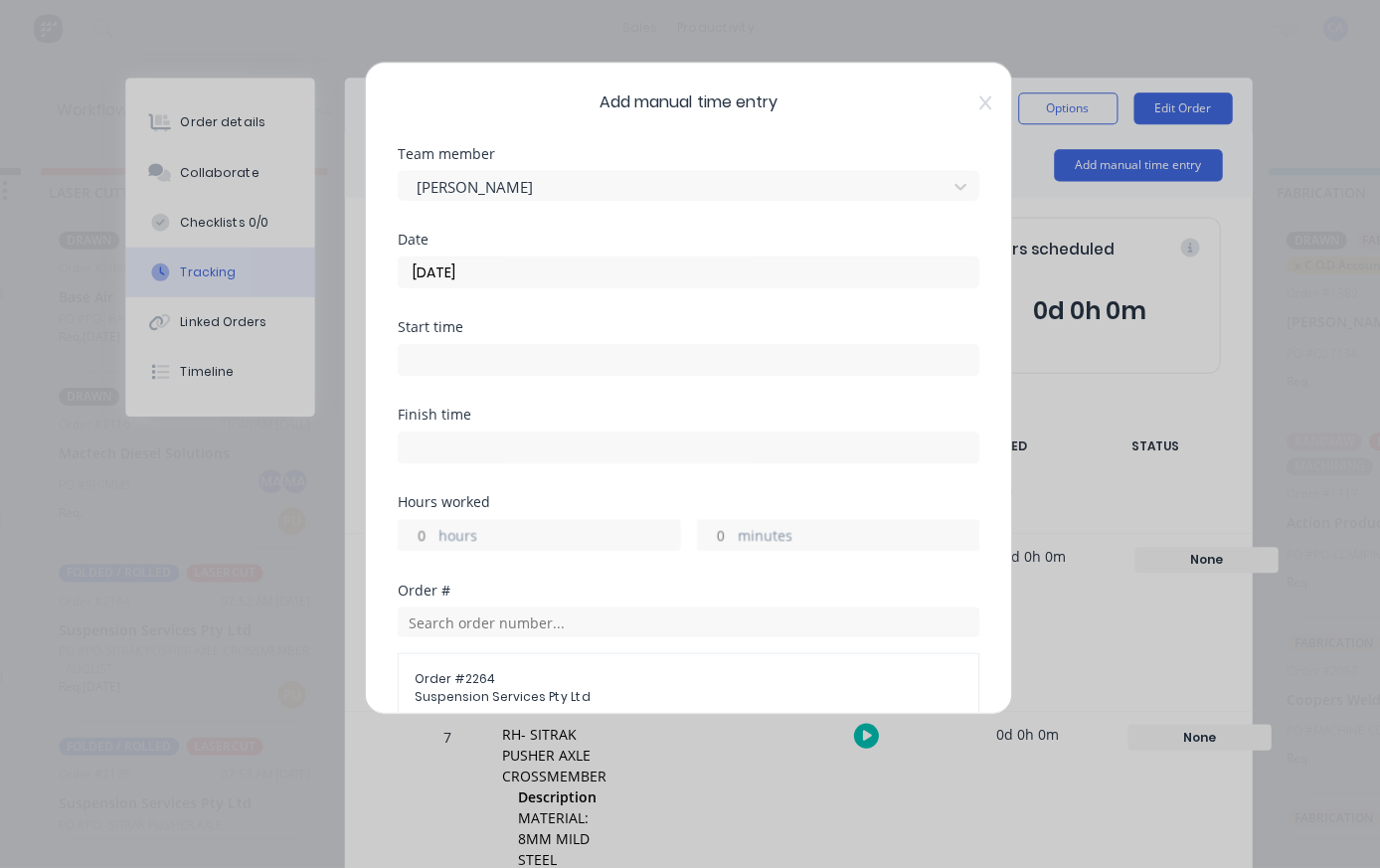 click on "hours" at bounding box center [561, 538] 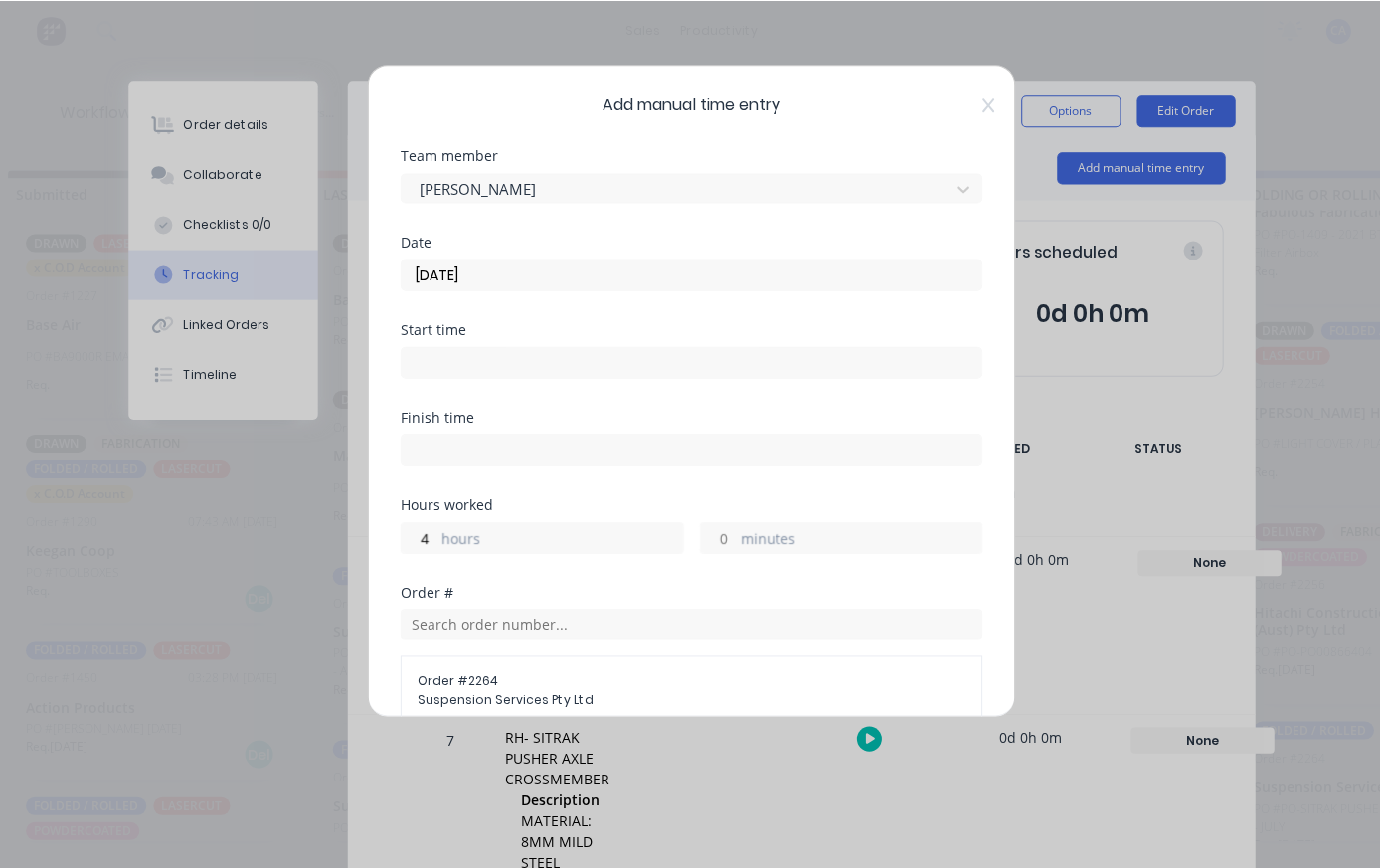 scroll, scrollTop: 28, scrollLeft: 35, axis: both 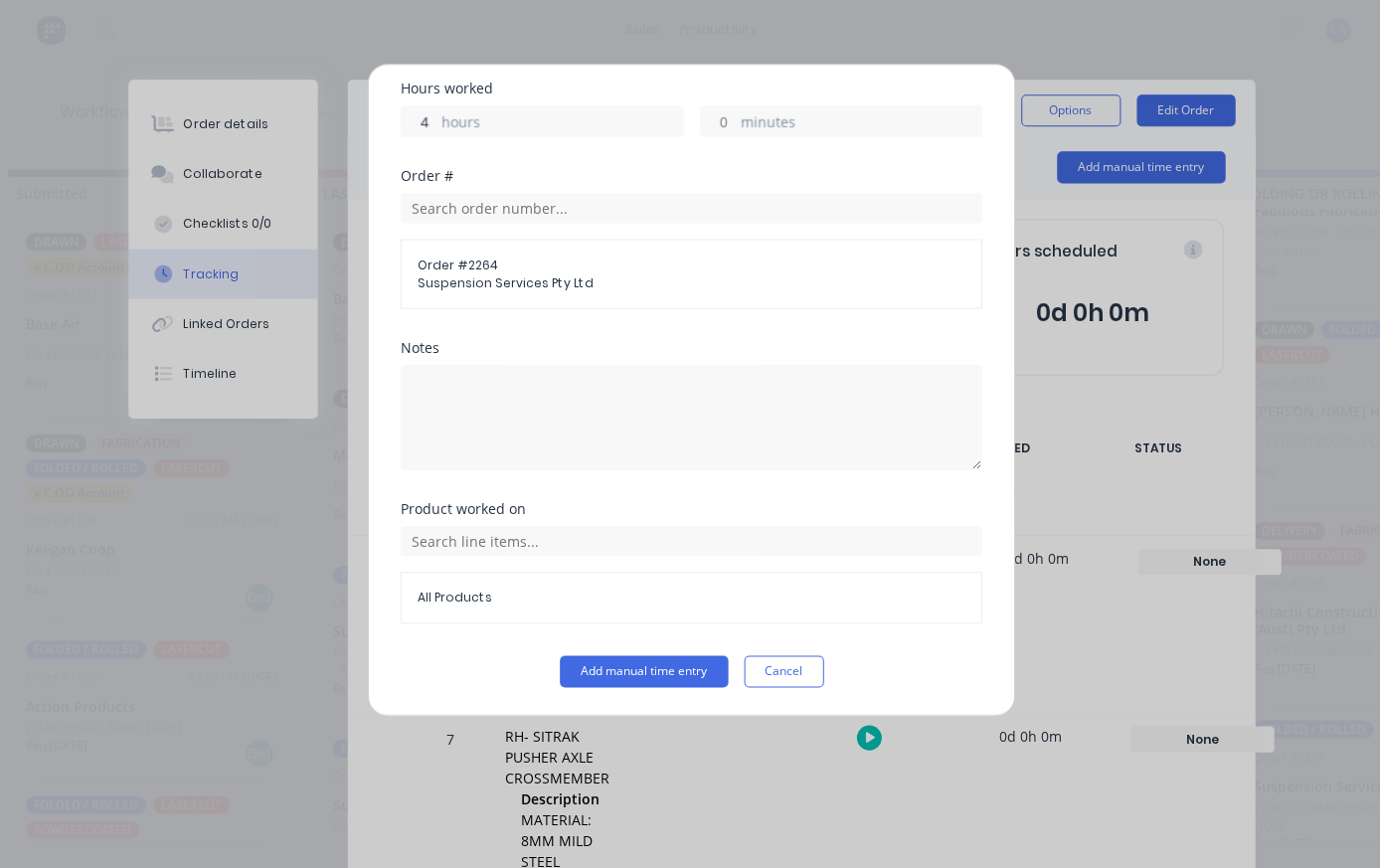 type on "4" 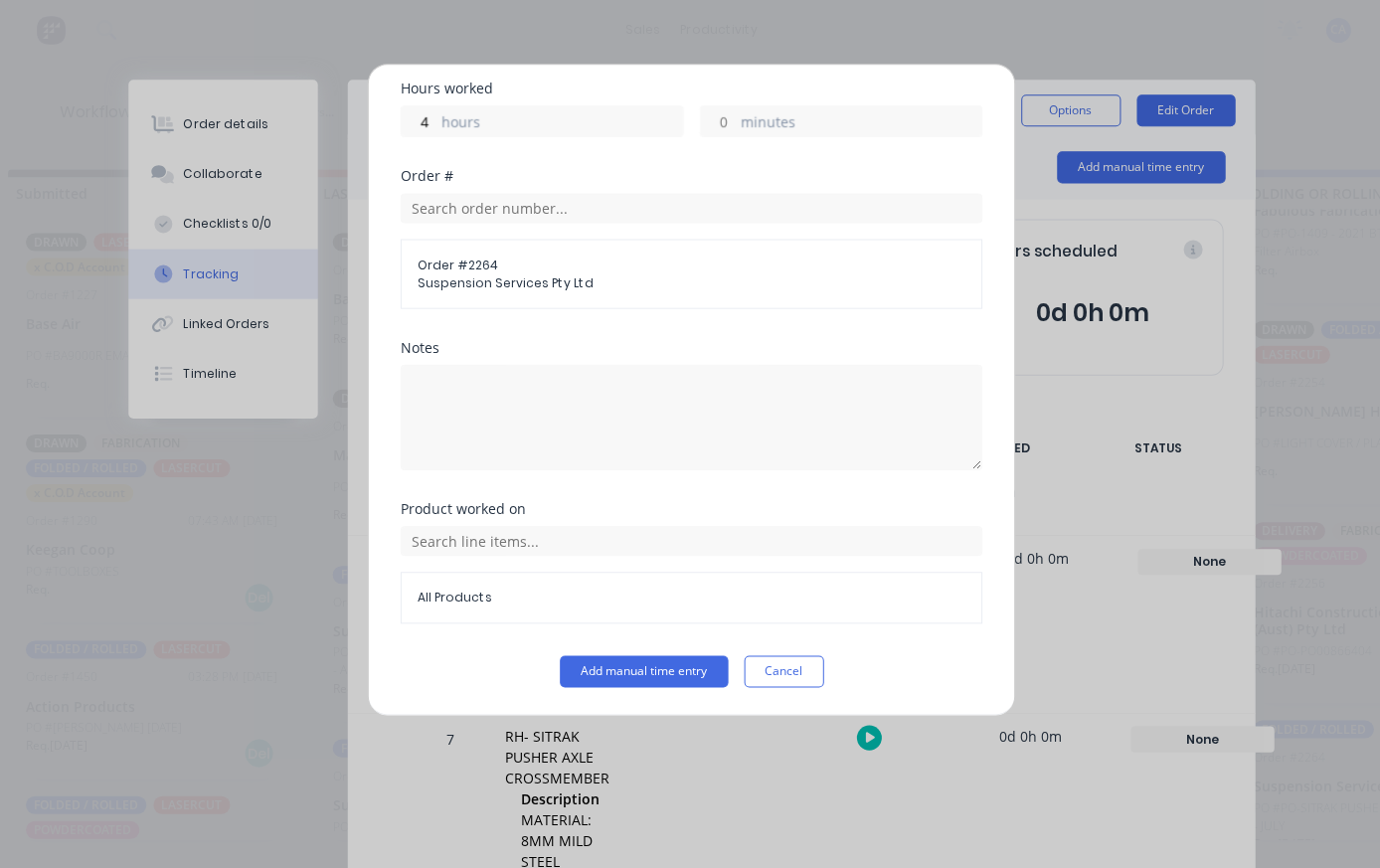 click on "Add manual time entry" at bounding box center (642, 670) 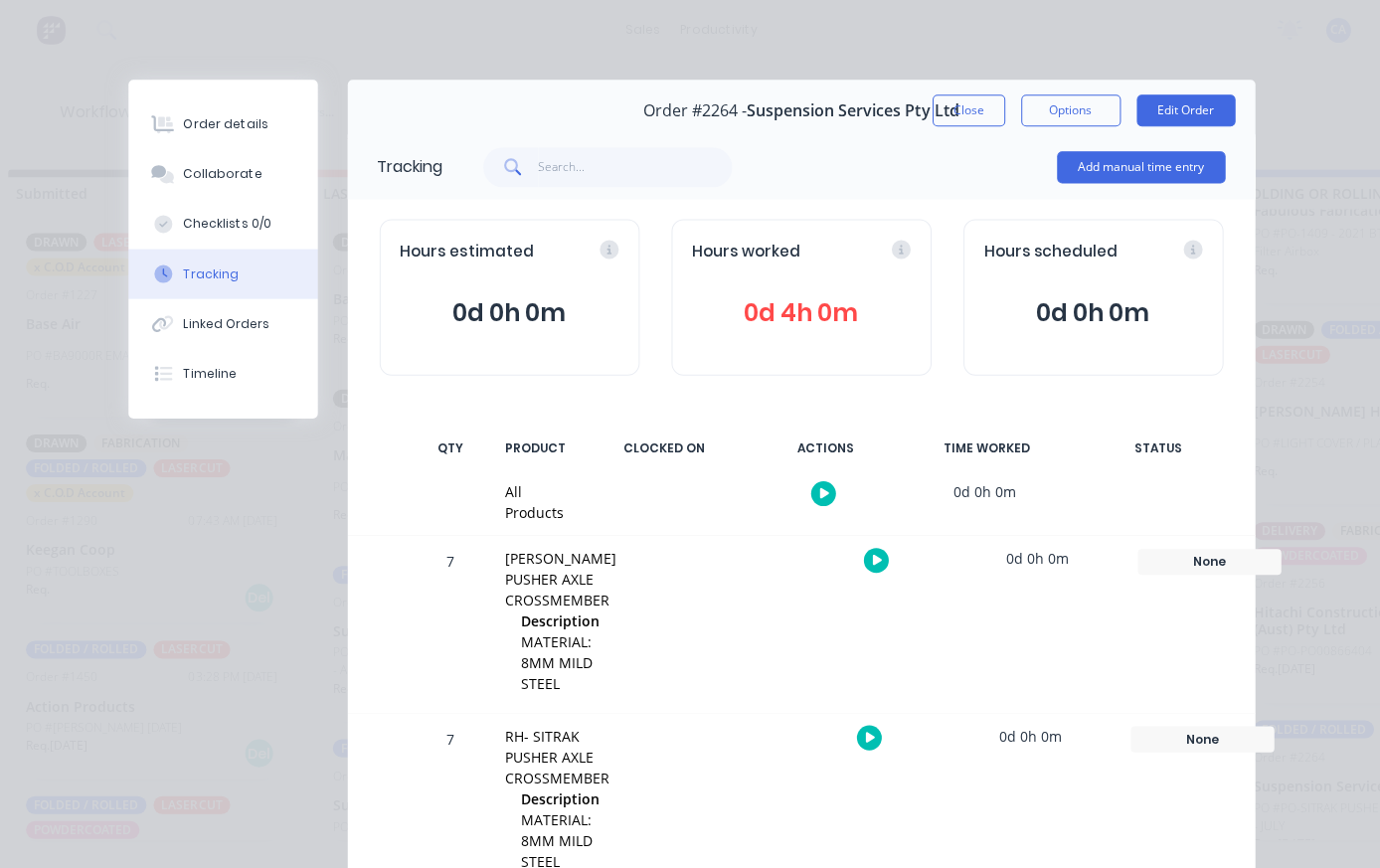click on "Add manual time entry" at bounding box center [1138, 167] 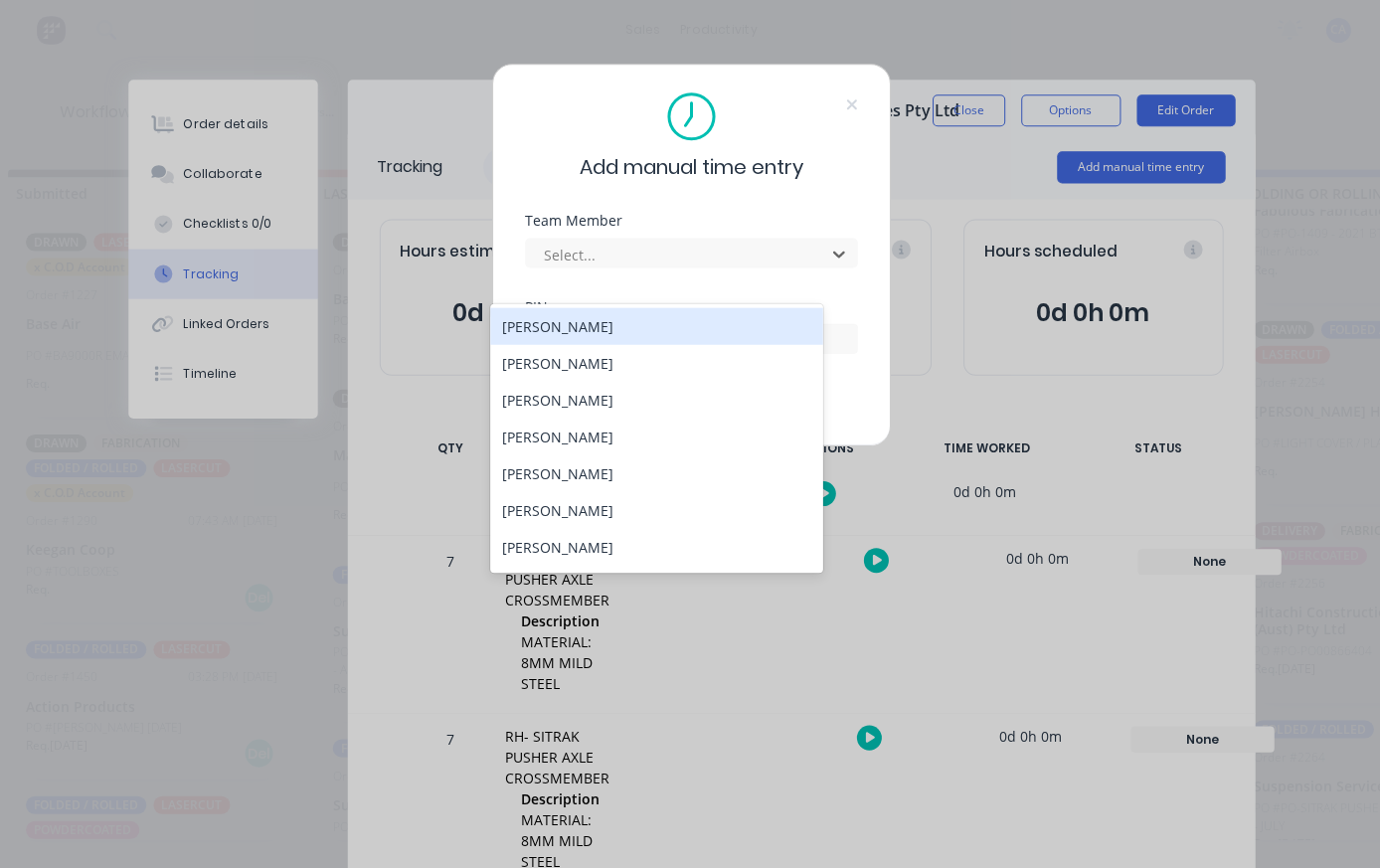 scroll, scrollTop: 26, scrollLeft: 35, axis: both 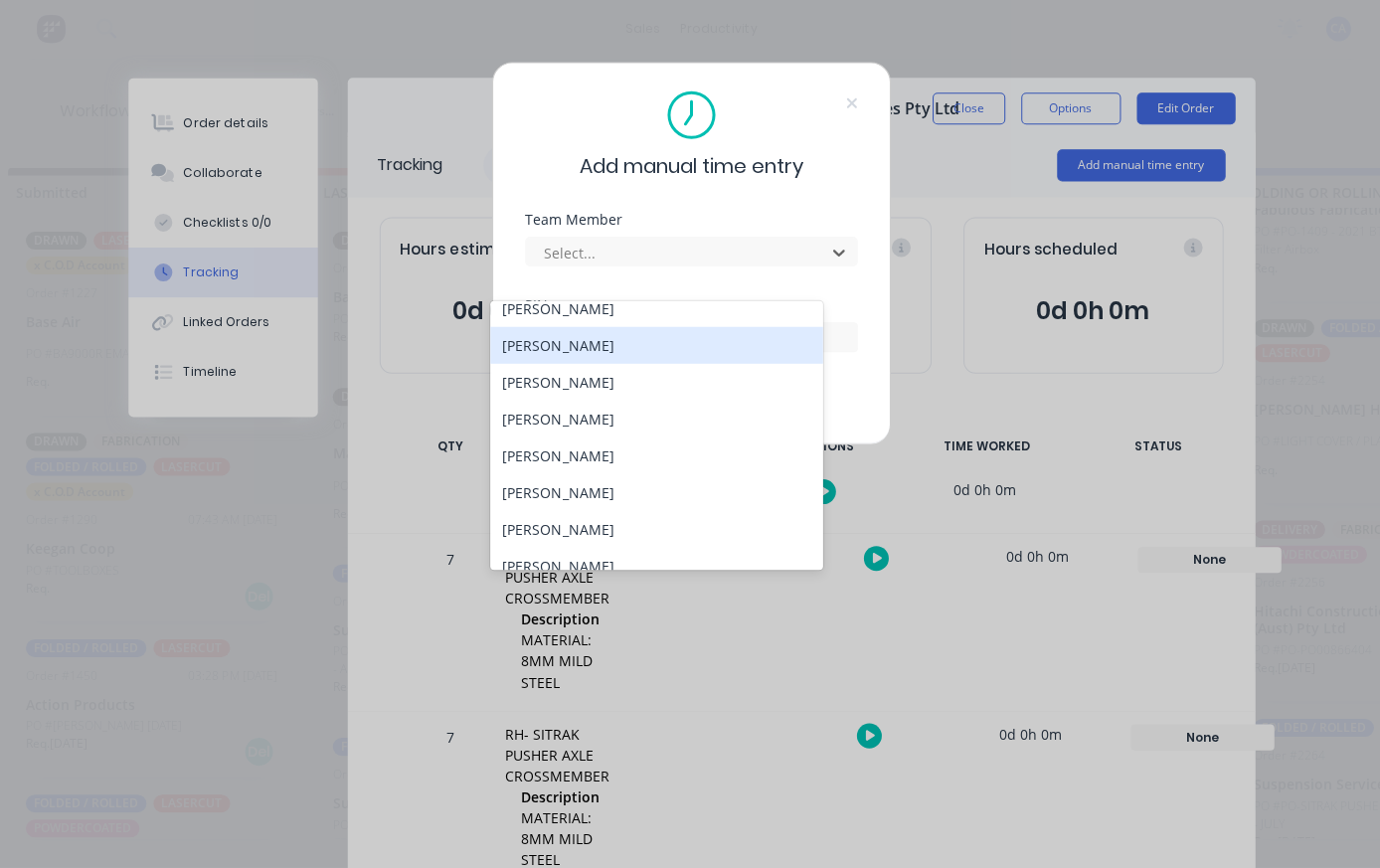 click on "[PERSON_NAME]" at bounding box center (655, 346) 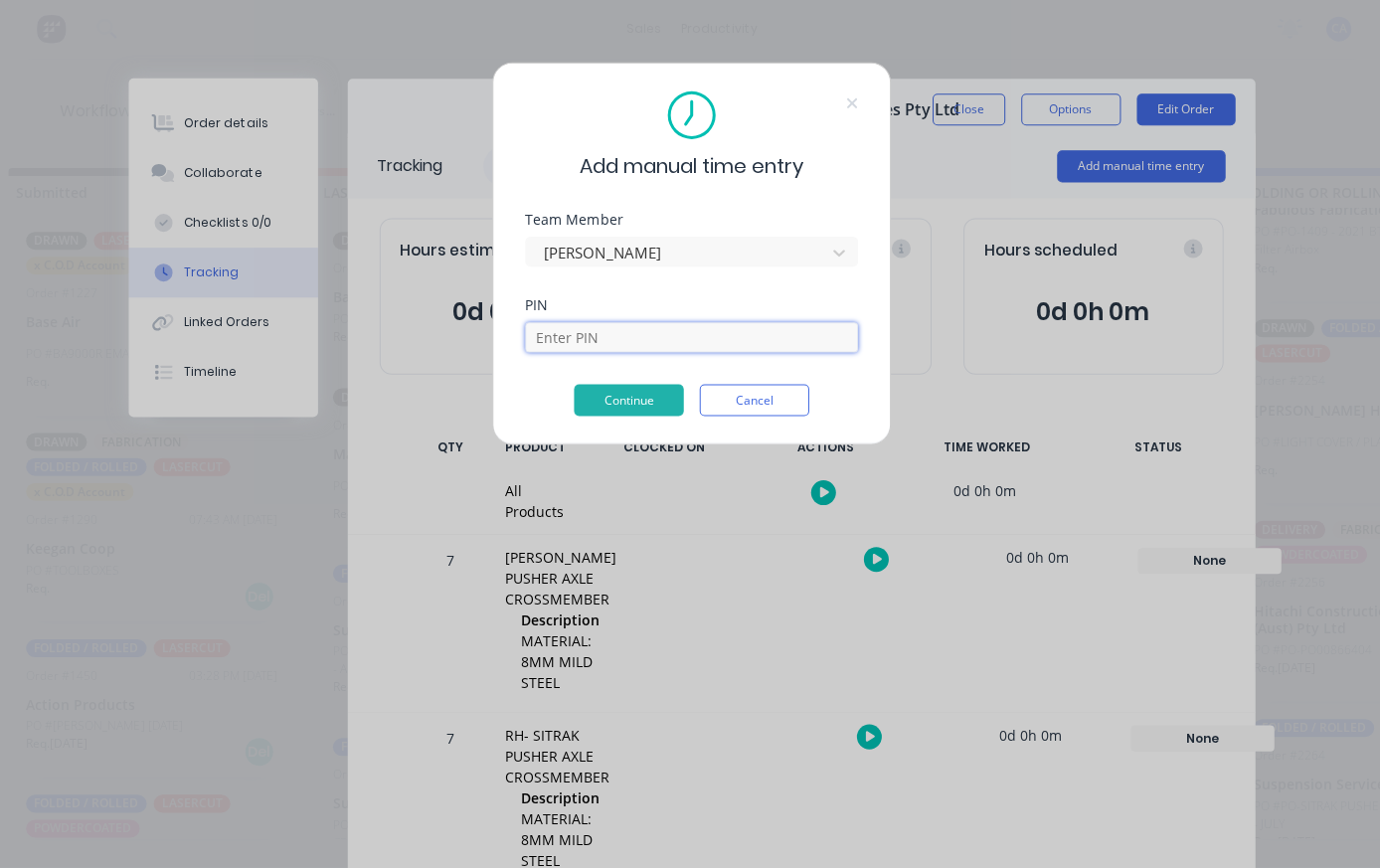 click at bounding box center [690, 338] 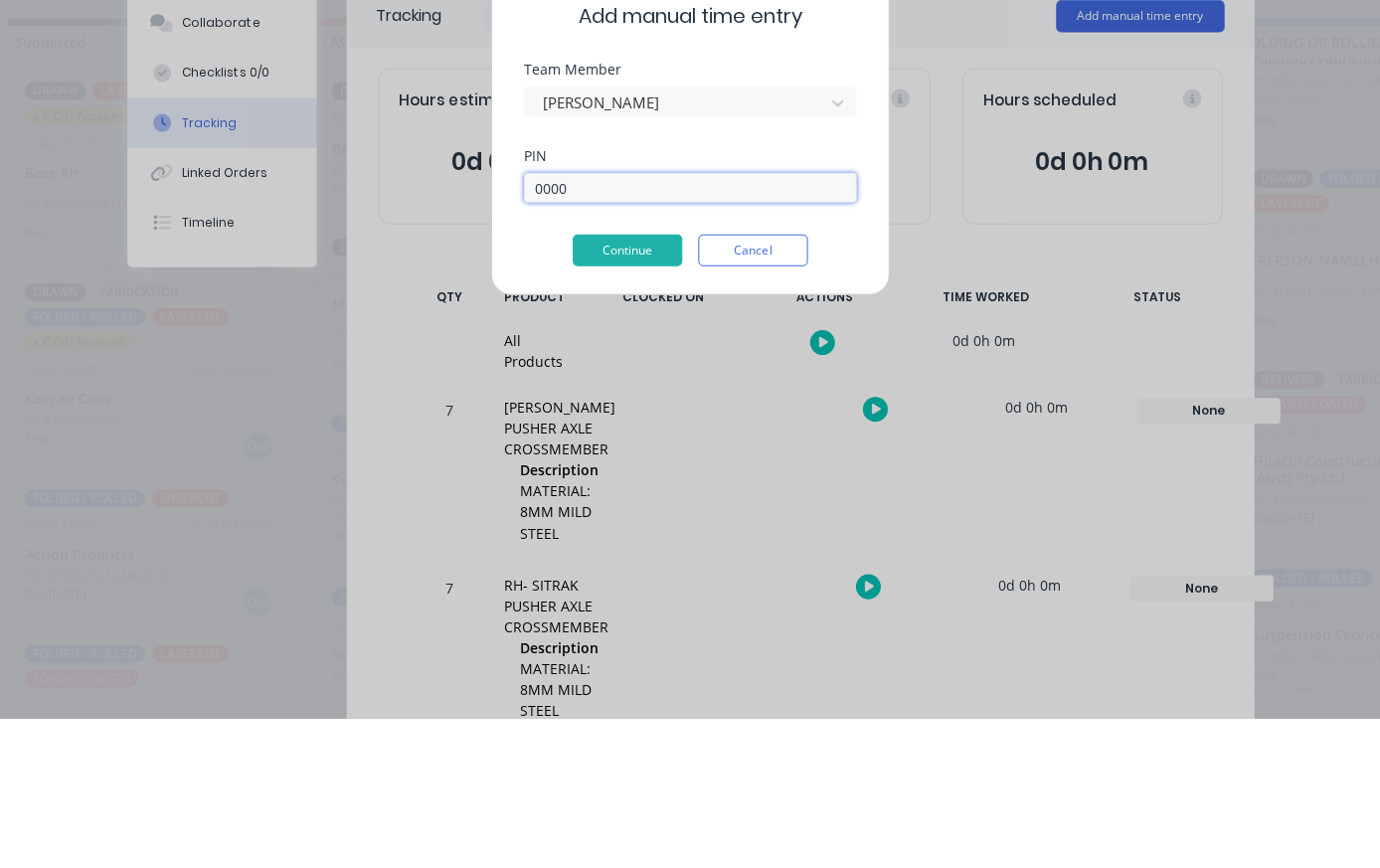 type on "0000" 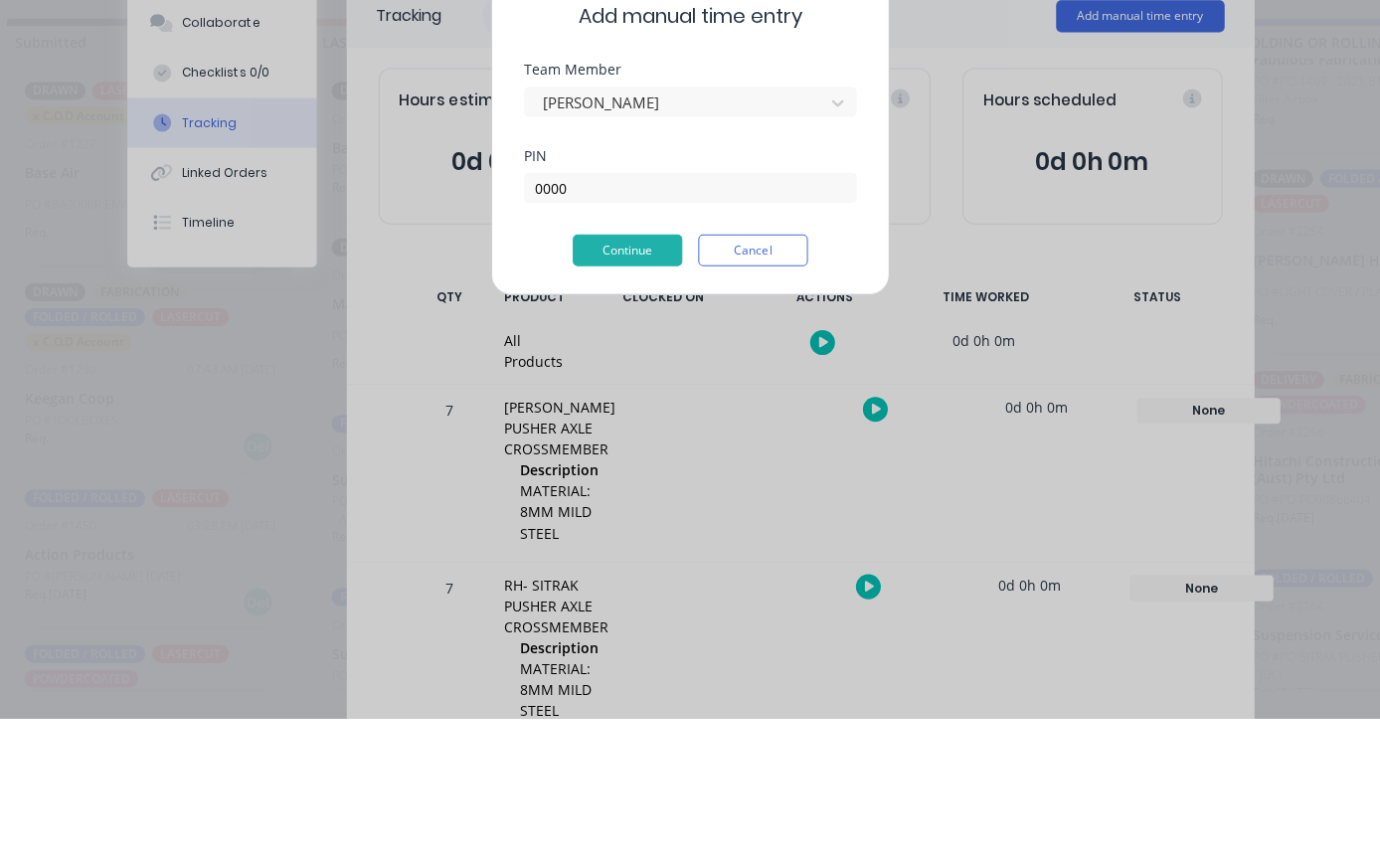 click on "Continue" at bounding box center (627, 401) 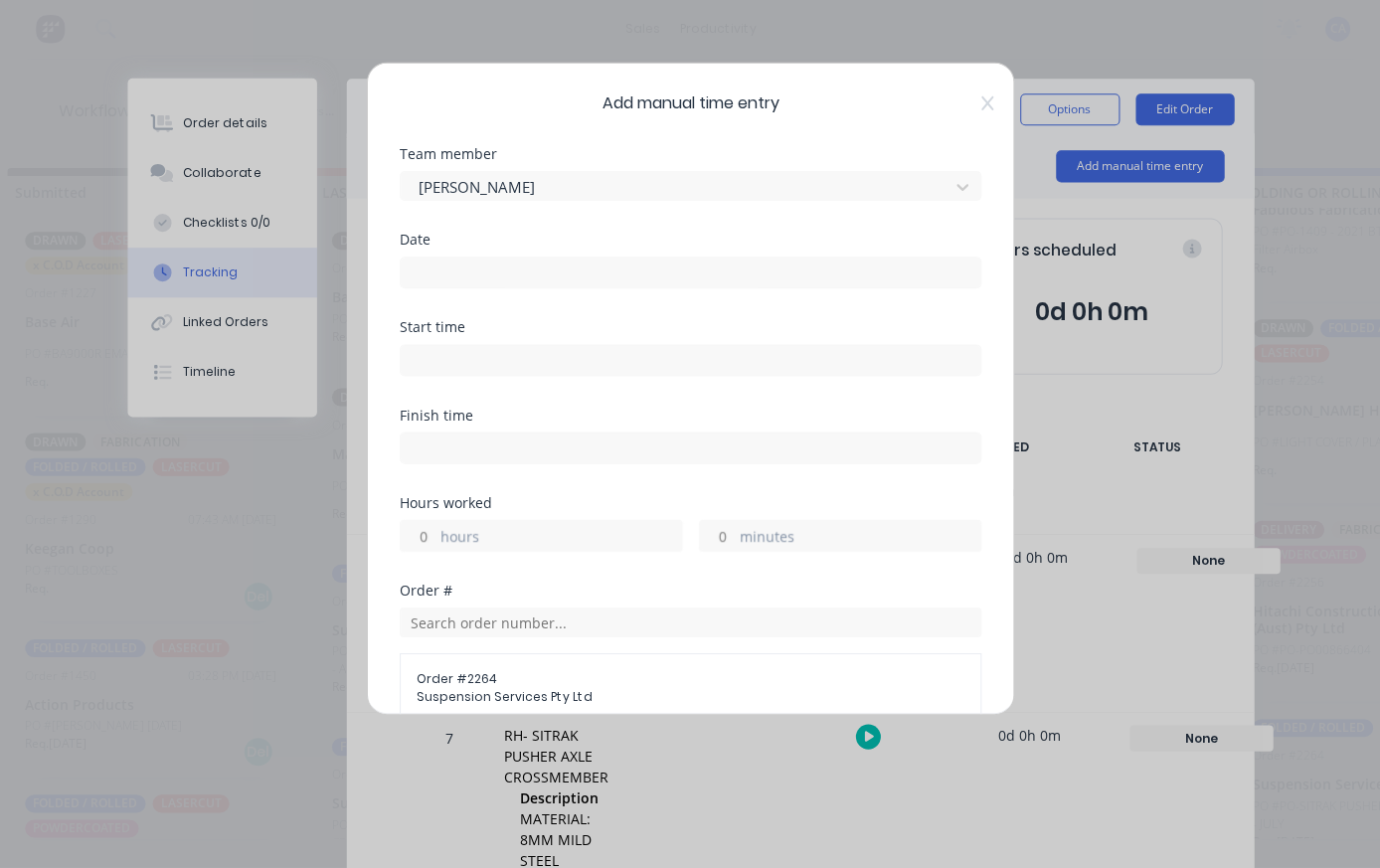 click at bounding box center (690, 270) 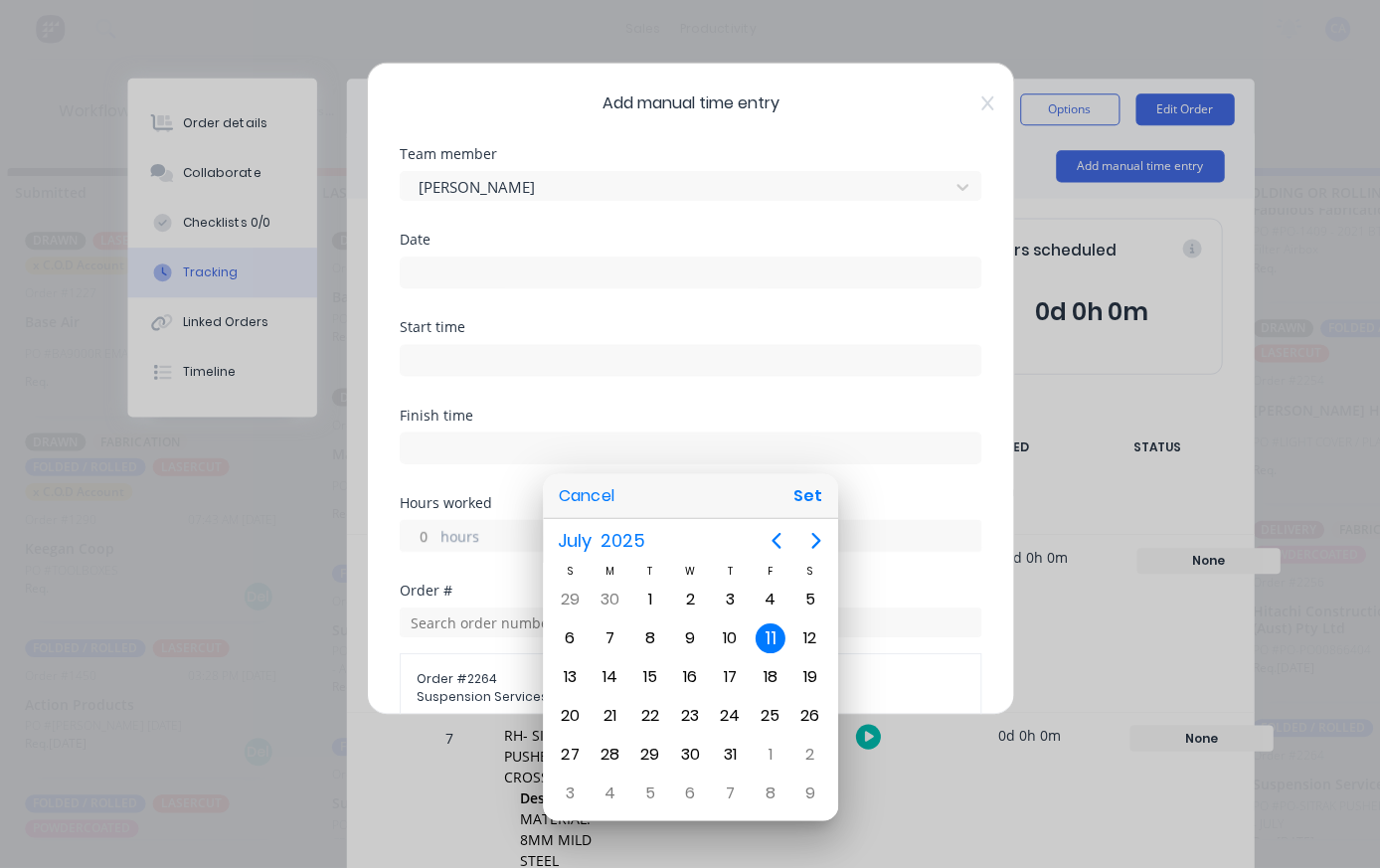 click on "10" at bounding box center [730, 638] 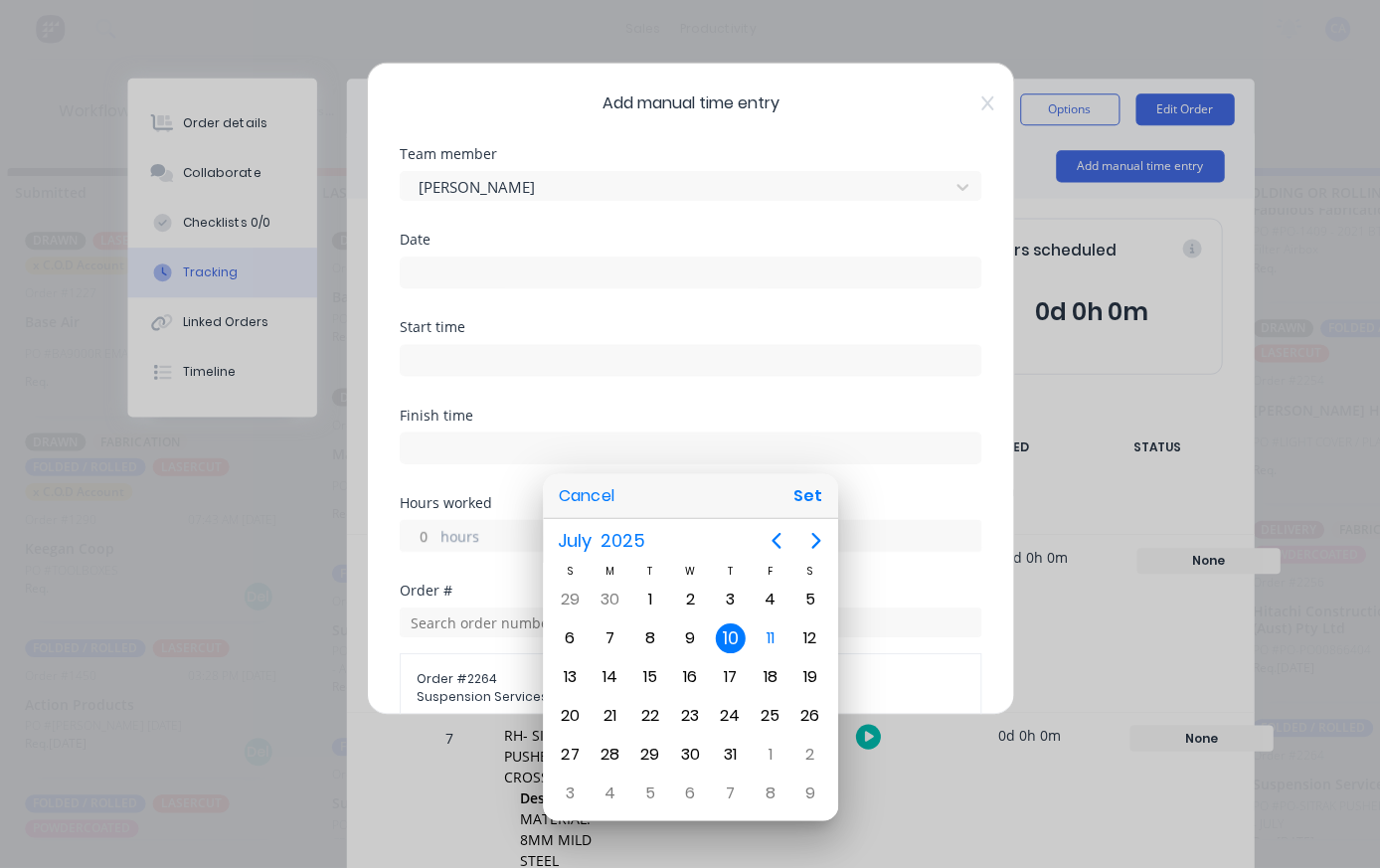 click on "Set" at bounding box center [806, 496] 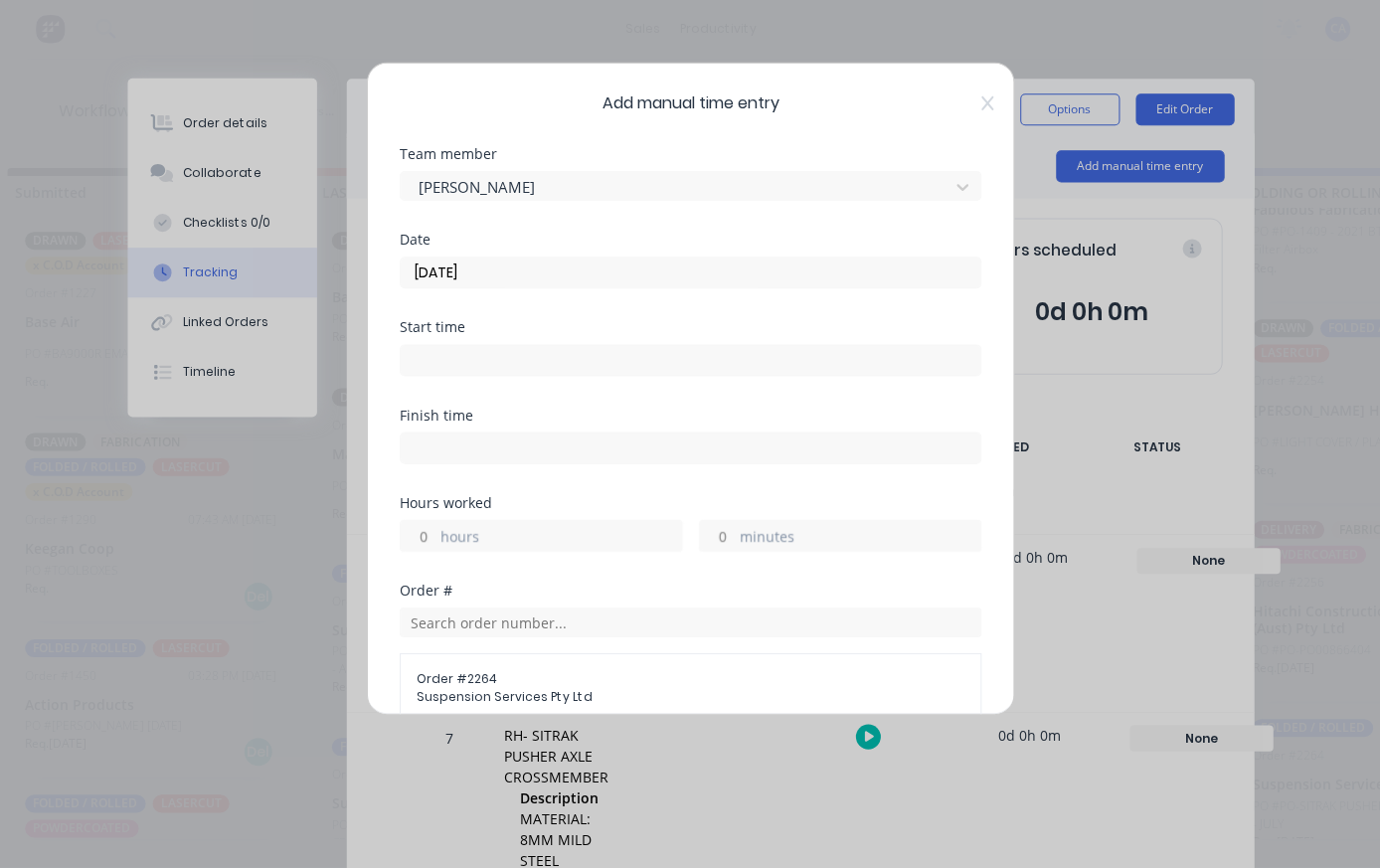 click on "hours" at bounding box center (418, 536) 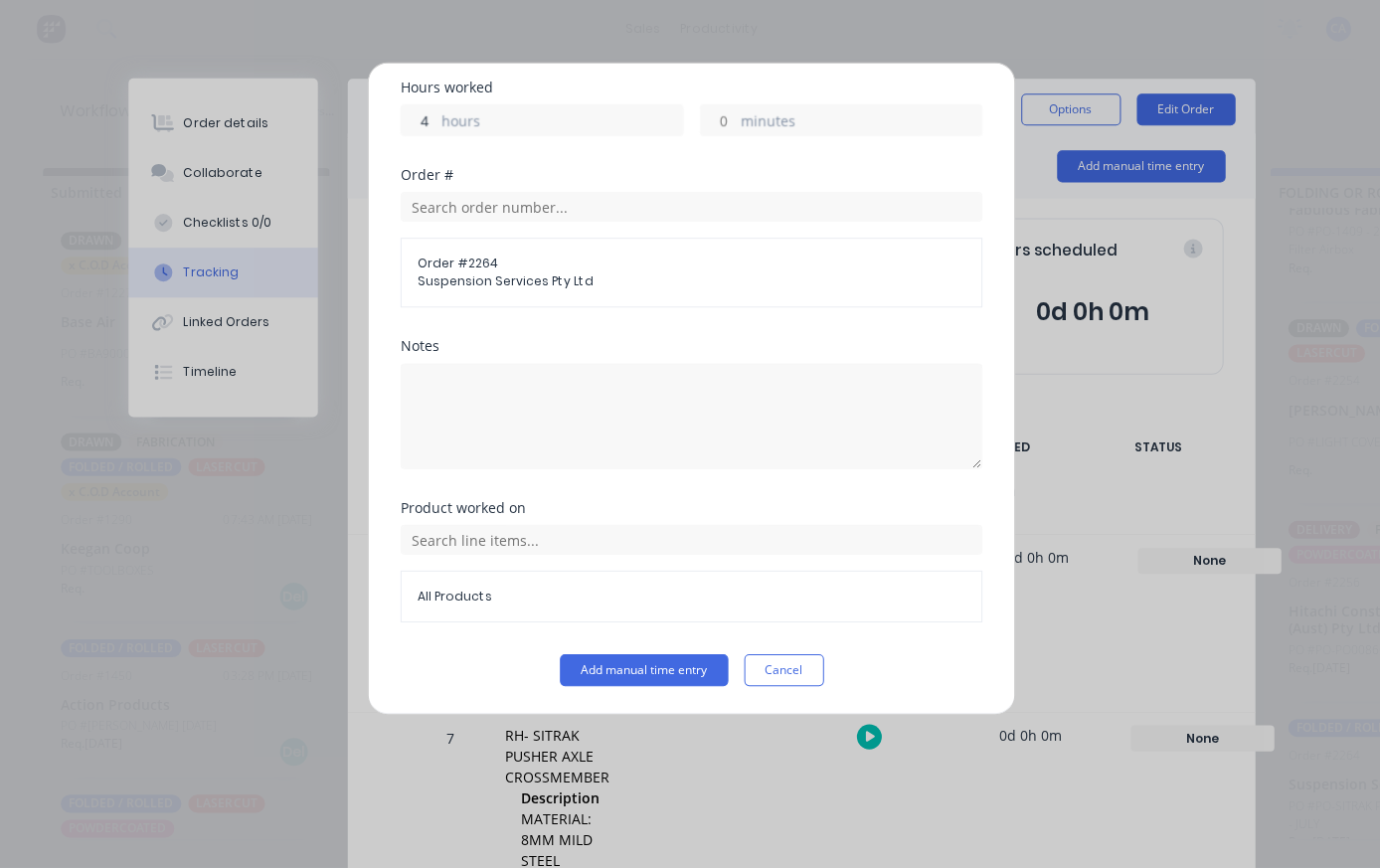 type on "4" 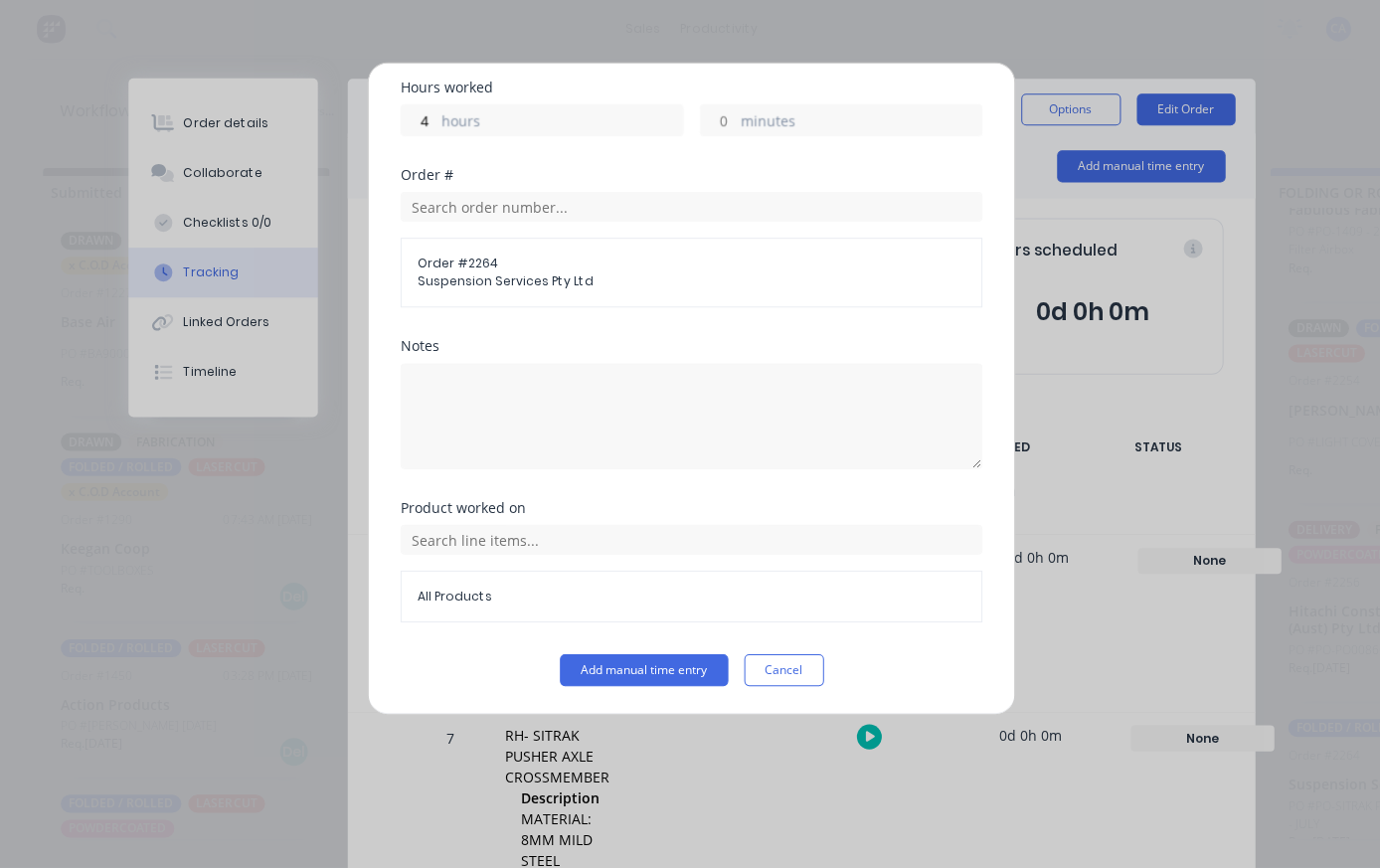 click on "Add manual time entry" at bounding box center [642, 670] 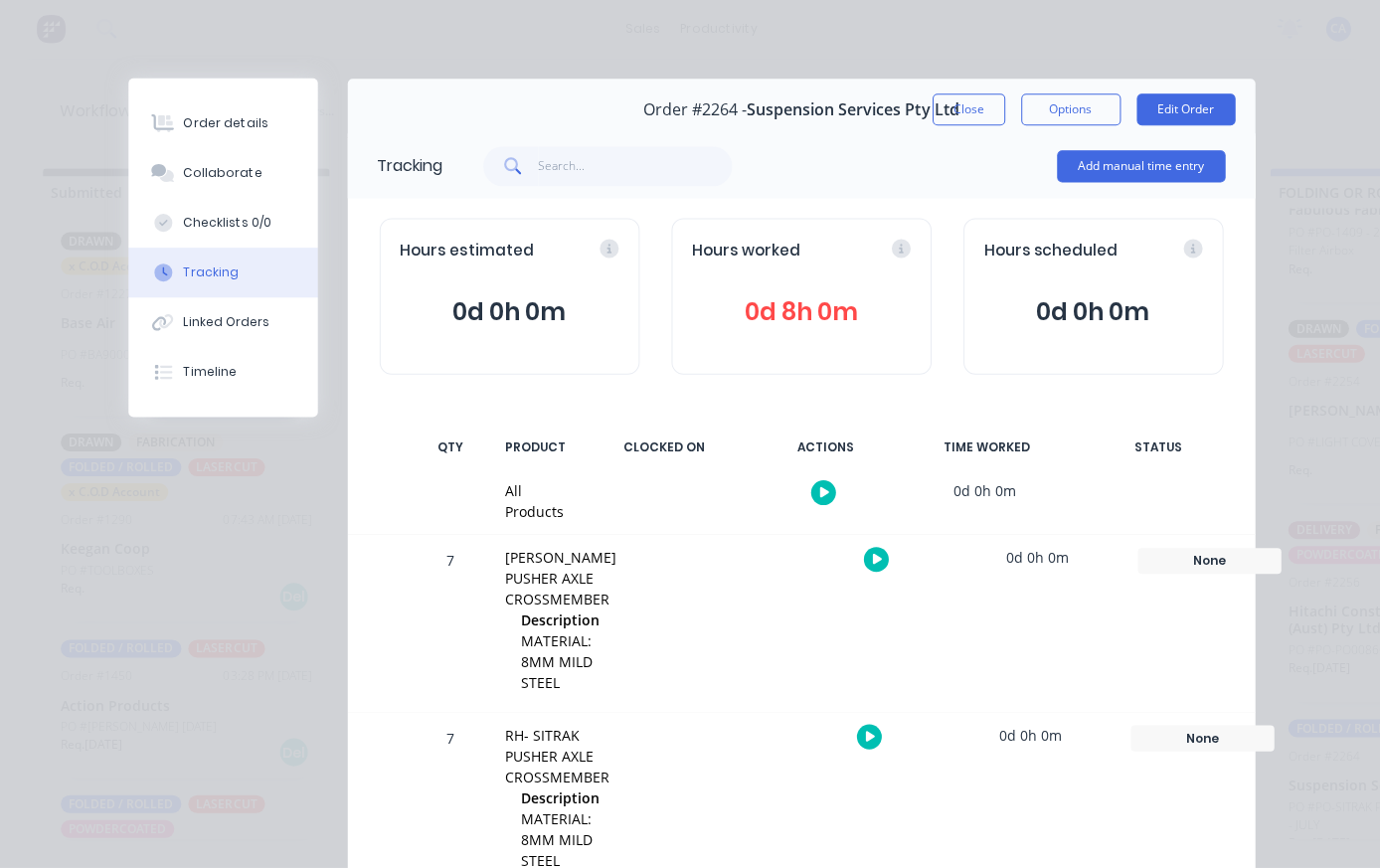 click on "Collaborate" at bounding box center (222, 174) 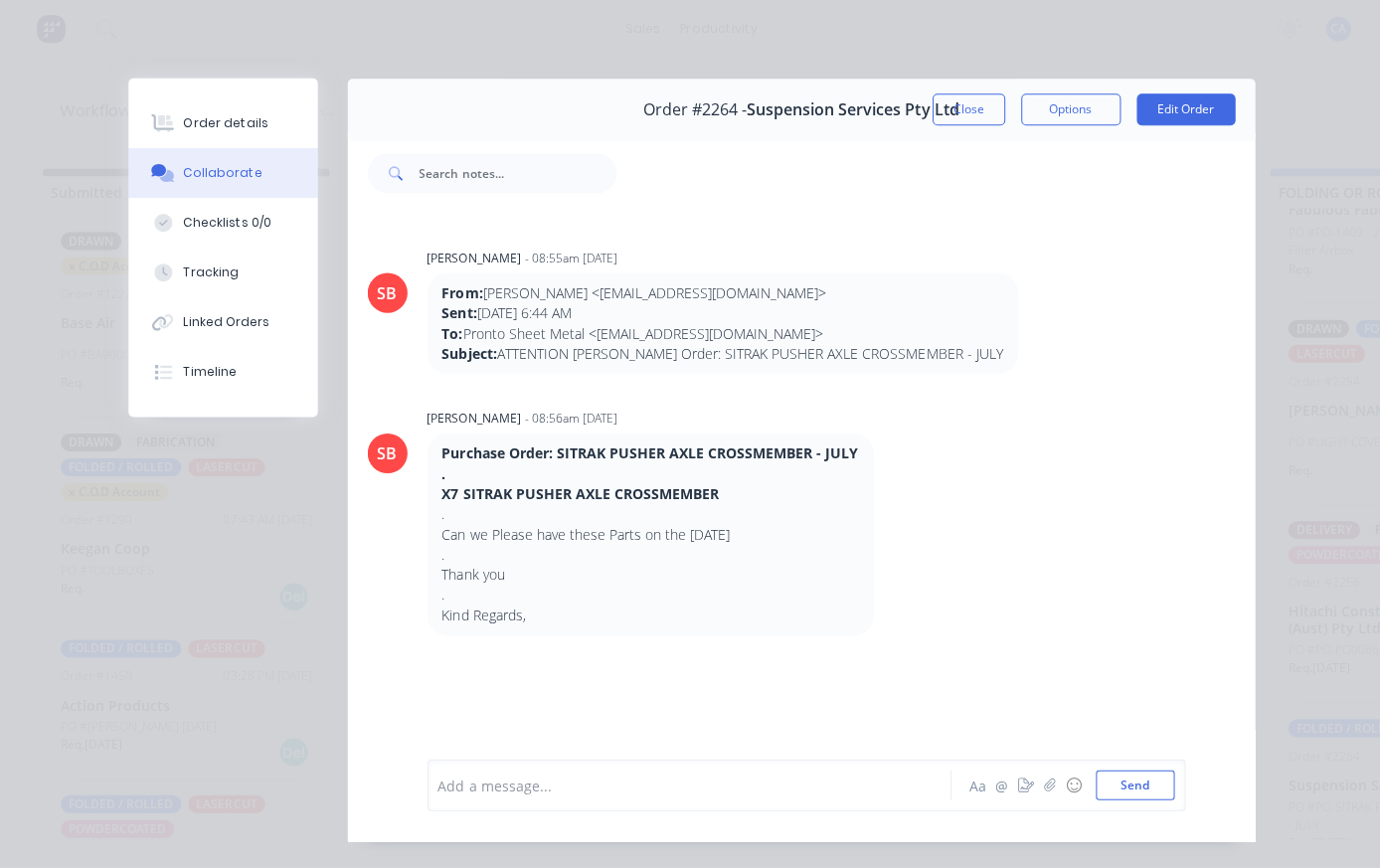 click at bounding box center [1048, 784] 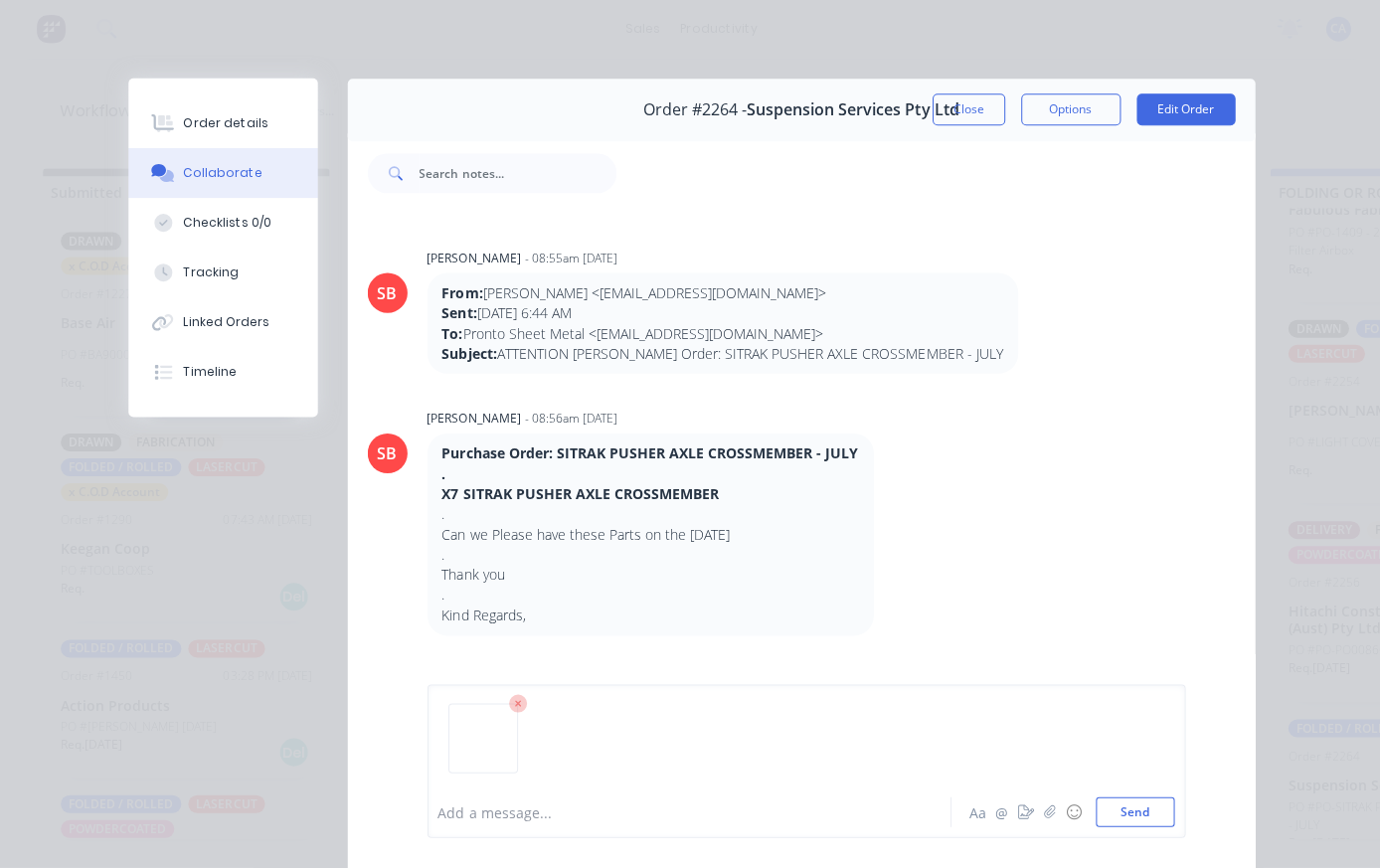 click on "Send" at bounding box center [1132, 812] 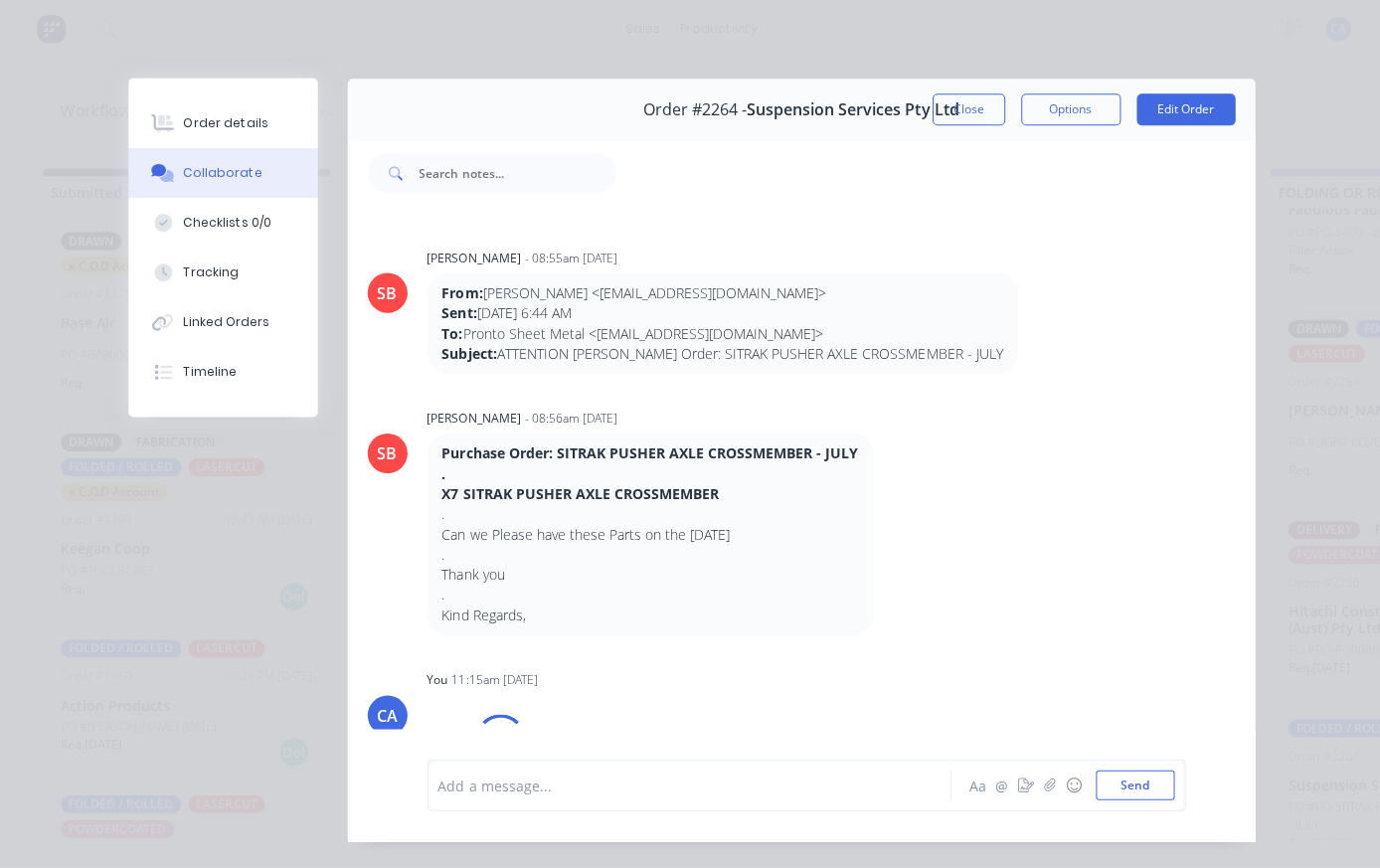 scroll, scrollTop: 95, scrollLeft: 0, axis: vertical 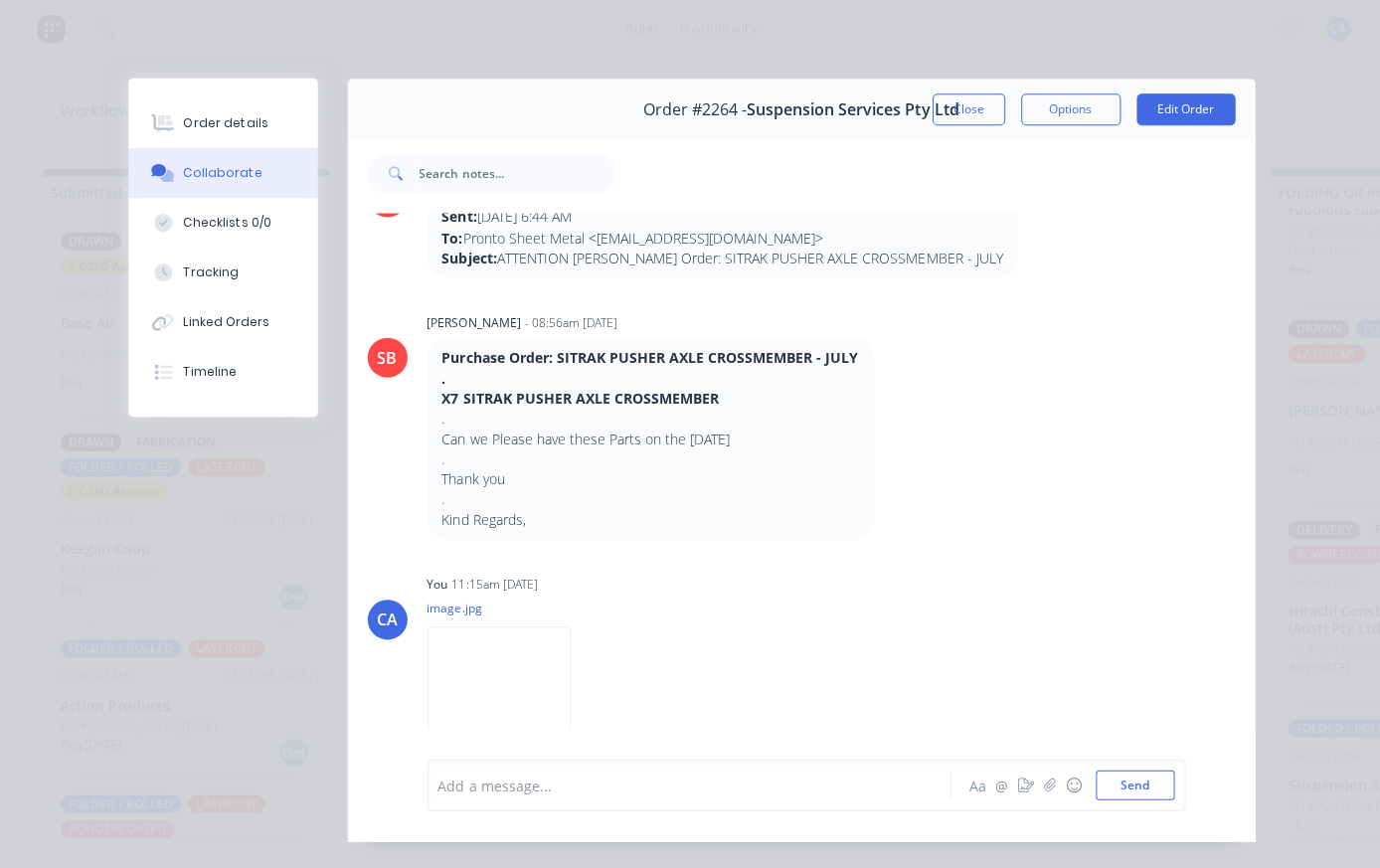 click on "Add a message... Aa @ ☺ Send" at bounding box center (799, 784) 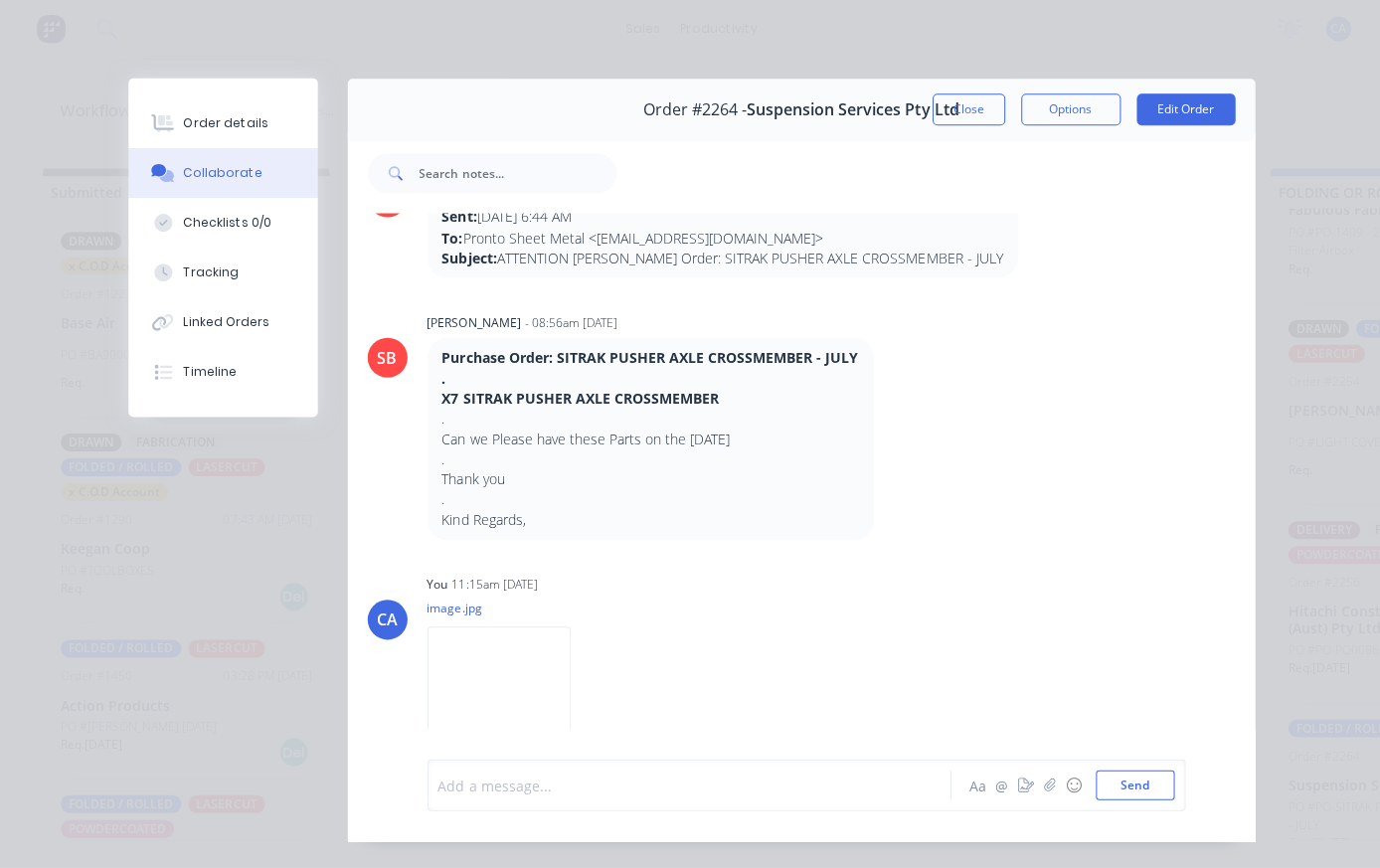 scroll, scrollTop: 28, scrollLeft: 1, axis: both 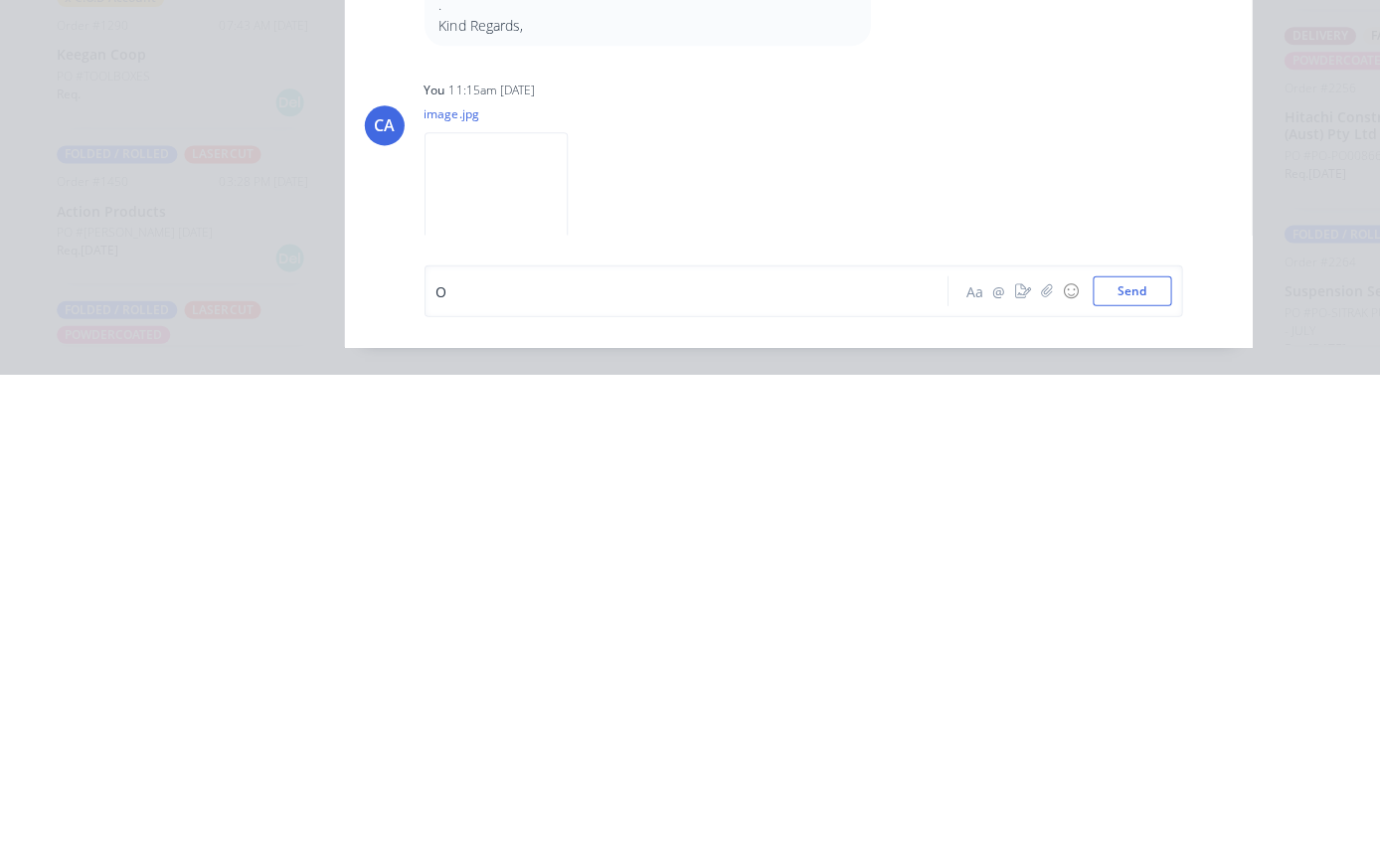 type 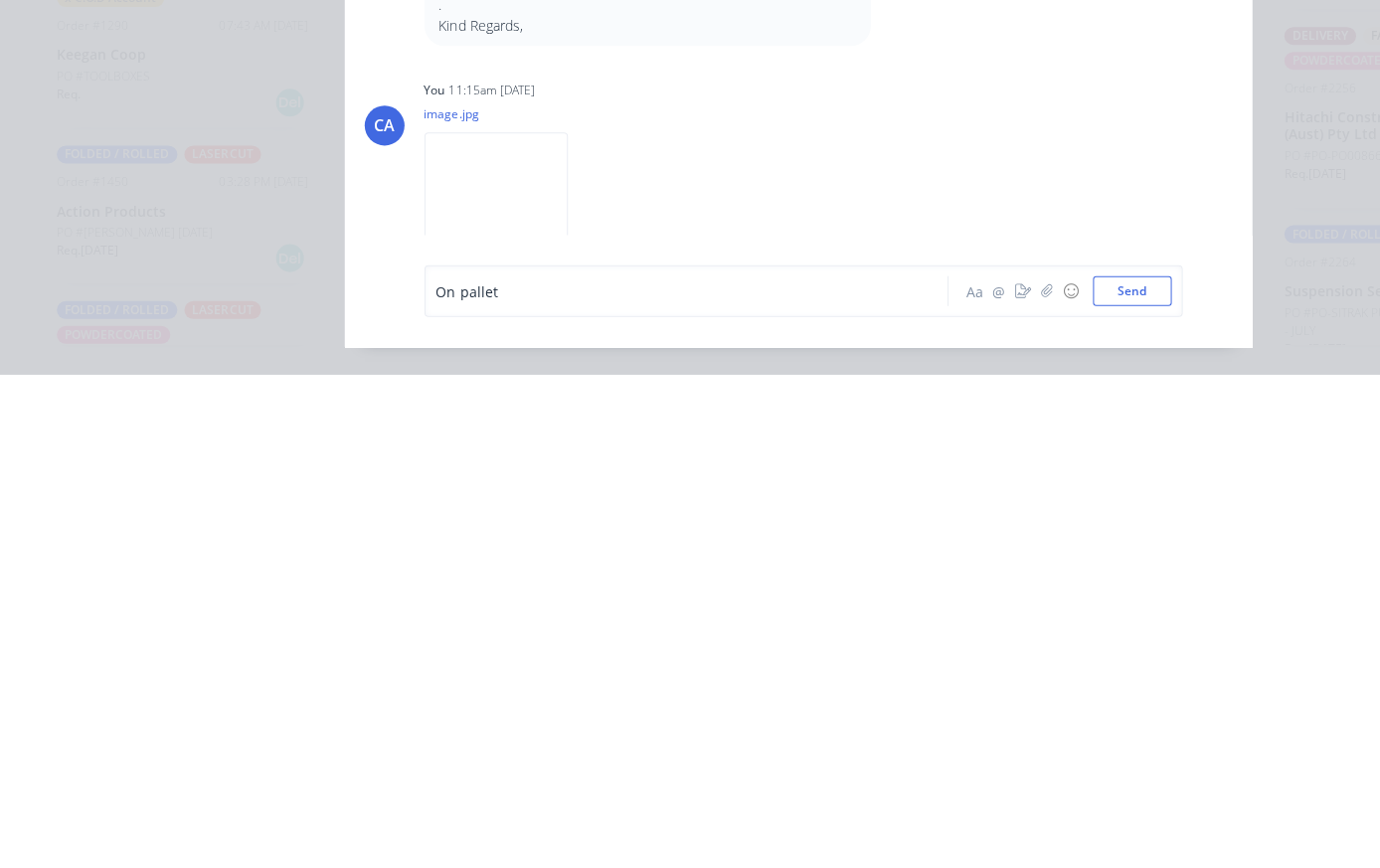 click on "Send" at bounding box center (1132, 784) 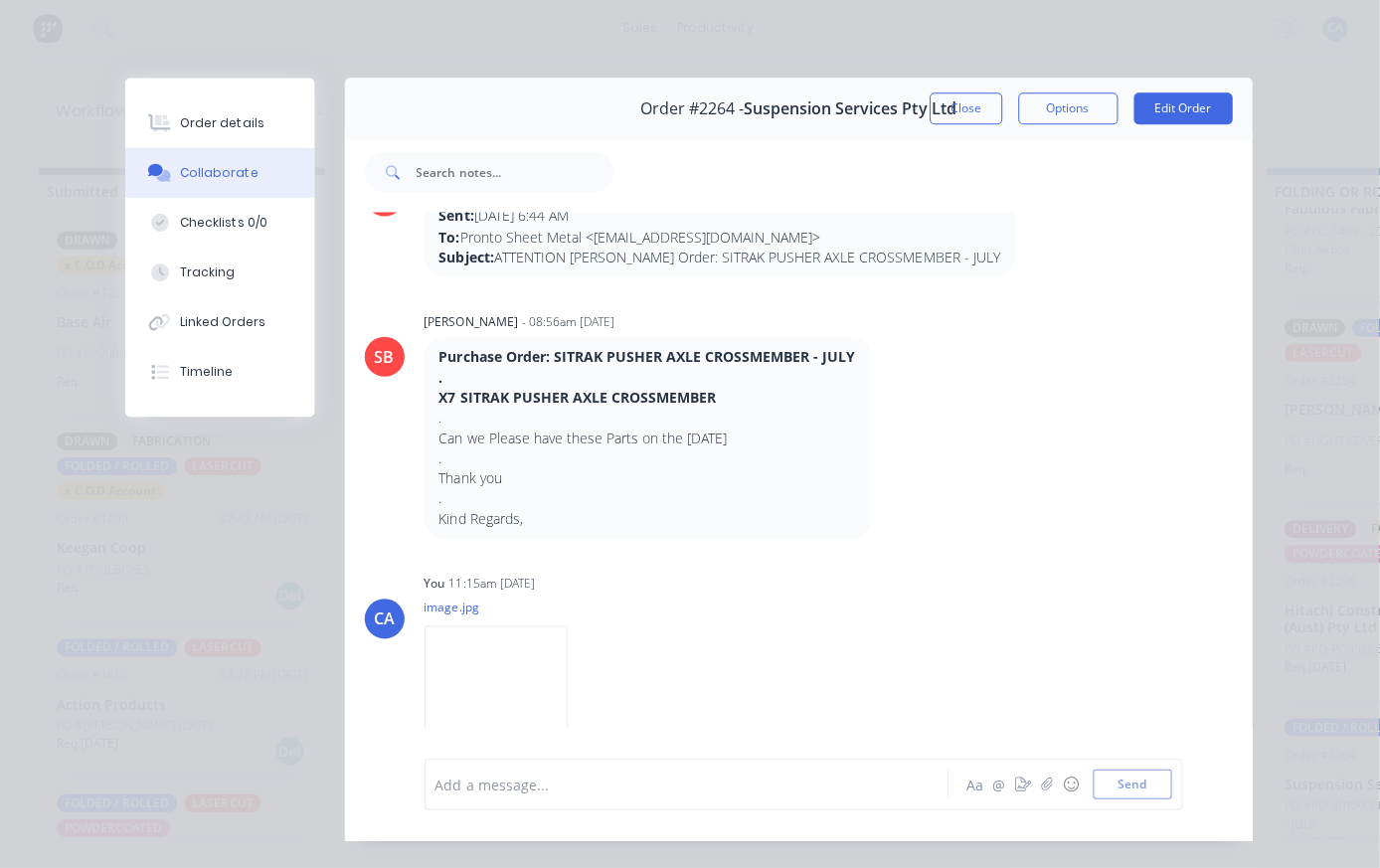 scroll, scrollTop: 28, scrollLeft: 2, axis: both 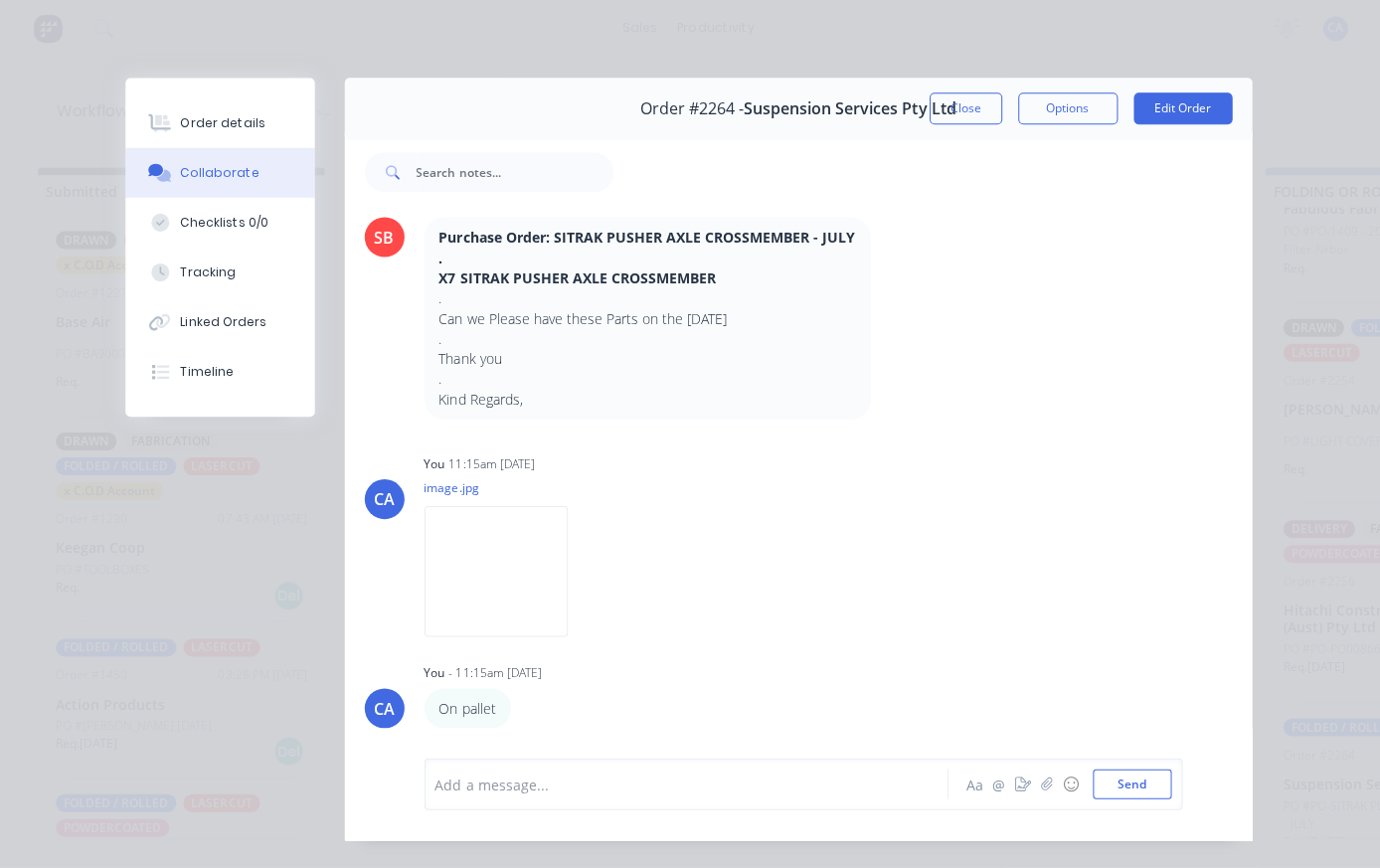 click on "Send" at bounding box center [1132, 784] 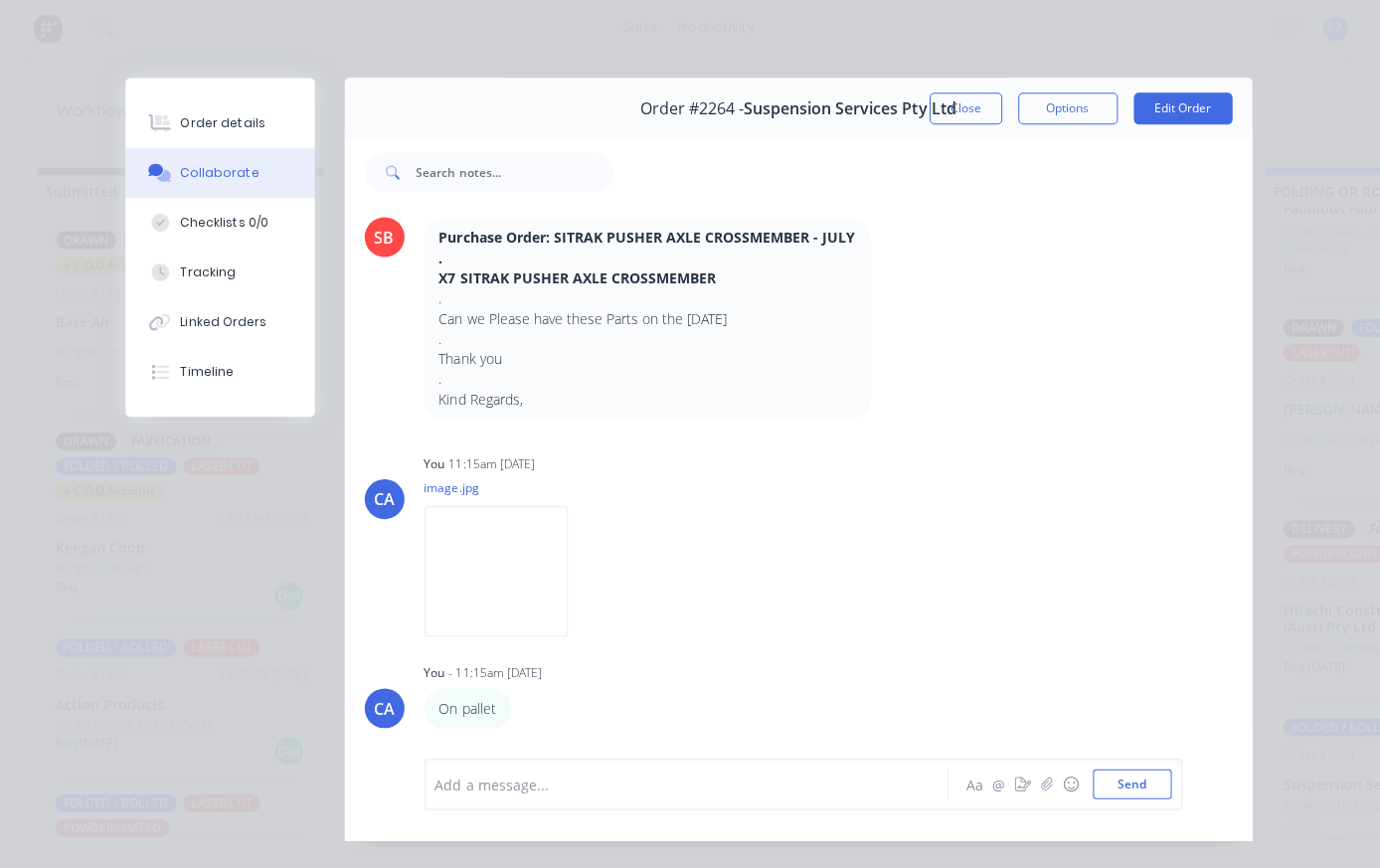 click on "Close" at bounding box center (966, 110) 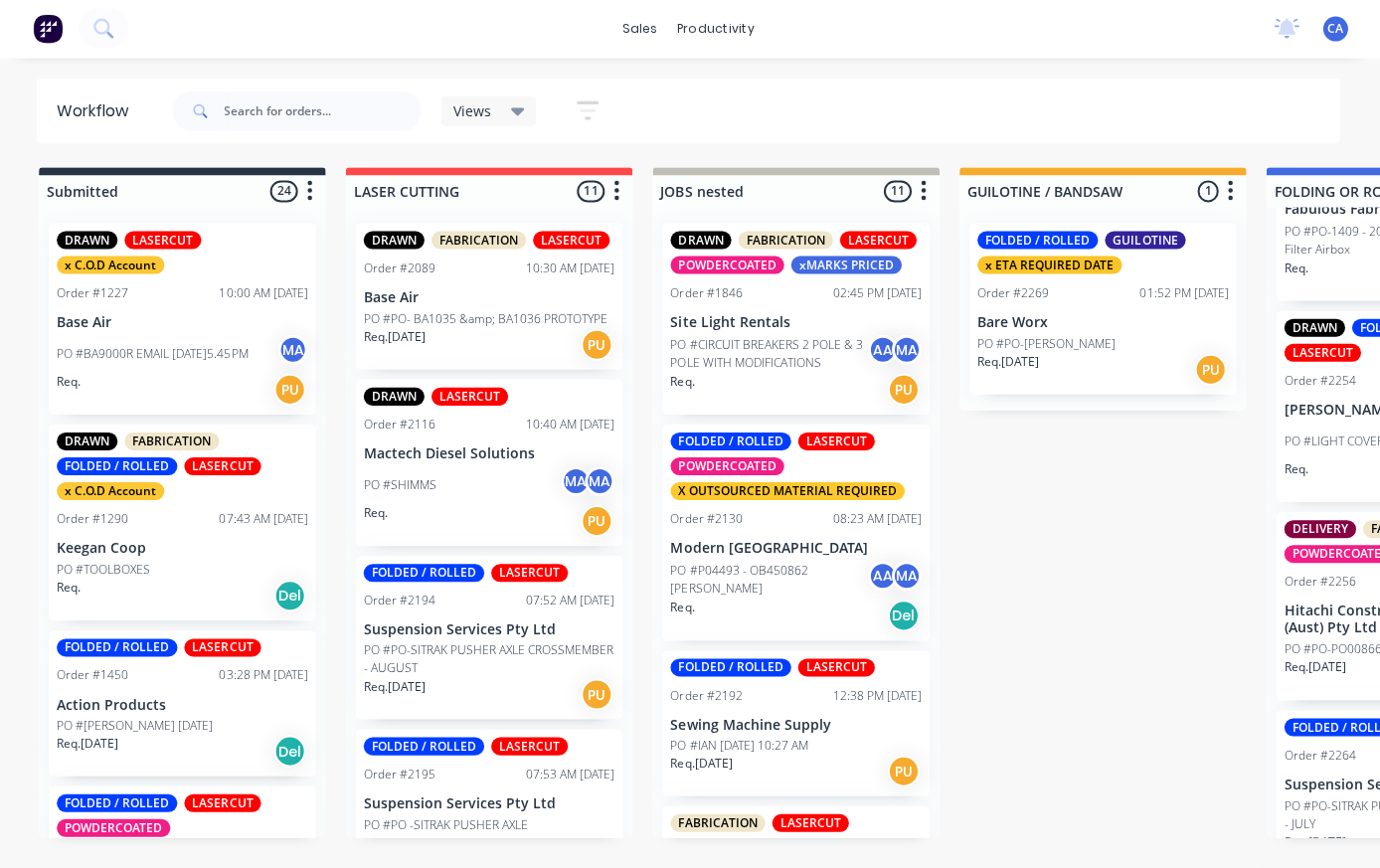 scroll, scrollTop: 28, scrollLeft: 2, axis: both 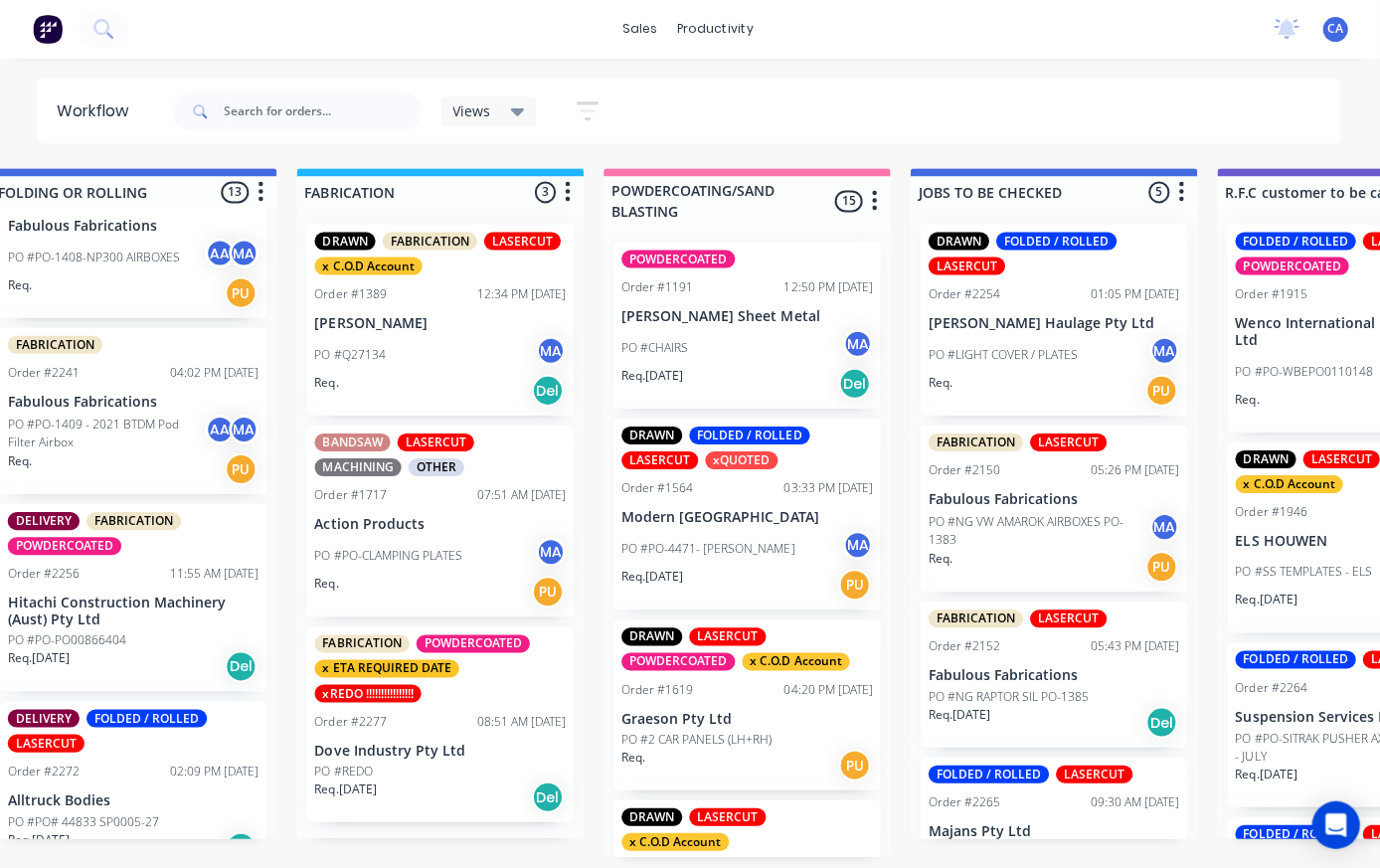 click on "[PERSON_NAME] Haulage Pty Ltd" at bounding box center [1055, 323] 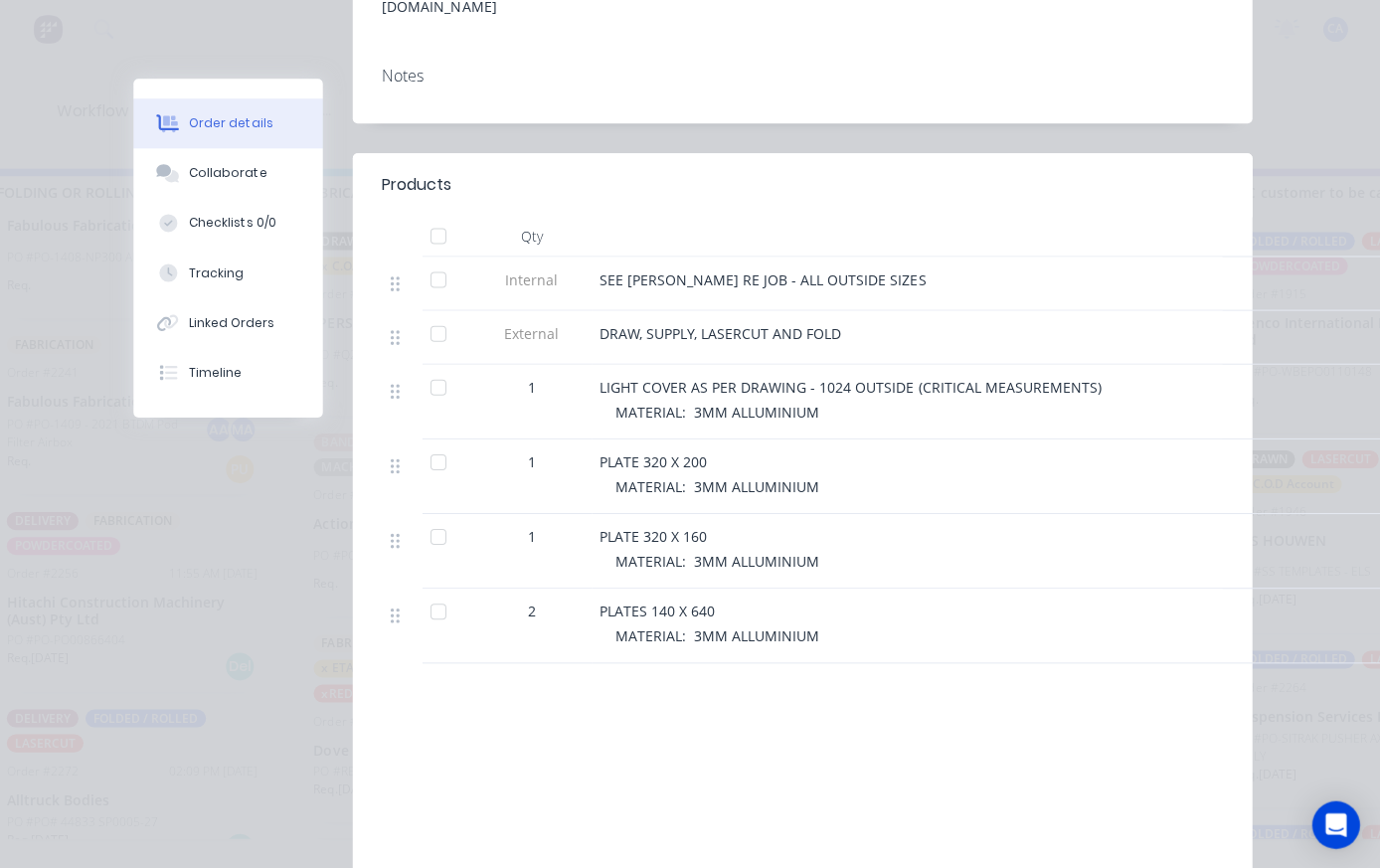 scroll, scrollTop: 438, scrollLeft: 0, axis: vertical 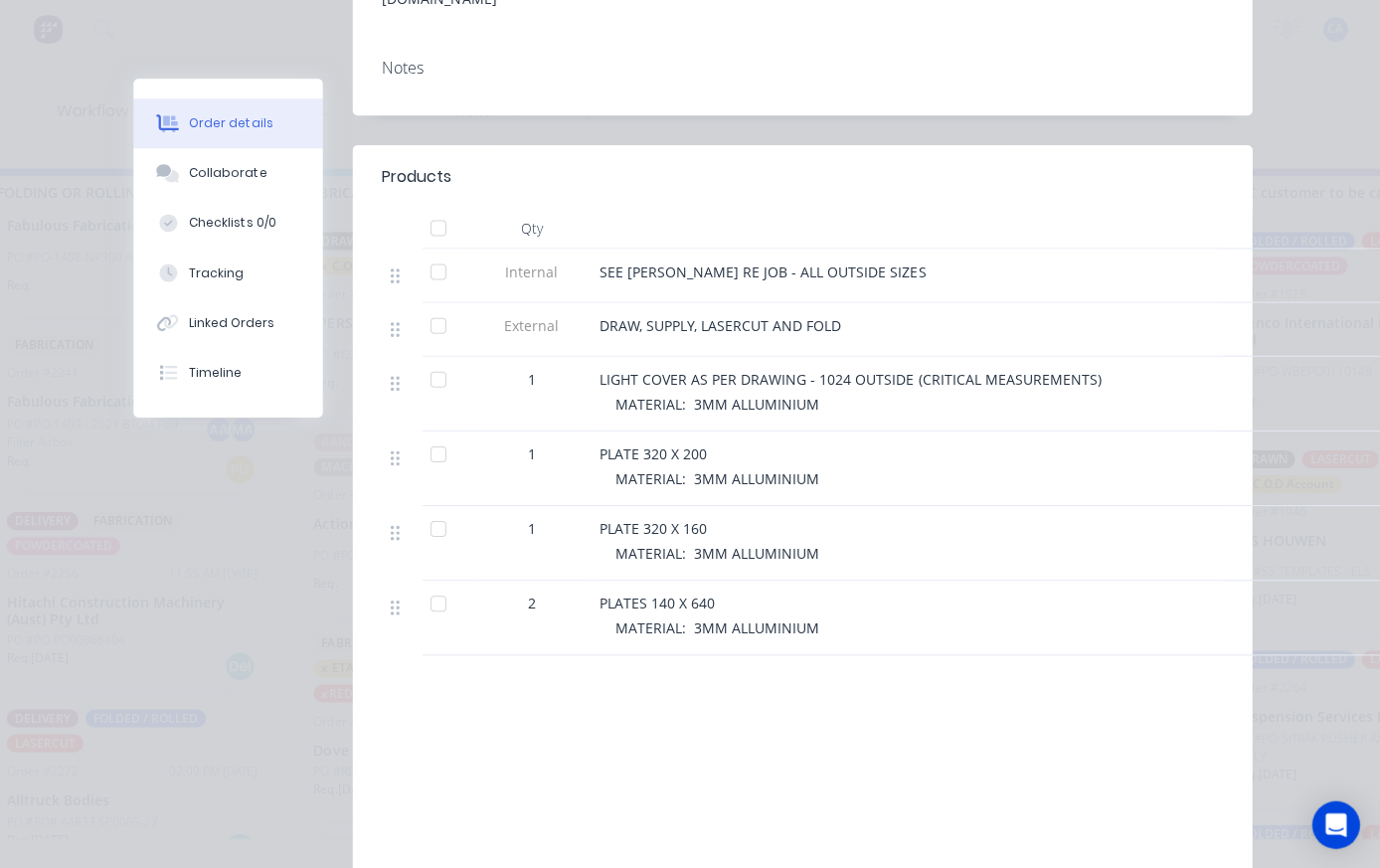 click on "Collaborate" at bounding box center [231, 174] 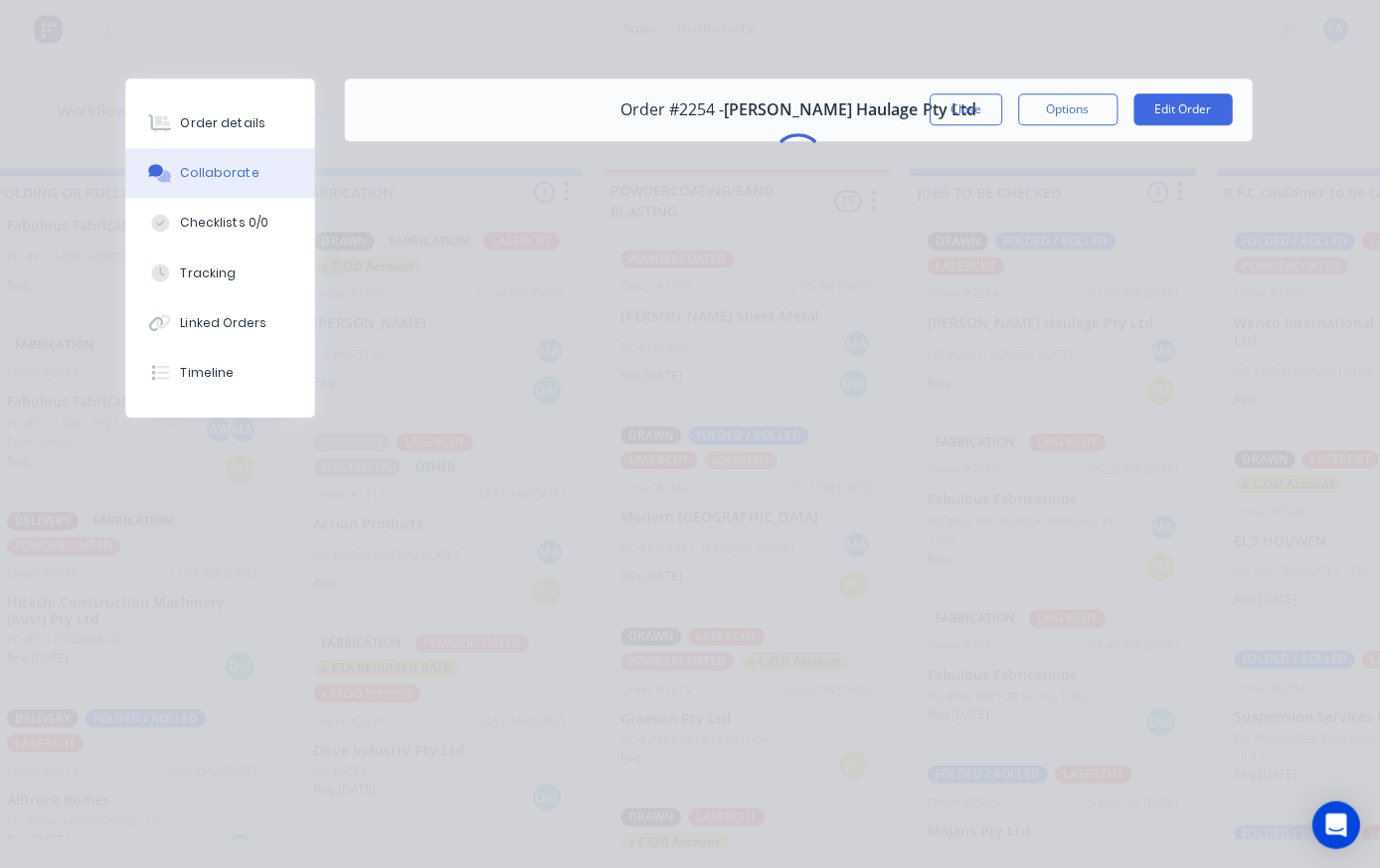 scroll, scrollTop: 0, scrollLeft: 0, axis: both 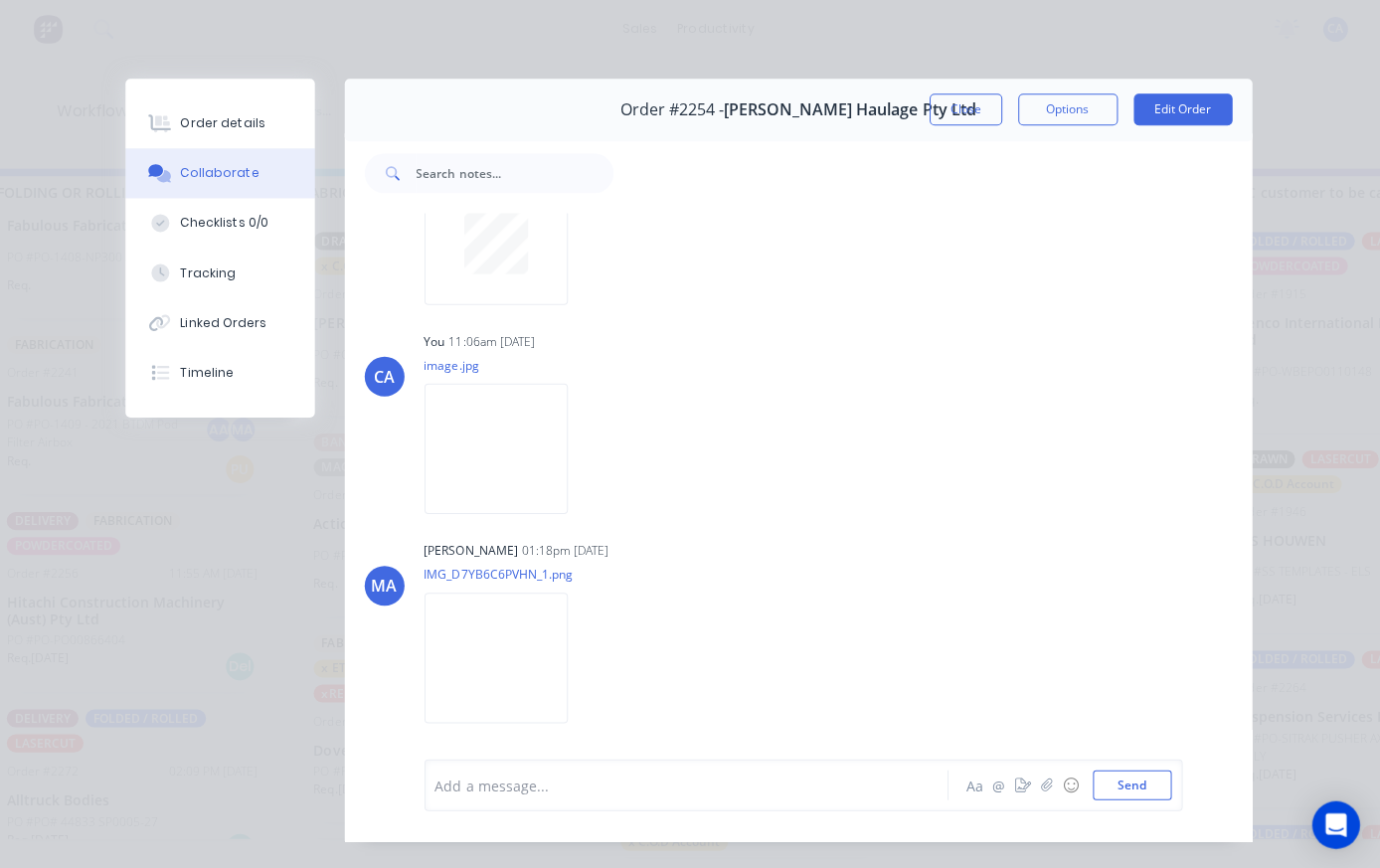 click at bounding box center [693, 784] 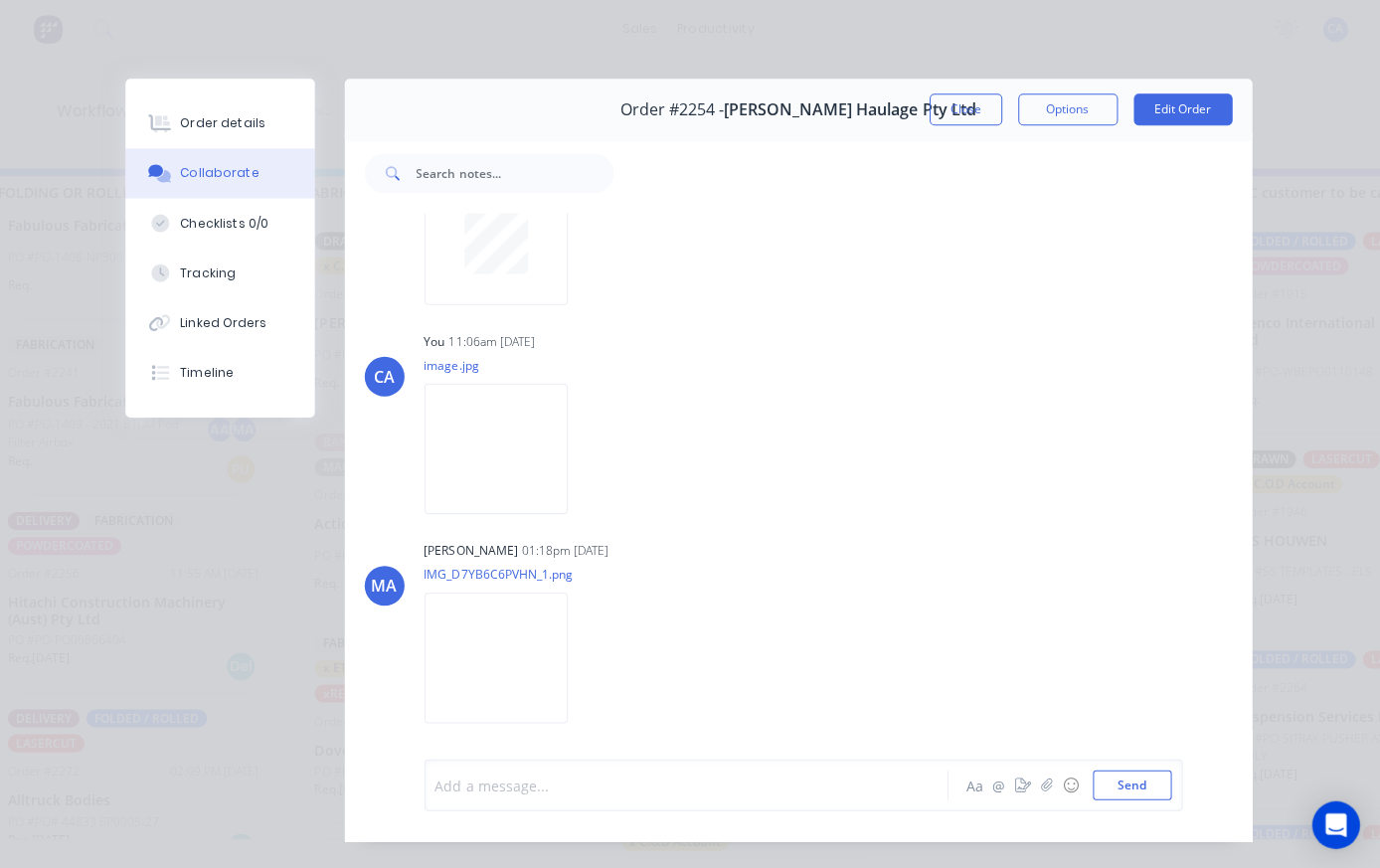 scroll, scrollTop: 29, scrollLeft: 1277, axis: both 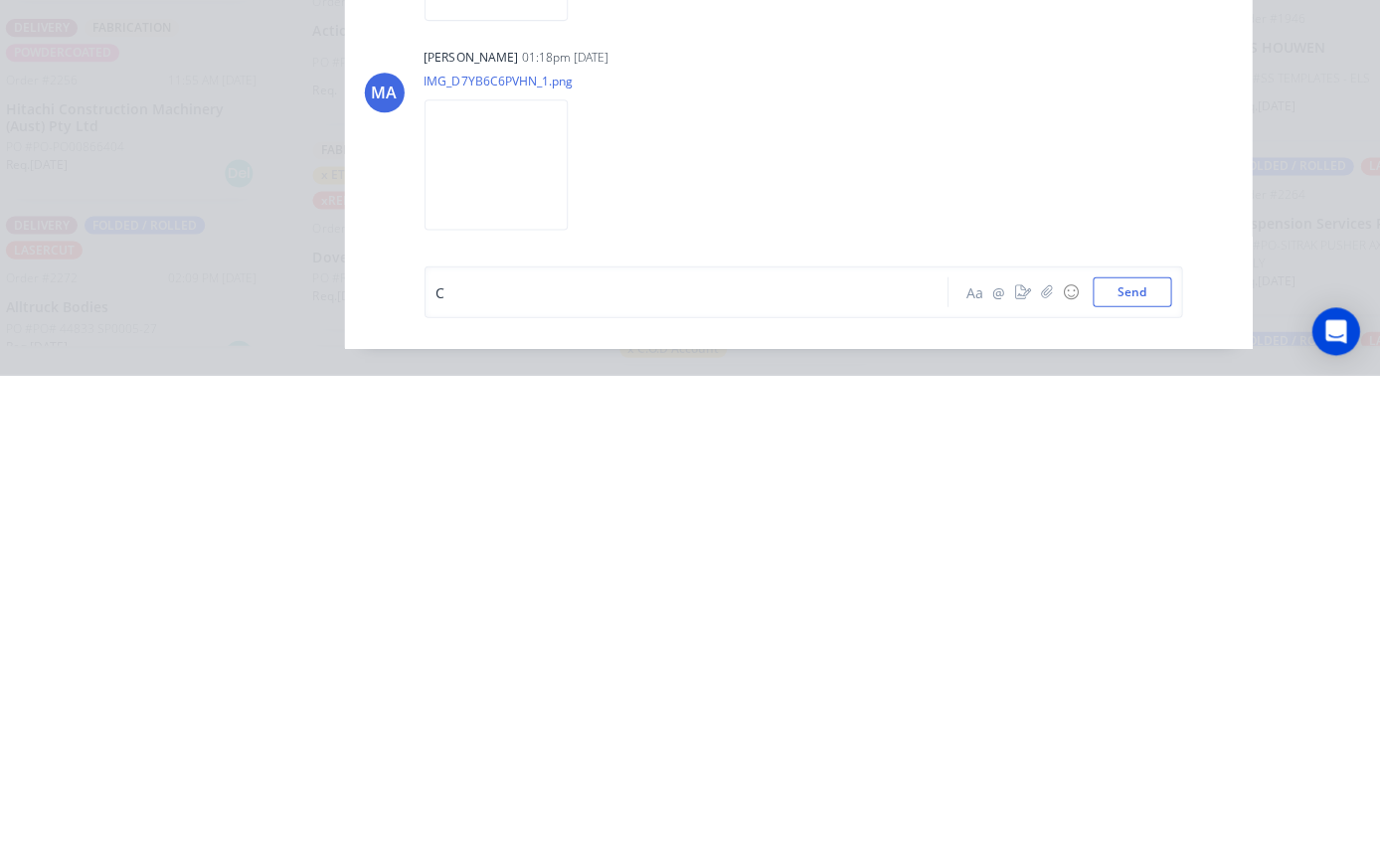 type 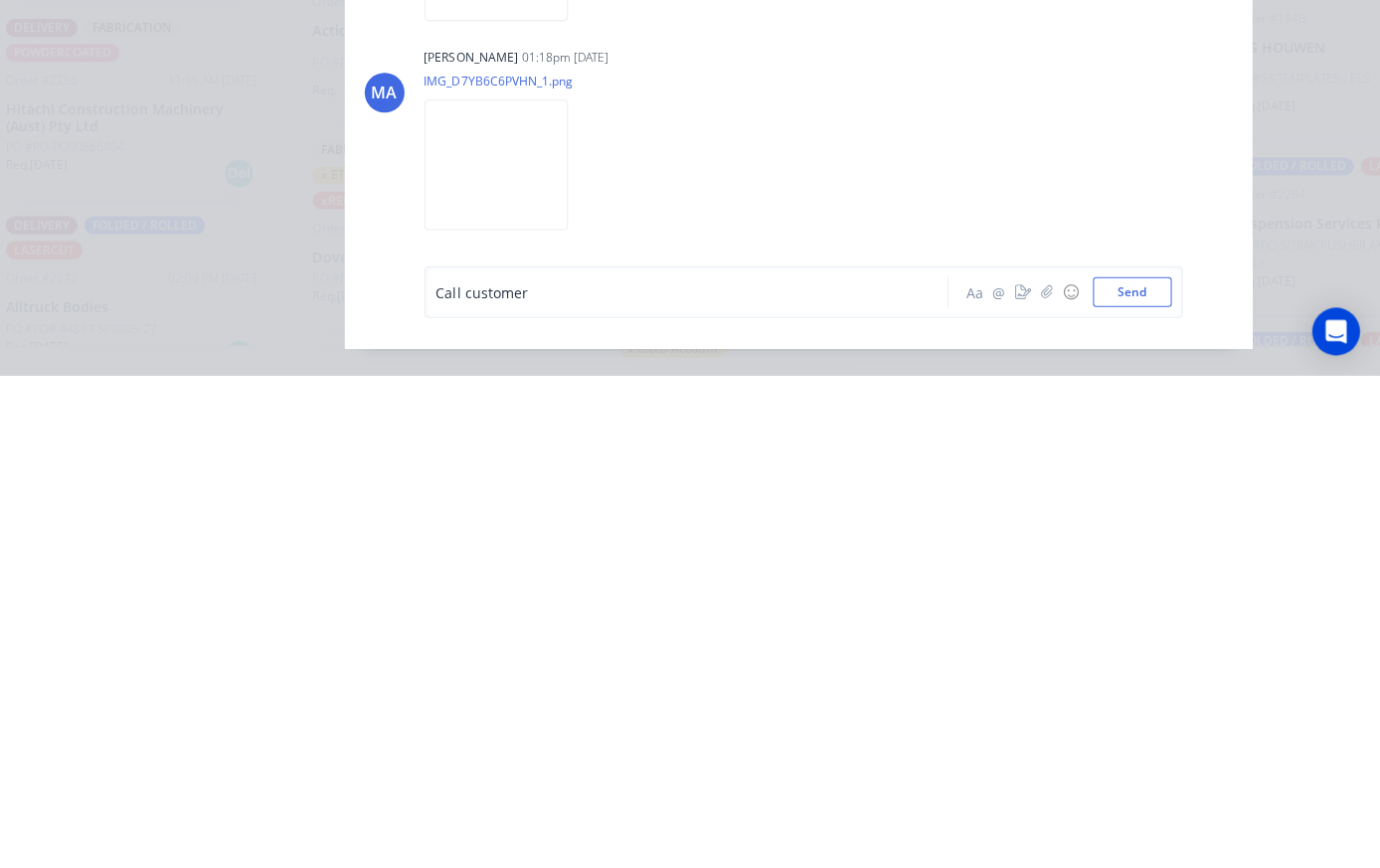 click on "Send" at bounding box center (1132, 784) 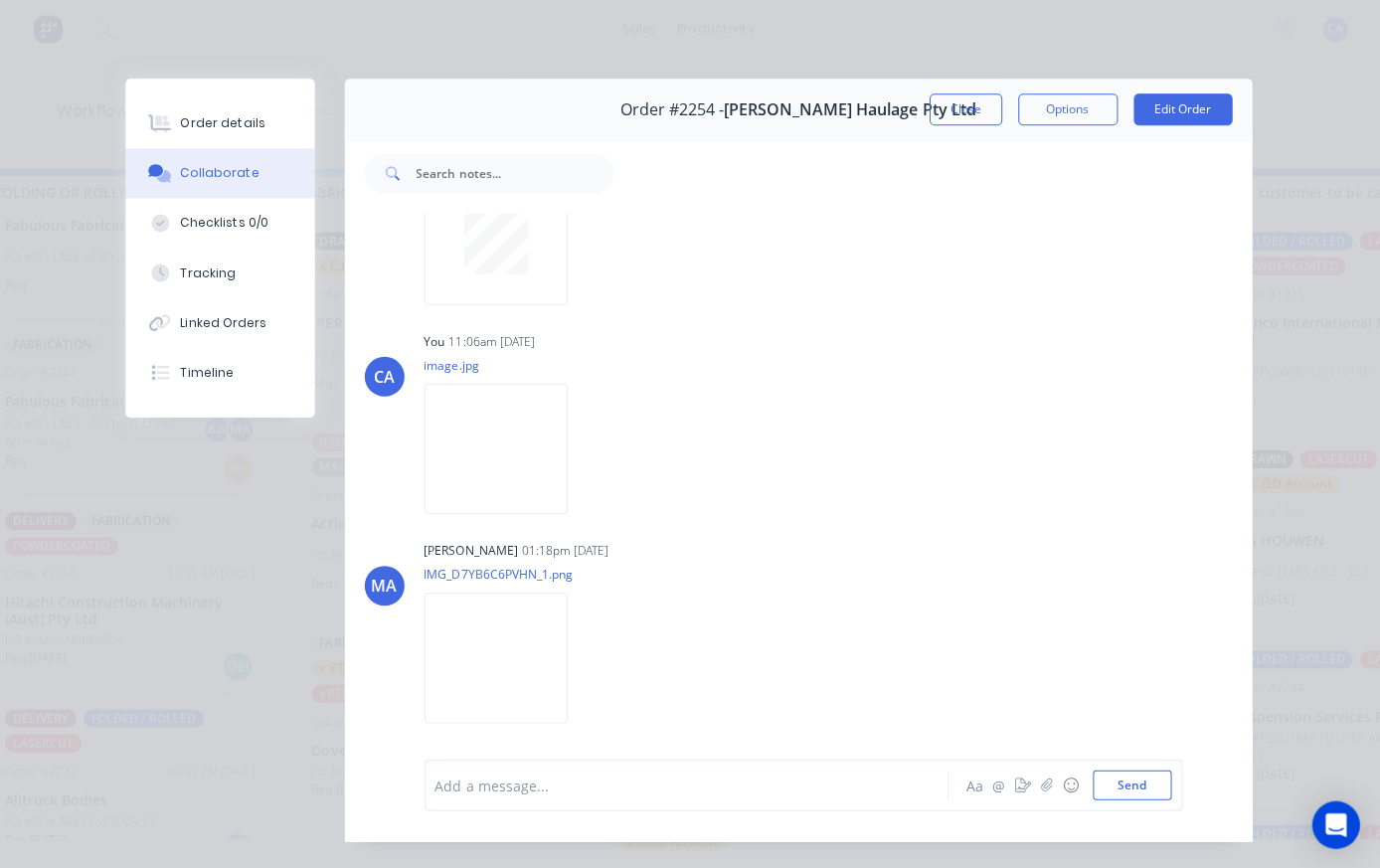 scroll, scrollTop: 201, scrollLeft: 0, axis: vertical 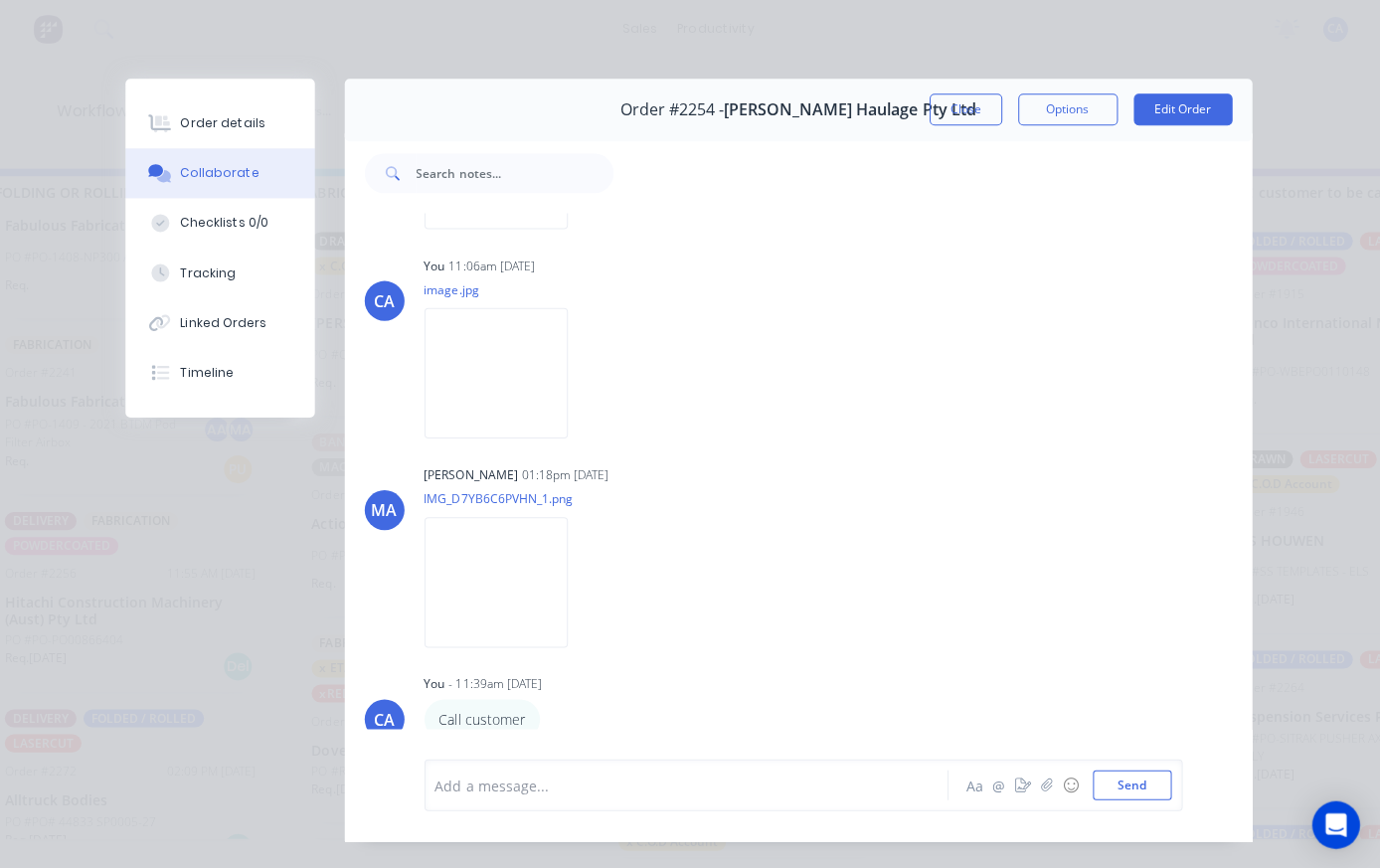 click on "Tracking" at bounding box center (210, 273) 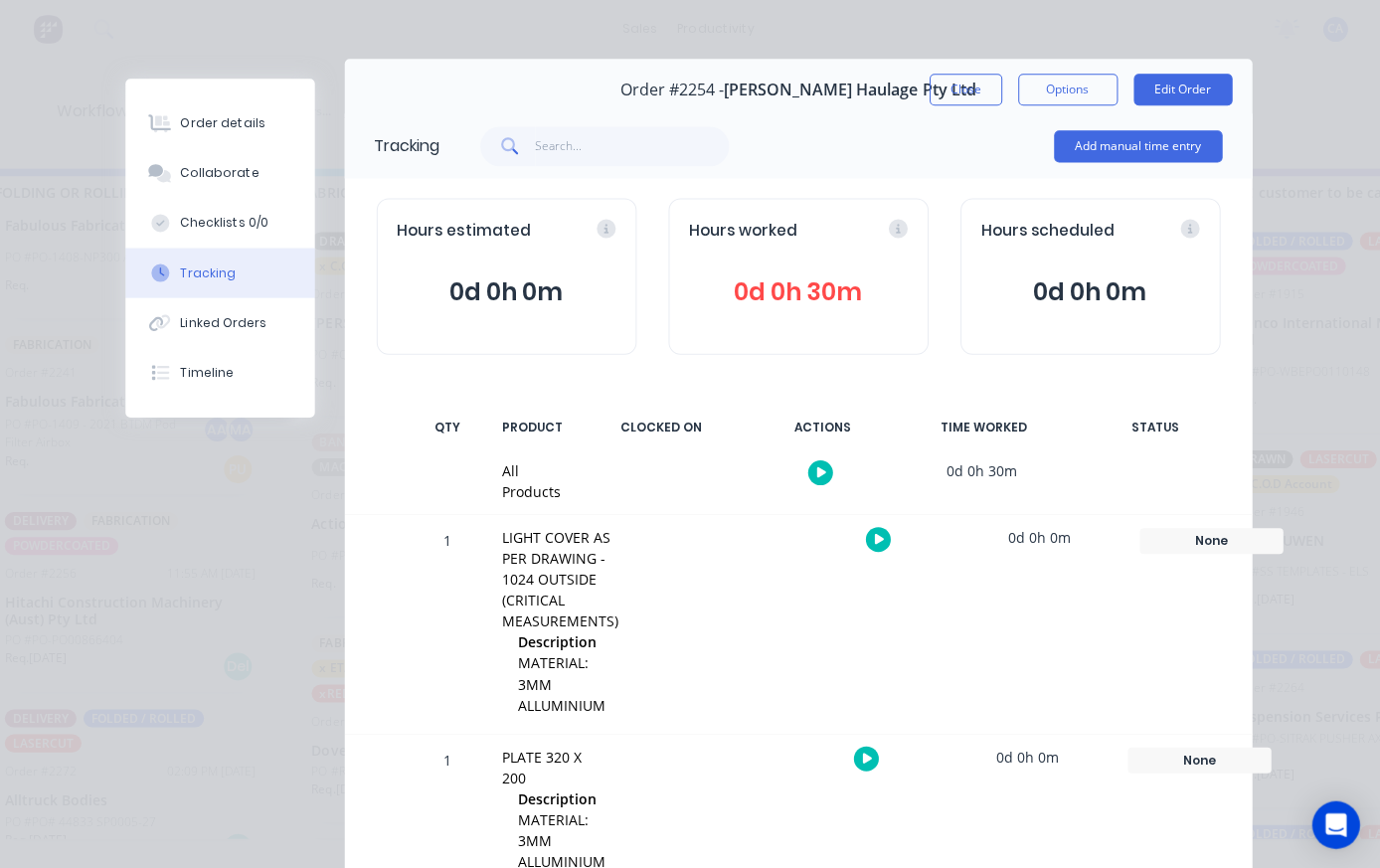 scroll, scrollTop: 21, scrollLeft: 0, axis: vertical 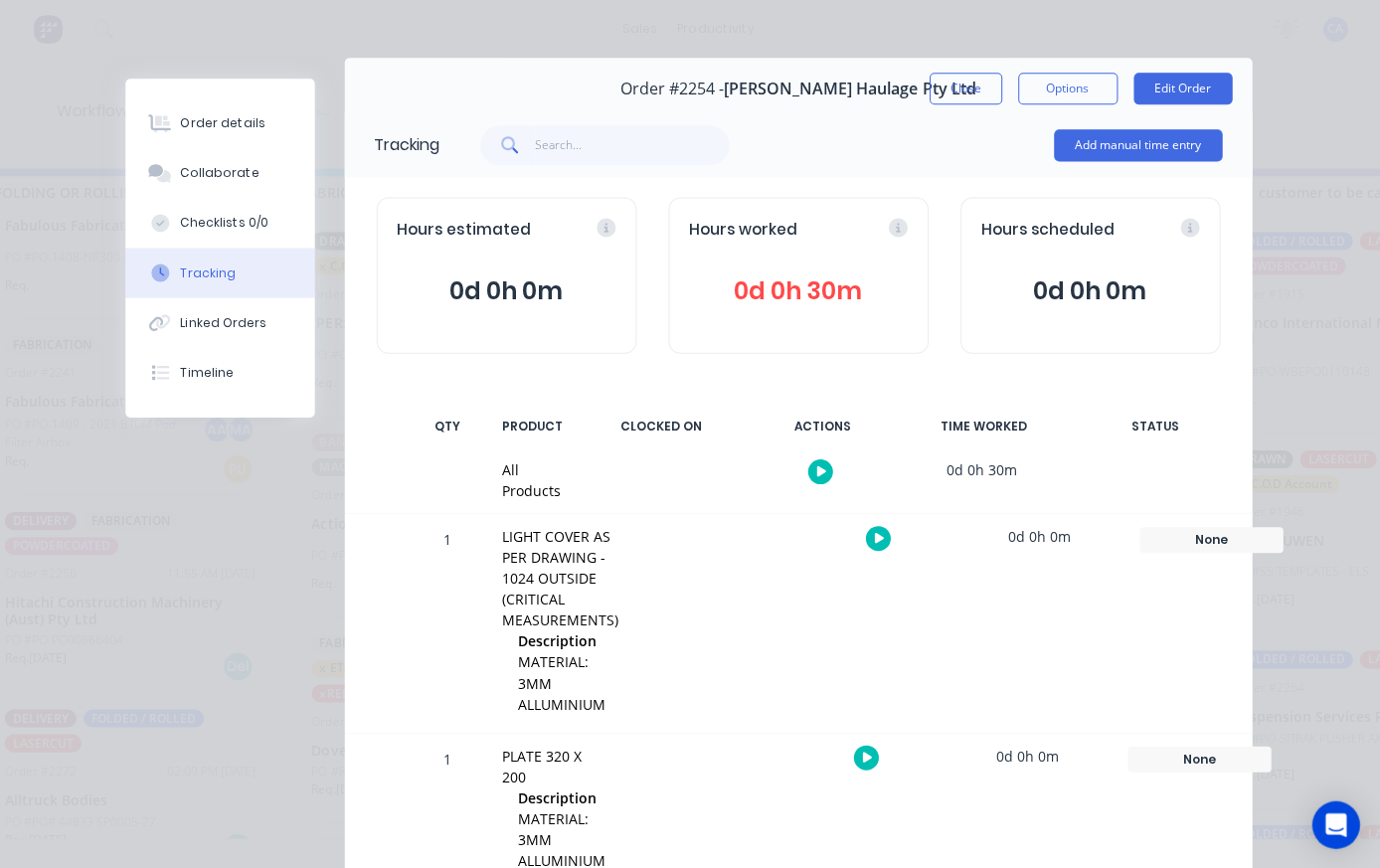 click on "Collaborate" at bounding box center [222, 174] 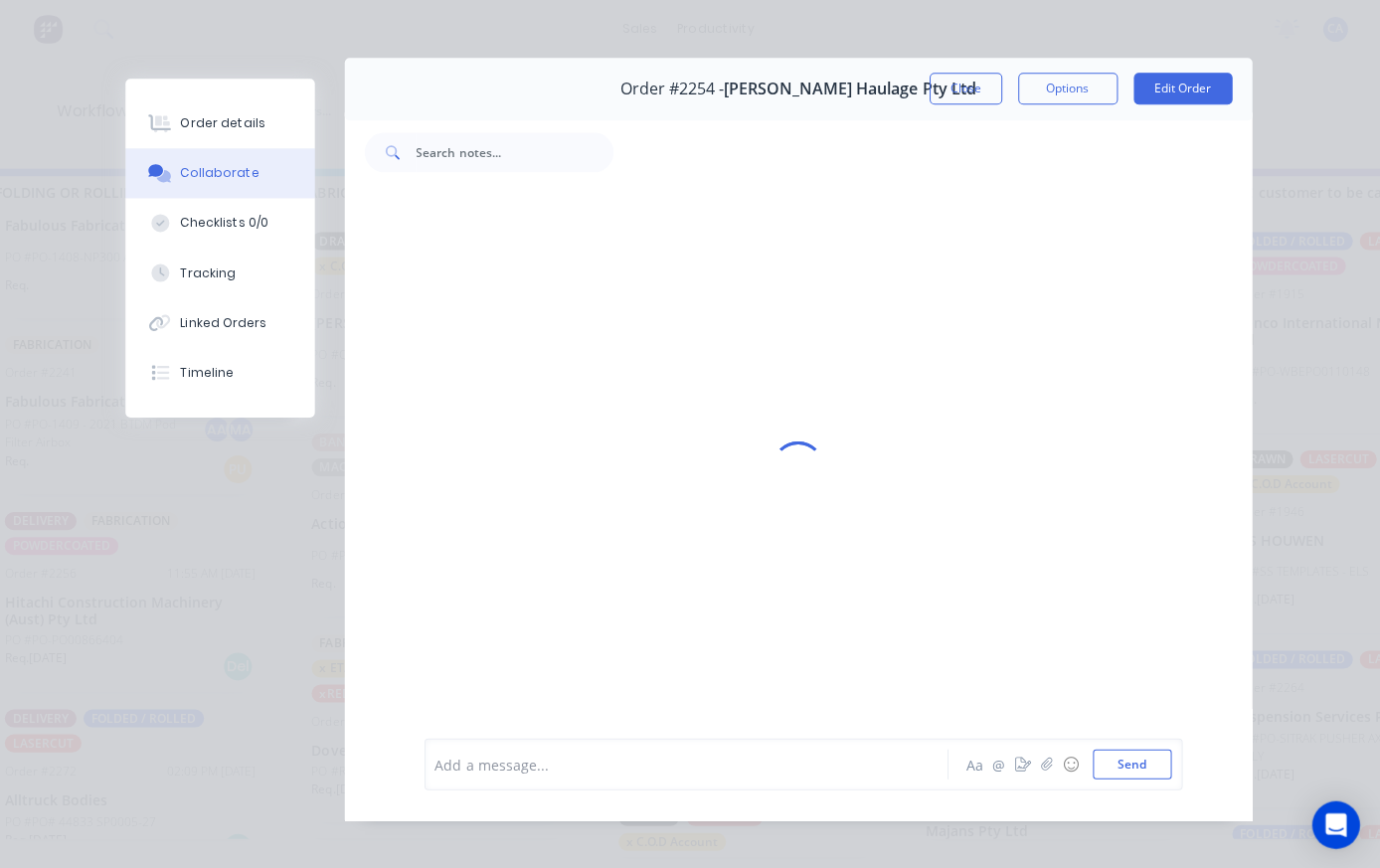 scroll, scrollTop: 0, scrollLeft: 0, axis: both 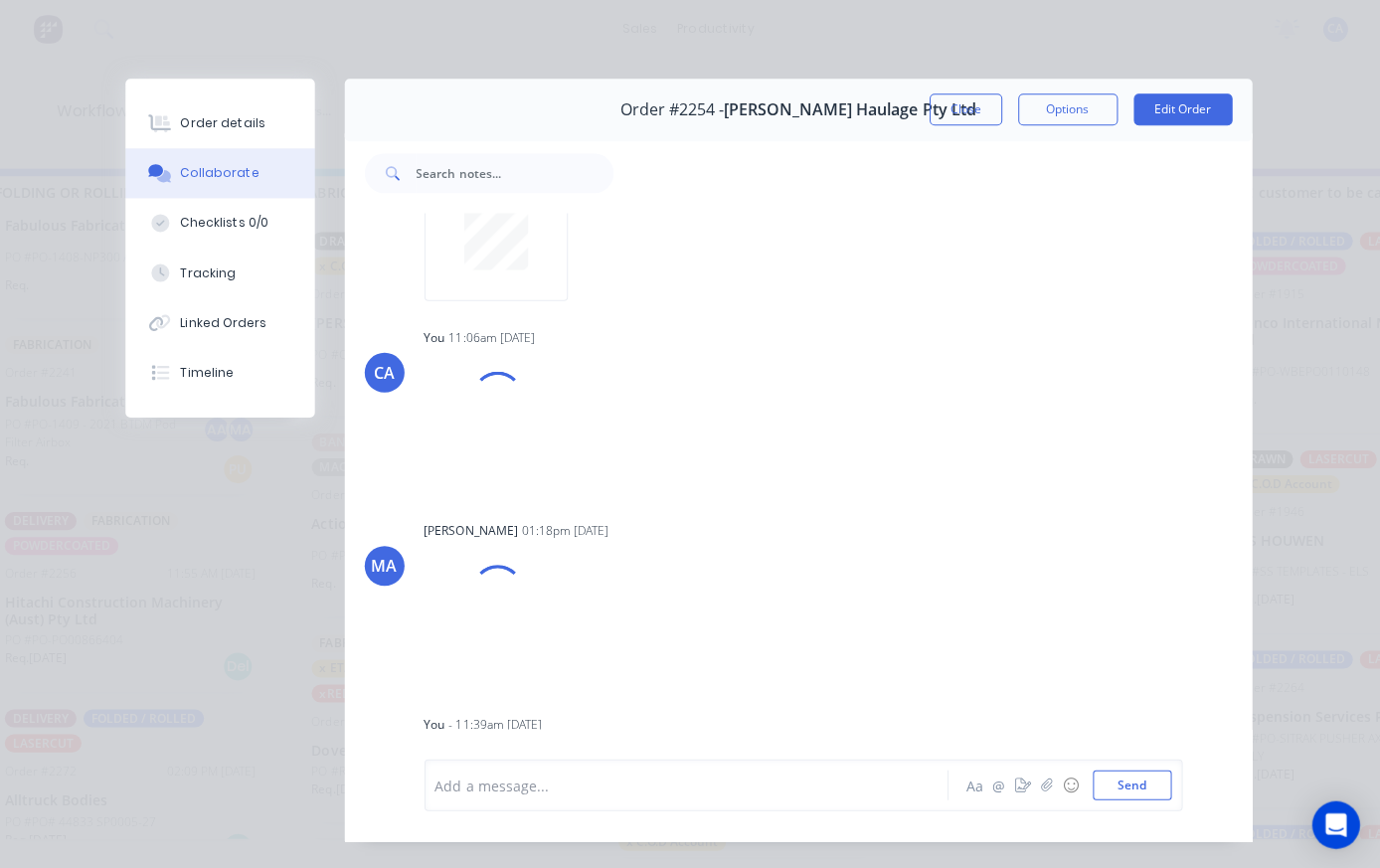 click on "Close" at bounding box center (966, 110) 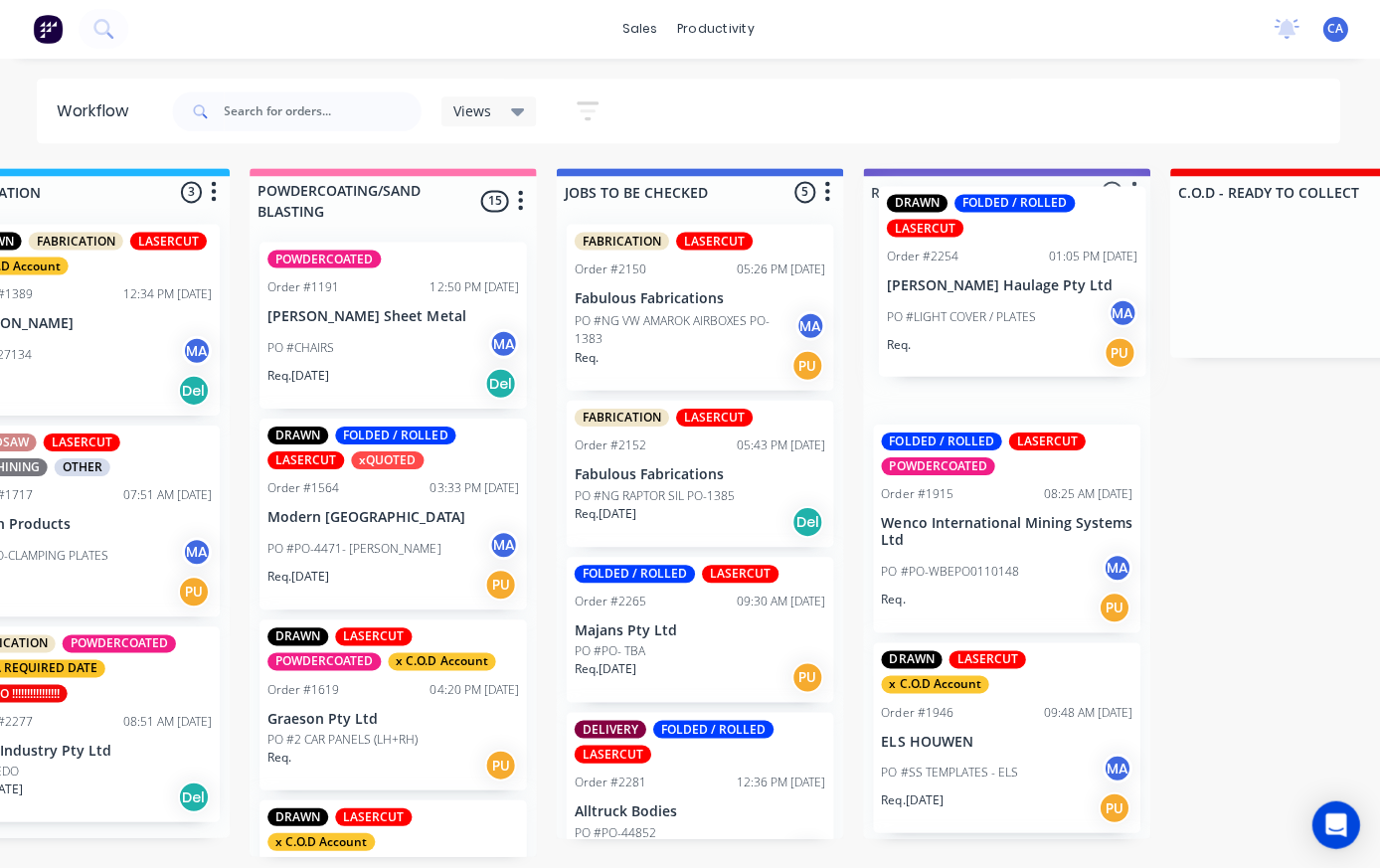 scroll, scrollTop: 29, scrollLeft: 1628, axis: both 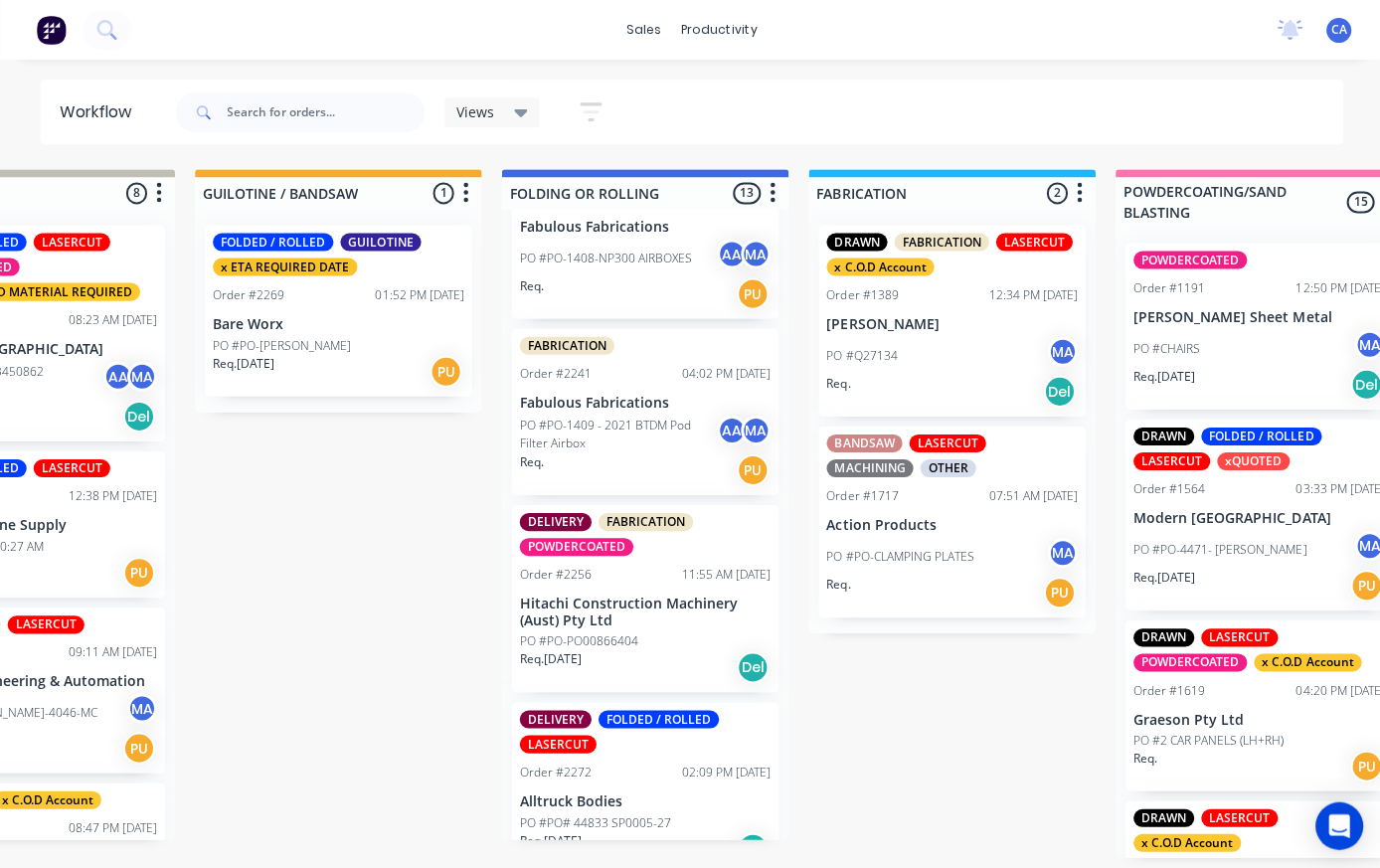 click on "Submitted 30 Sort By Created date Required date Order number Customer name Most recent DRAWN LASERCUT x C.O.D Account Order #1227 10:00 AM 09/05/25 Base Air PO #BA9000R
EMAIL 31.03.2025-5.45PM MA Req. PU DRAWN FABRICATION FOLDED / ROLLED LASERCUT x C.O.D Account Order #1290 07:43 AM 11/07/25 Keegan Coop PO #TOOLBOXES Req. Del FOLDED / ROLLED LASERCUT Order #1450 03:28 PM 17/04/25 Action Products  PO #GEORGE 28.11.2024 Req. 17/04/25 Del FOLDED / ROLLED LASERCUT POWDERCOATED Order #1472 12:25 PM 10/07/25 Modern Queensland  PO #PO-04496
OB449920 Knowles Req. 13/04/25 PU FABRICATION POWDERCOATED X OUTSOURCED MATERIAL REQUIRED Order #1499 08:11 AM 28/04/25 IronBark NSW PO #QUOTE 9 GILIA CRT AA MA Req. PU FABRICATION FOLDED / ROLLED LASERCUT Order #1584 03:57 PM 04/06/25 SEQ Cranes PO #CANOPY ROOF BASKETS Req. 06/05/25 PU DRAWN FABRICATION LASERCUT POWDERCOATED WELD xQUOTED Order #1602 08:08 AM 19/06/25 Lifeflight Australia Ltd PO #PO-33806  MA Req. PU LASERCUT Order #1741 12:50 PM 09/06/25 KGB Security Req. PU MA" at bounding box center (2028, 512) 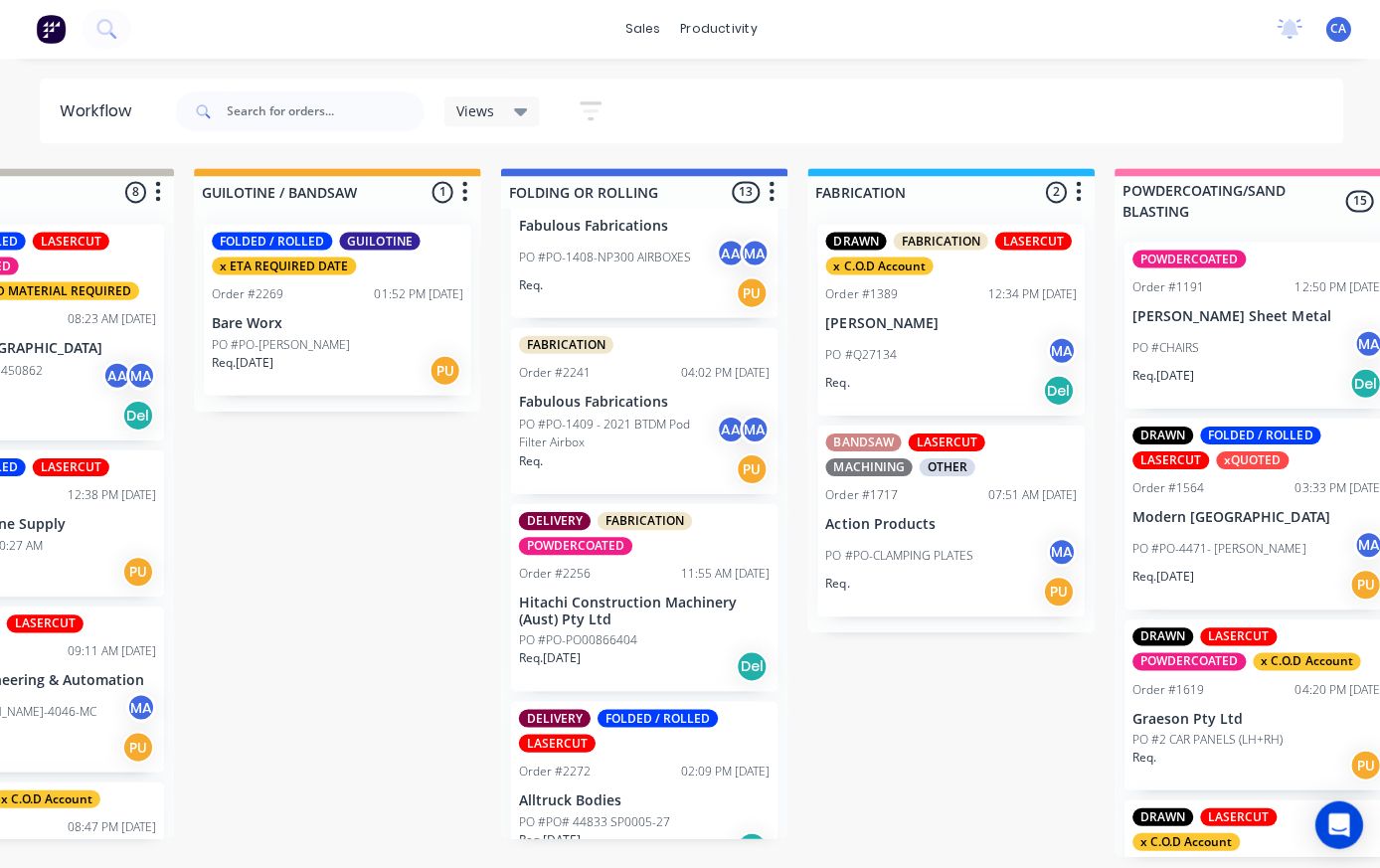 scroll, scrollTop: 29, scrollLeft: 768, axis: both 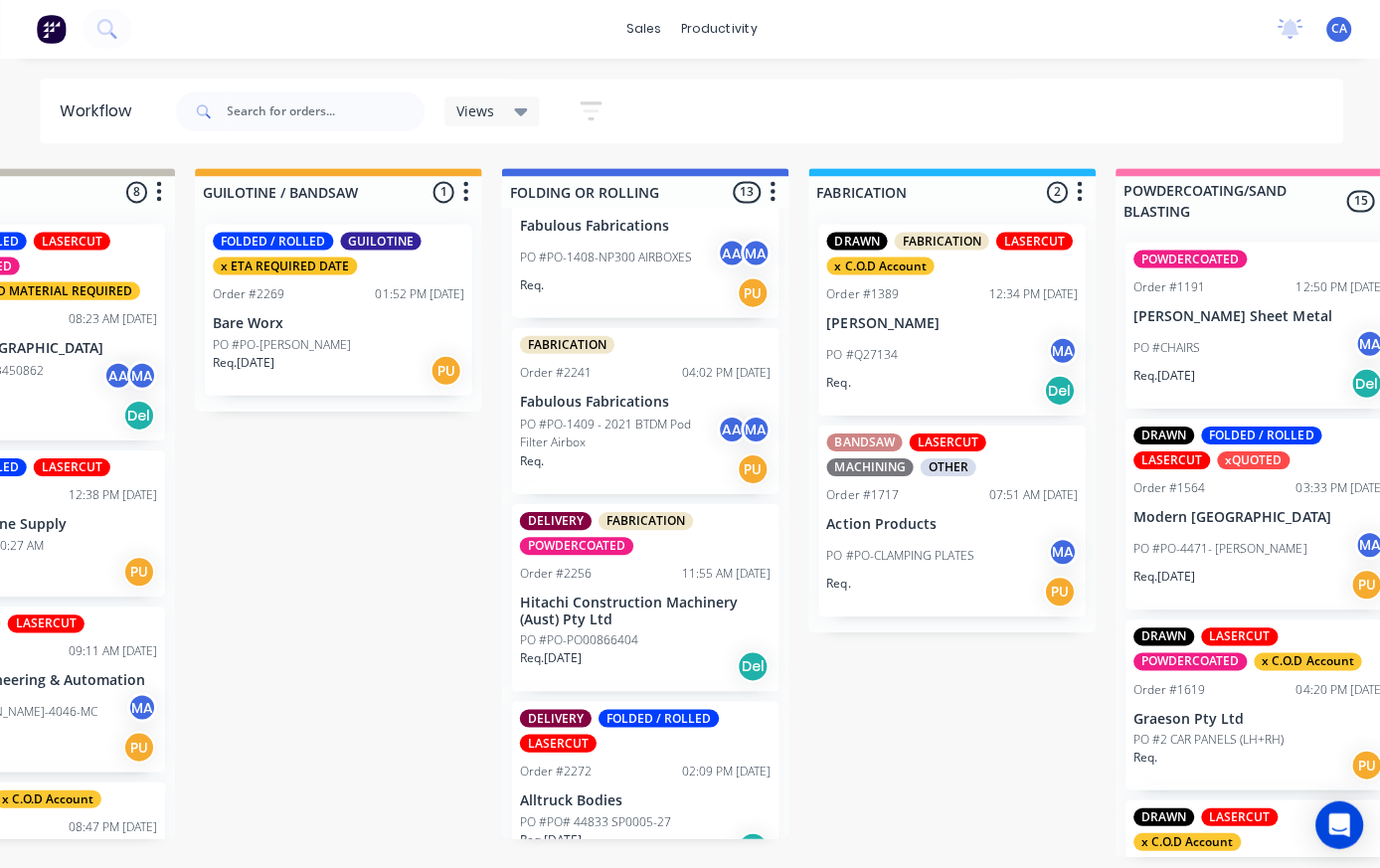 click on "Alltruck Bodies" at bounding box center [643, 799] 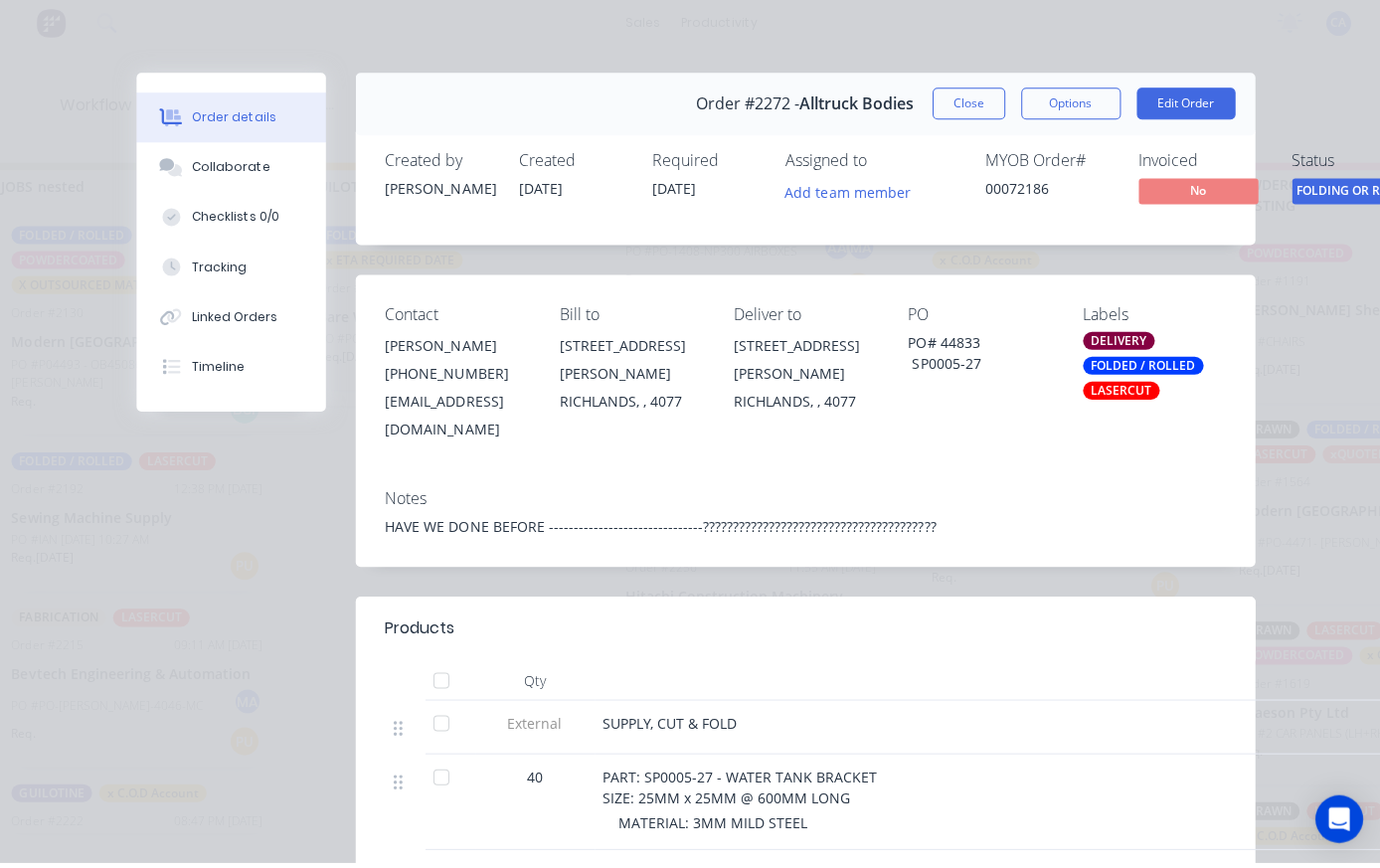 scroll, scrollTop: 29, scrollLeft: 642, axis: both 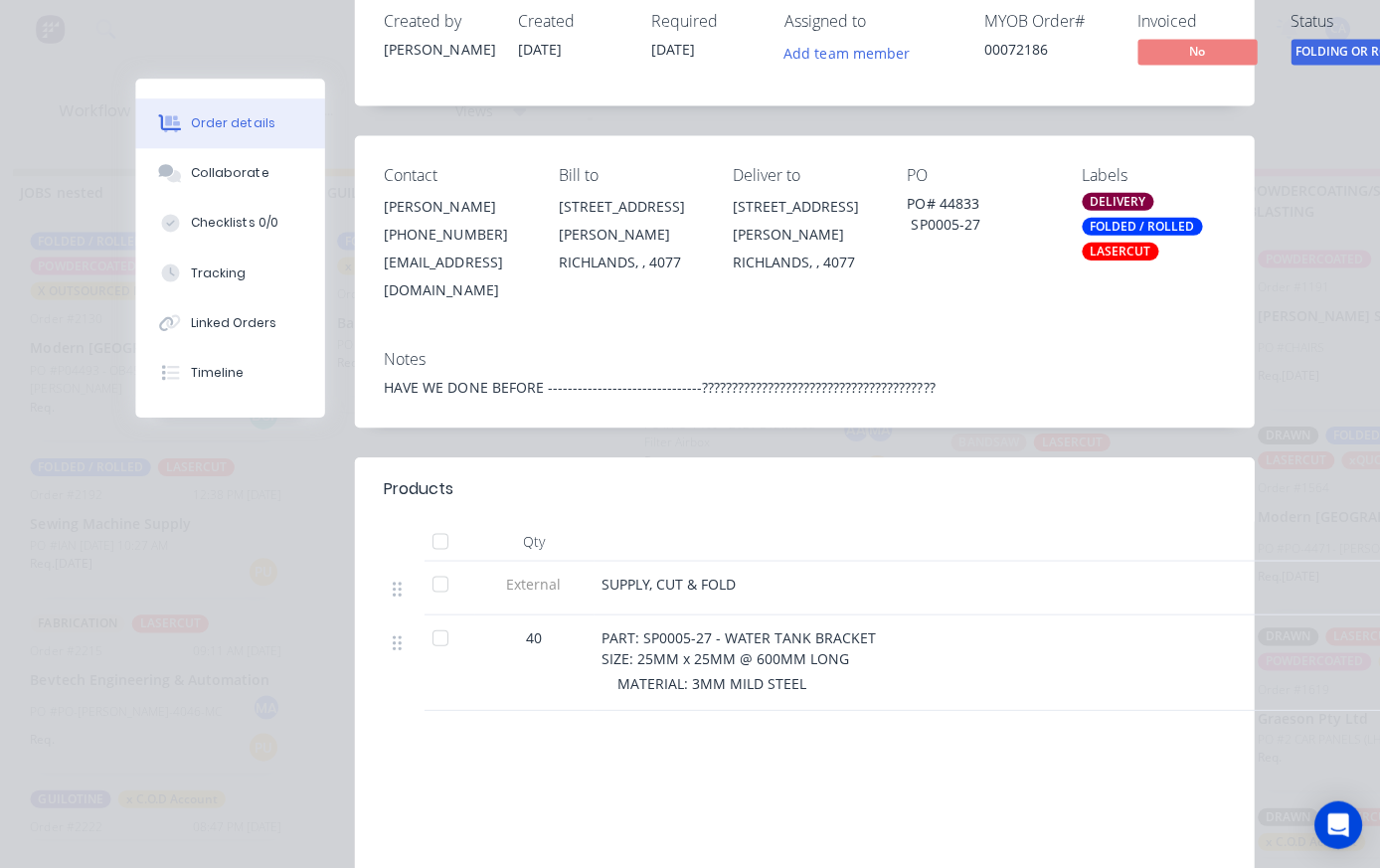 click at bounding box center [171, 174] 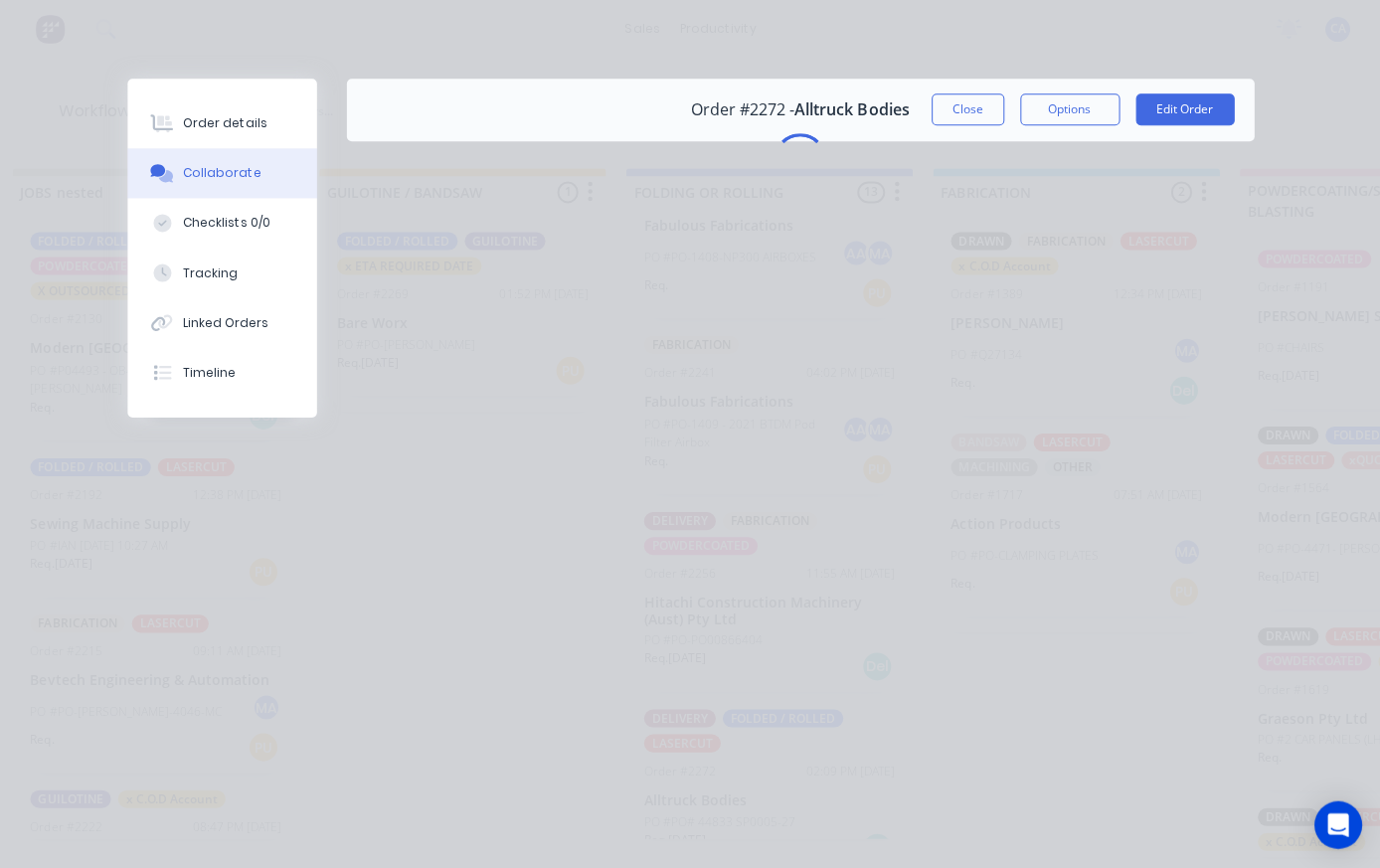 scroll, scrollTop: 0, scrollLeft: 0, axis: both 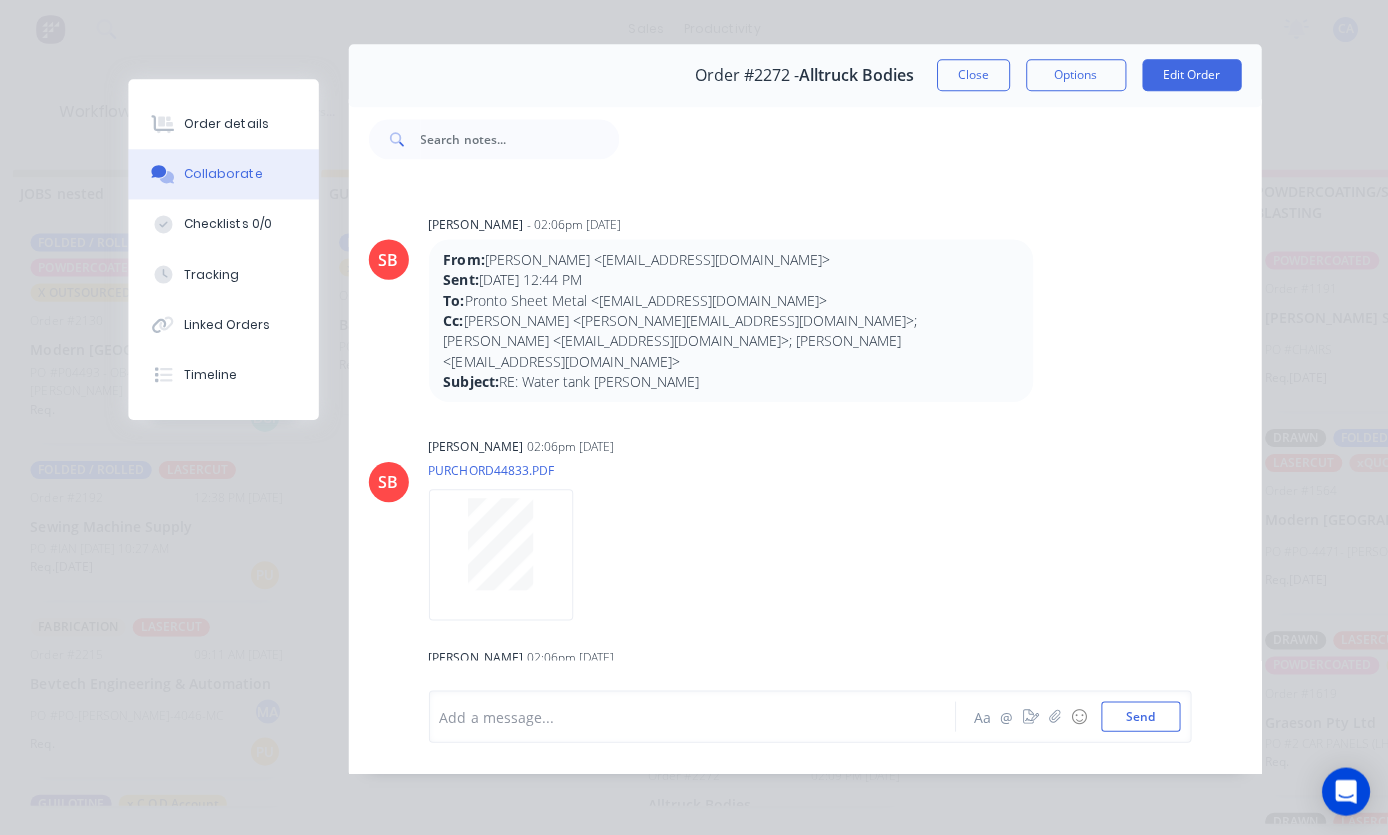 click on "Close" at bounding box center [972, 76] 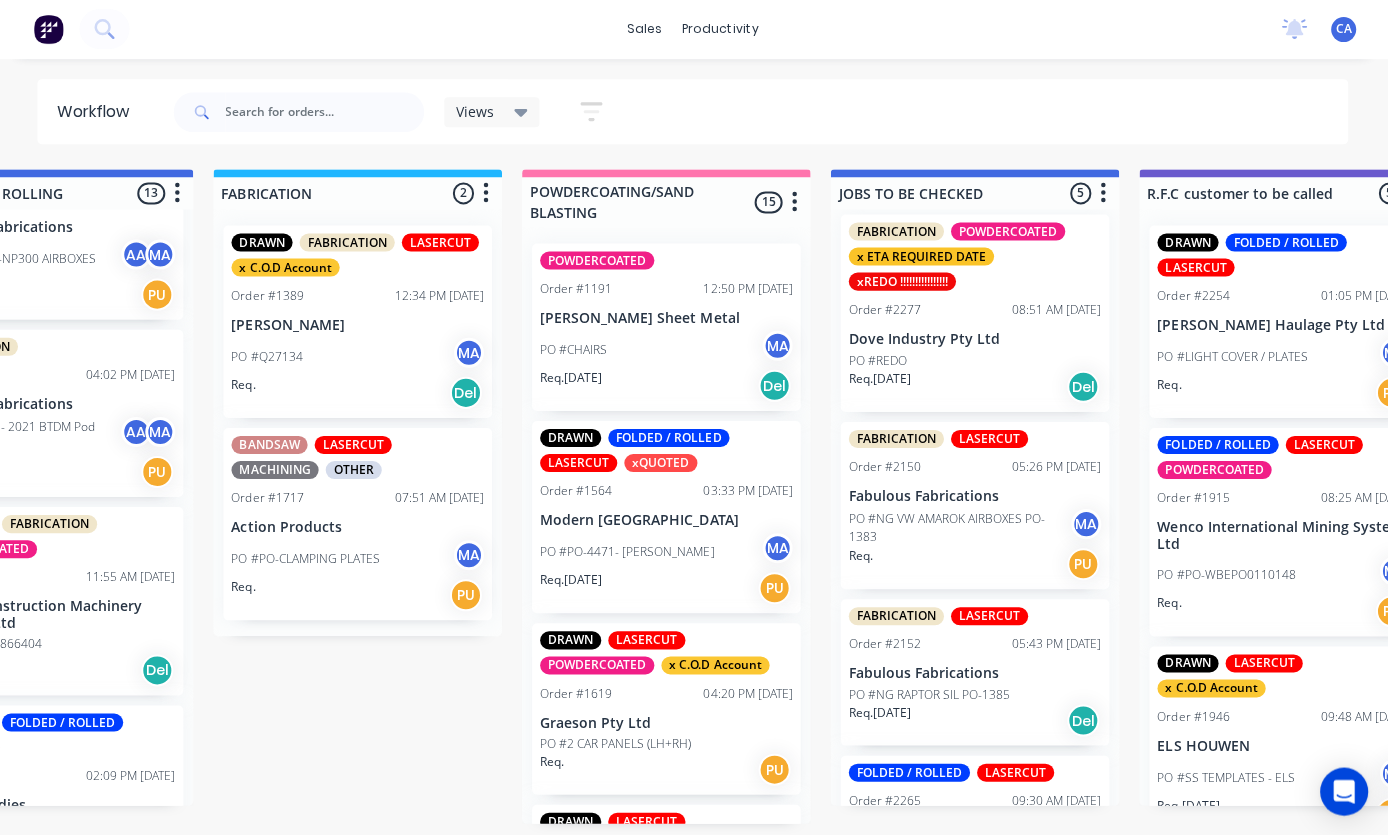 scroll, scrollTop: 29, scrollLeft: 1367, axis: both 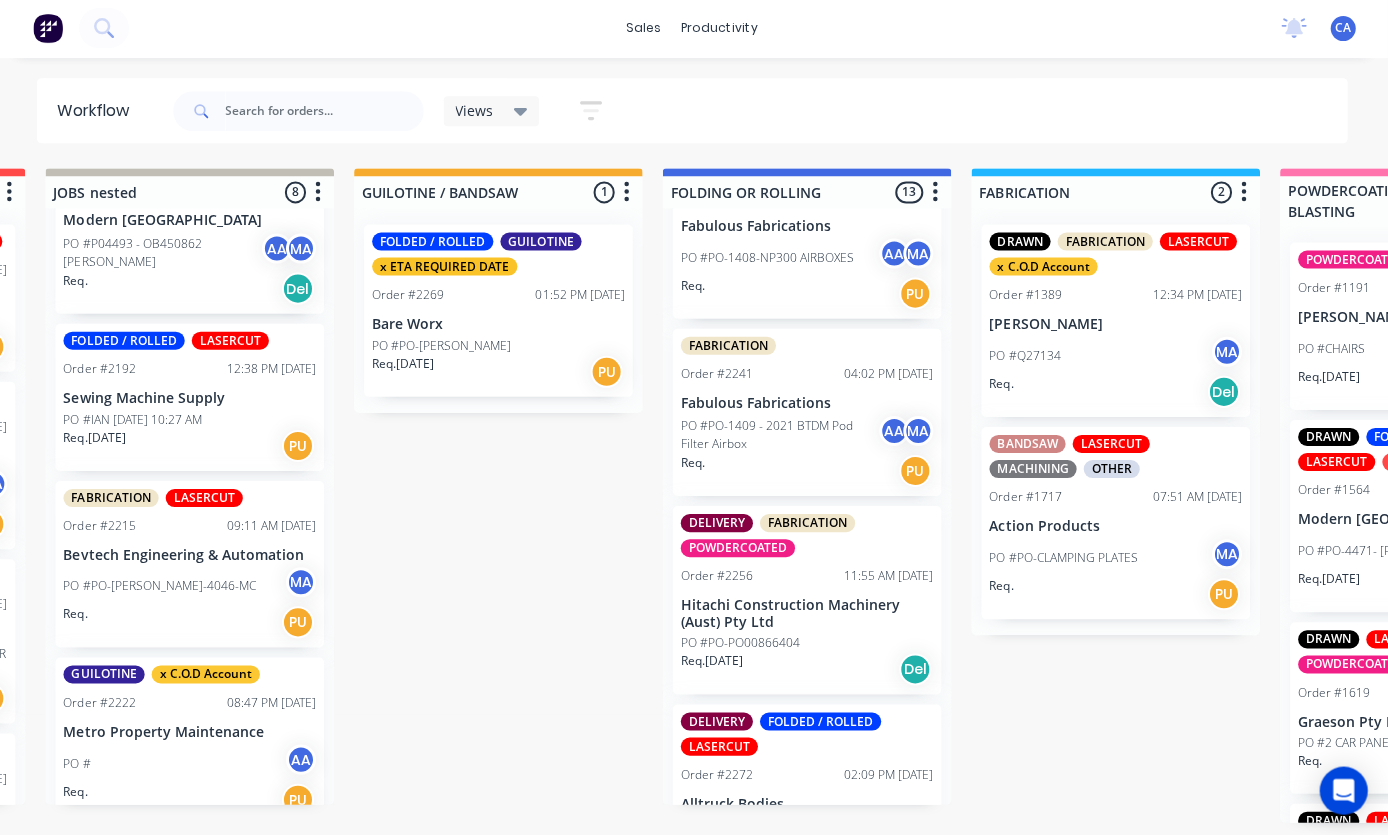 click on "Submitted 30 Sort By Created date Required date Order number Customer name Most recent DRAWN LASERCUT x C.O.D Account Order #1227 10:00 AM 09/05/25 Base Air PO #BA9000R
EMAIL 31.03.2025-5.45PM MA Req. PU DRAWN FABRICATION FOLDED / ROLLED LASERCUT x C.O.D Account Order #1290 07:43 AM 11/07/25 Keegan Coop PO #TOOLBOXES Req. Del FOLDED / ROLLED LASERCUT Order #1450 03:28 PM 17/04/25 Action Products  PO #GEORGE 28.11.2024 Req. 17/04/25 Del FOLDED / ROLLED LASERCUT POWDERCOATED Order #1472 12:25 PM 10/07/25 Modern Queensland  PO #PO-04496
OB449920 Knowles Req. 13/04/25 PU FABRICATION POWDERCOATED X OUTSOURCED MATERIAL REQUIRED Order #1499 08:11 AM 28/04/25 IronBark NSW PO #QUOTE 9 GILIA CRT AA MA Req. PU FABRICATION FOLDED / ROLLED LASERCUT Order #1584 03:57 PM 04/06/25 SEQ Cranes PO #CANOPY ROOF BASKETS Req. 06/05/25 PU DRAWN FABRICATION LASERCUT POWDERCOATED WELD xQUOTED Order #1602 08:08 AM 19/06/25 Lifeflight Australia Ltd PO #PO-33806  MA Req. PU LASERCUT Order #1741 12:50 PM 09/06/25 KGB Security Req. PU MA" at bounding box center [2202, 496] 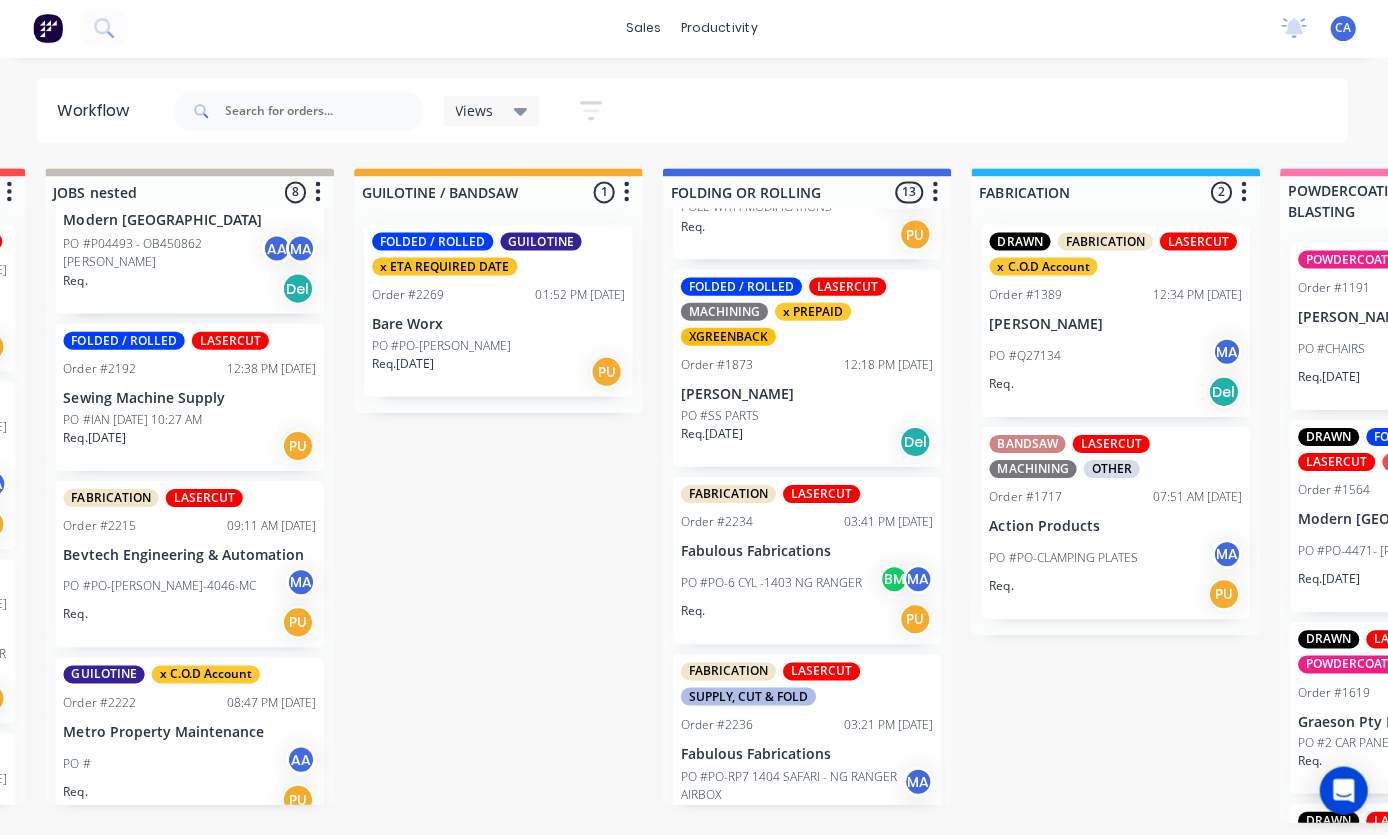 scroll, scrollTop: 534, scrollLeft: 0, axis: vertical 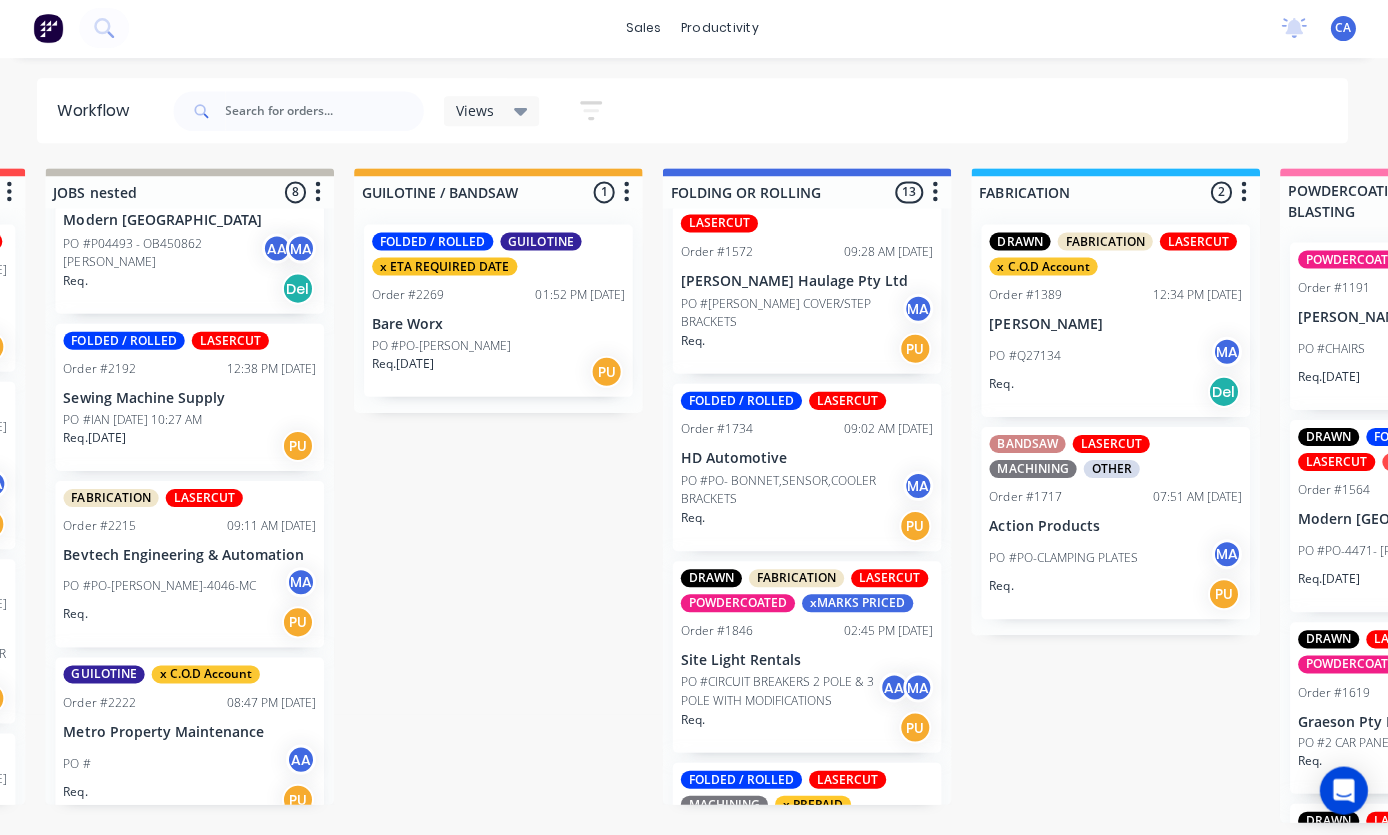 click on "Submitted 30 Sort By Created date Required date Order number Customer name Most recent DRAWN LASERCUT x C.O.D Account Order #1227 10:00 AM 09/05/25 Base Air PO #BA9000R
EMAIL 31.03.2025-5.45PM MA Req. PU DRAWN FABRICATION FOLDED / ROLLED LASERCUT x C.O.D Account Order #1290 07:43 AM 11/07/25 Keegan Coop PO #TOOLBOXES Req. Del FOLDED / ROLLED LASERCUT Order #1450 03:28 PM 17/04/25 Action Products  PO #GEORGE 28.11.2024 Req. 17/04/25 Del FOLDED / ROLLED LASERCUT POWDERCOATED Order #1472 12:25 PM 10/07/25 Modern Queensland  PO #PO-04496
OB449920 Knowles Req. 13/04/25 PU FABRICATION POWDERCOATED X OUTSOURCED MATERIAL REQUIRED Order #1499 08:11 AM 28/04/25 IronBark NSW PO #QUOTE 9 GILIA CRT AA MA Req. PU FABRICATION FOLDED / ROLLED LASERCUT Order #1584 03:57 PM 04/06/25 SEQ Cranes PO #CANOPY ROOF BASKETS Req. 06/05/25 PU DRAWN FABRICATION LASERCUT POWDERCOATED WELD xQUOTED Order #1602 08:08 AM 19/06/25 Lifeflight Australia Ltd PO #PO-33806  MA Req. PU LASERCUT Order #1741 12:50 PM 09/06/25 KGB Security Req. PU MA" at bounding box center [2201, 496] 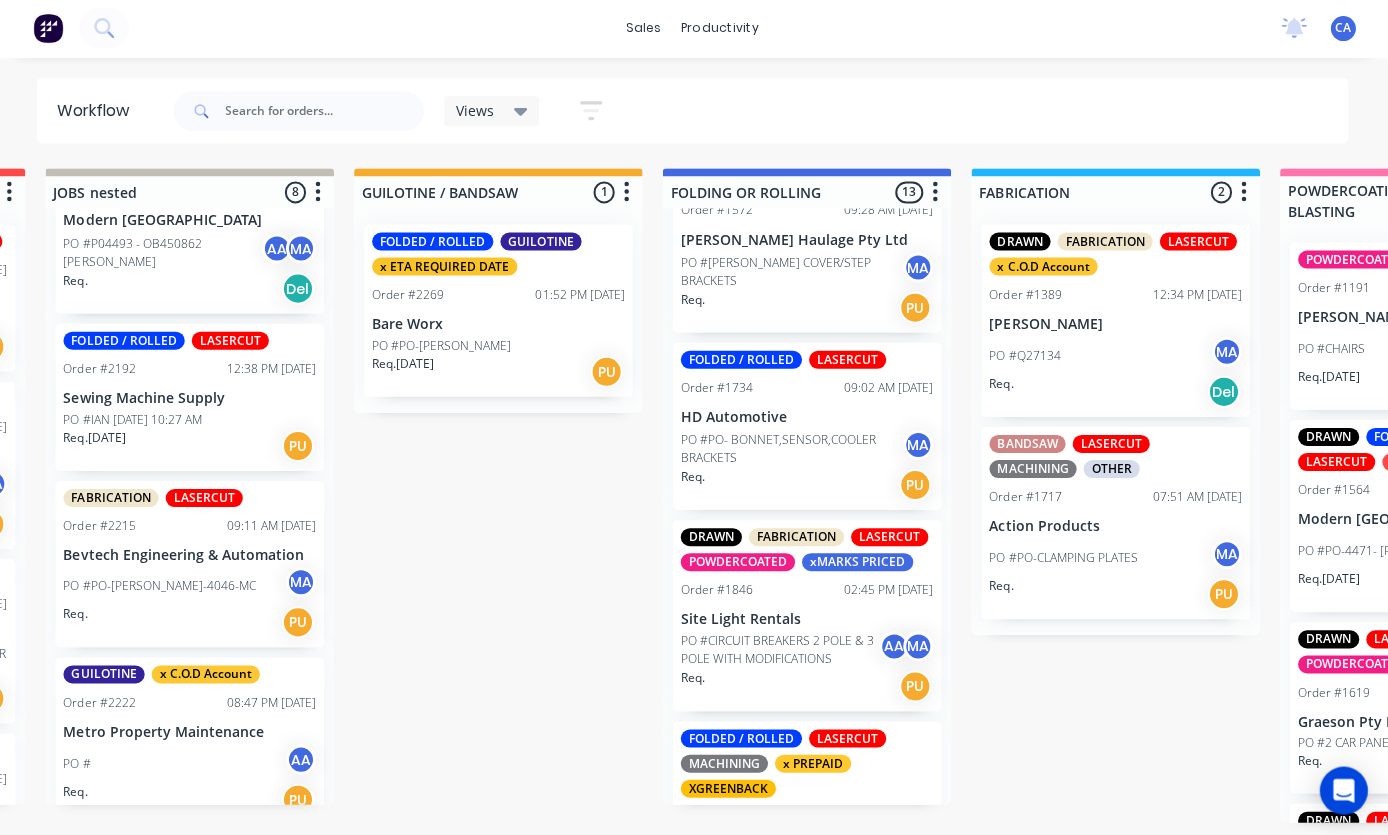 scroll, scrollTop: 128, scrollLeft: 0, axis: vertical 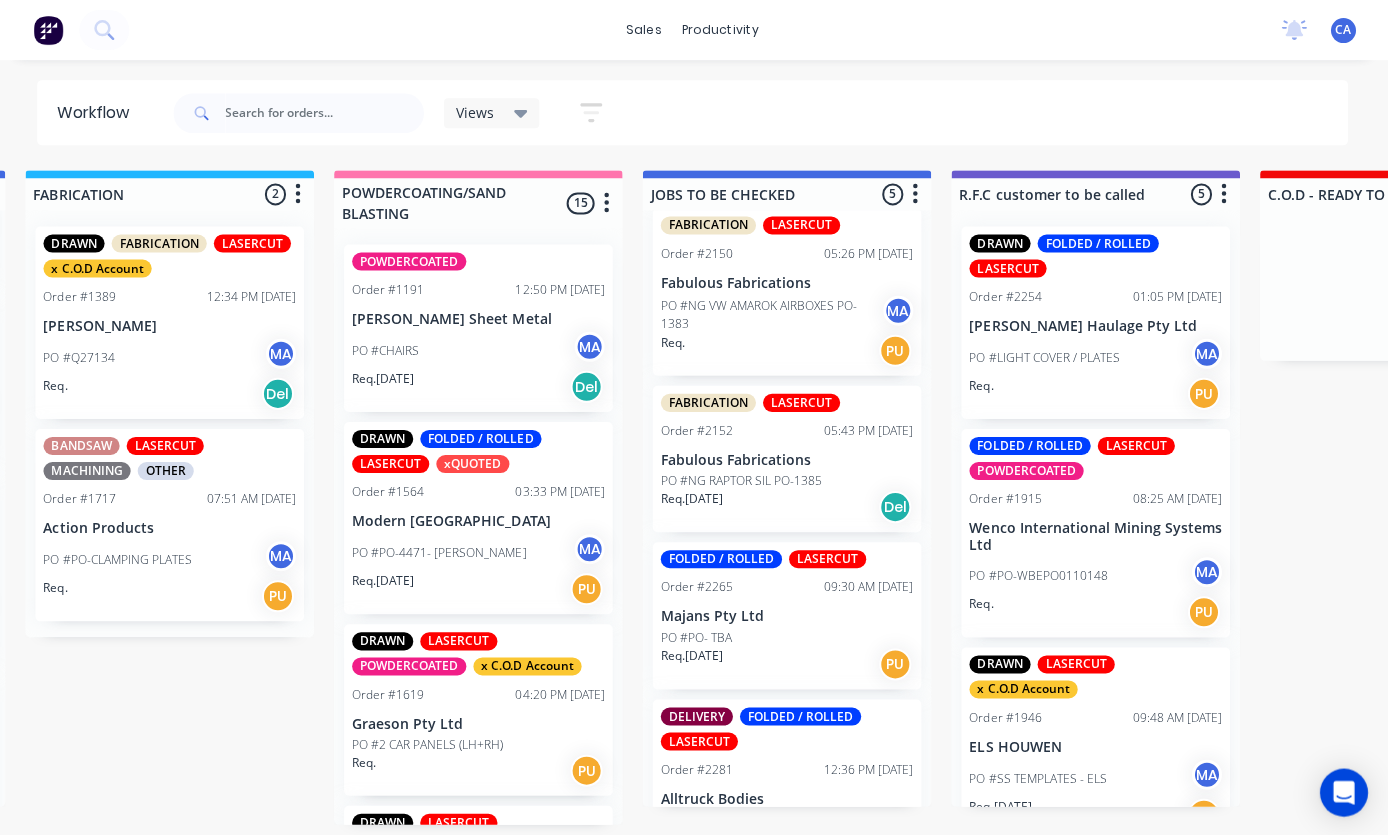click on "Fabulous Fabrications" at bounding box center (788, 282) 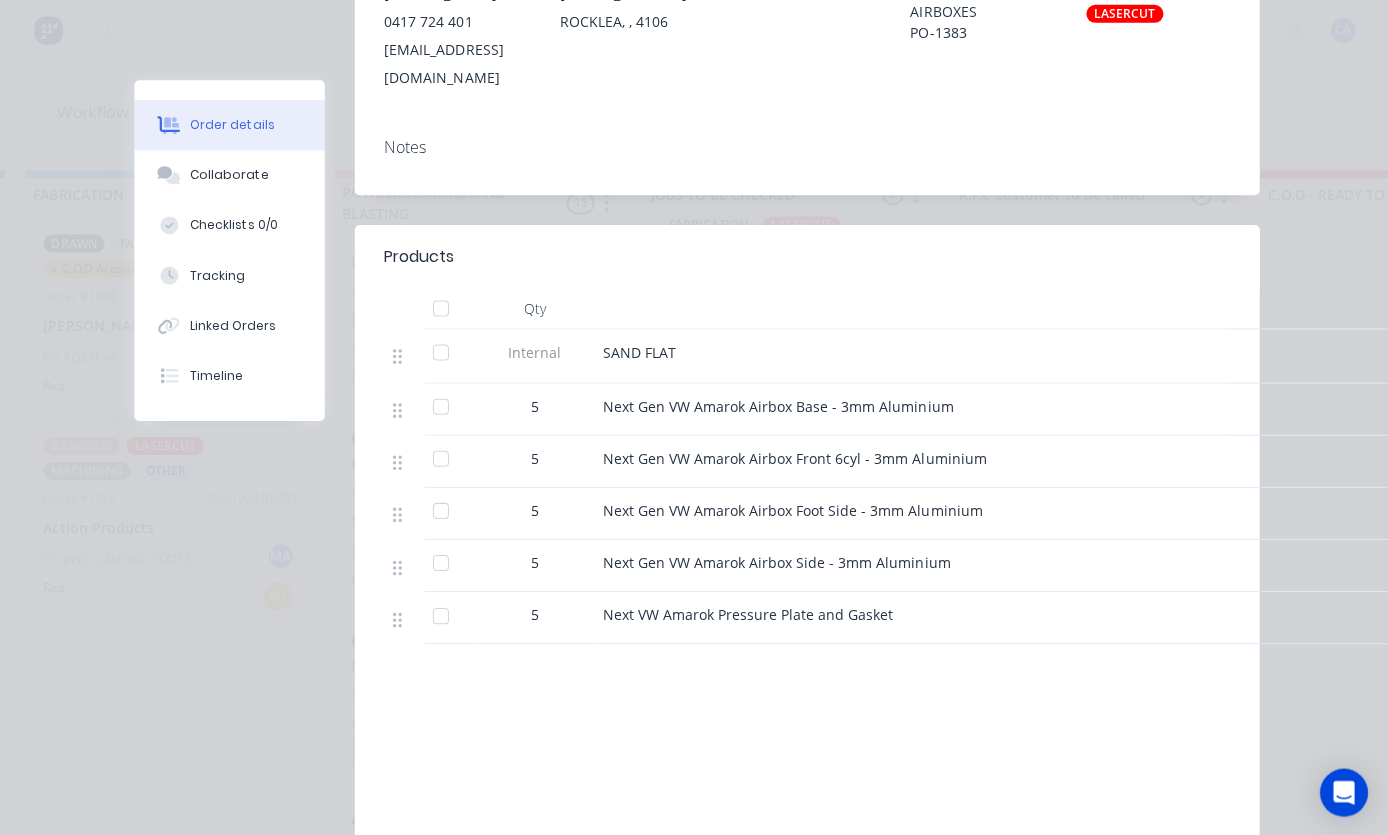 scroll, scrollTop: 390, scrollLeft: 0, axis: vertical 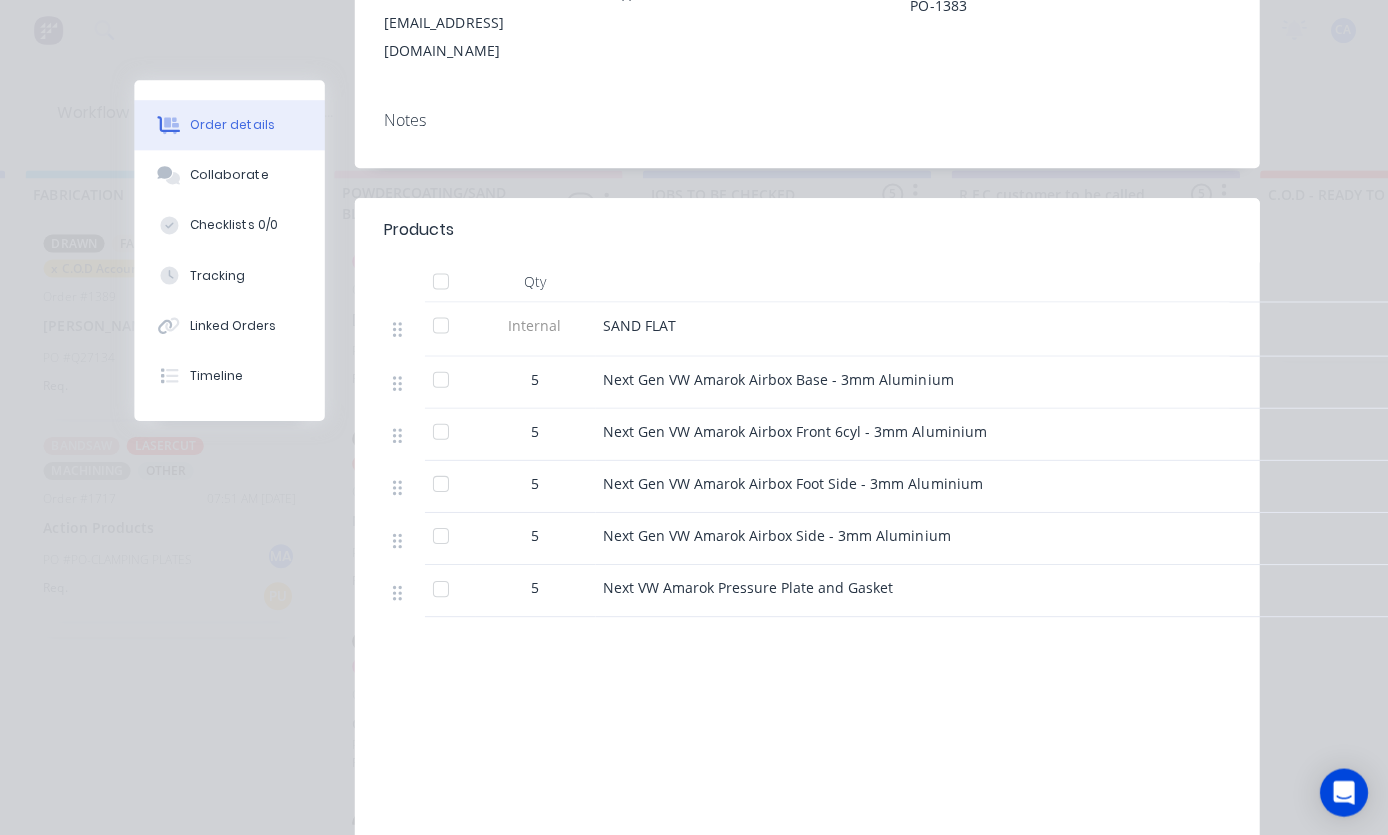 click on "Collaborate" at bounding box center (232, 175) 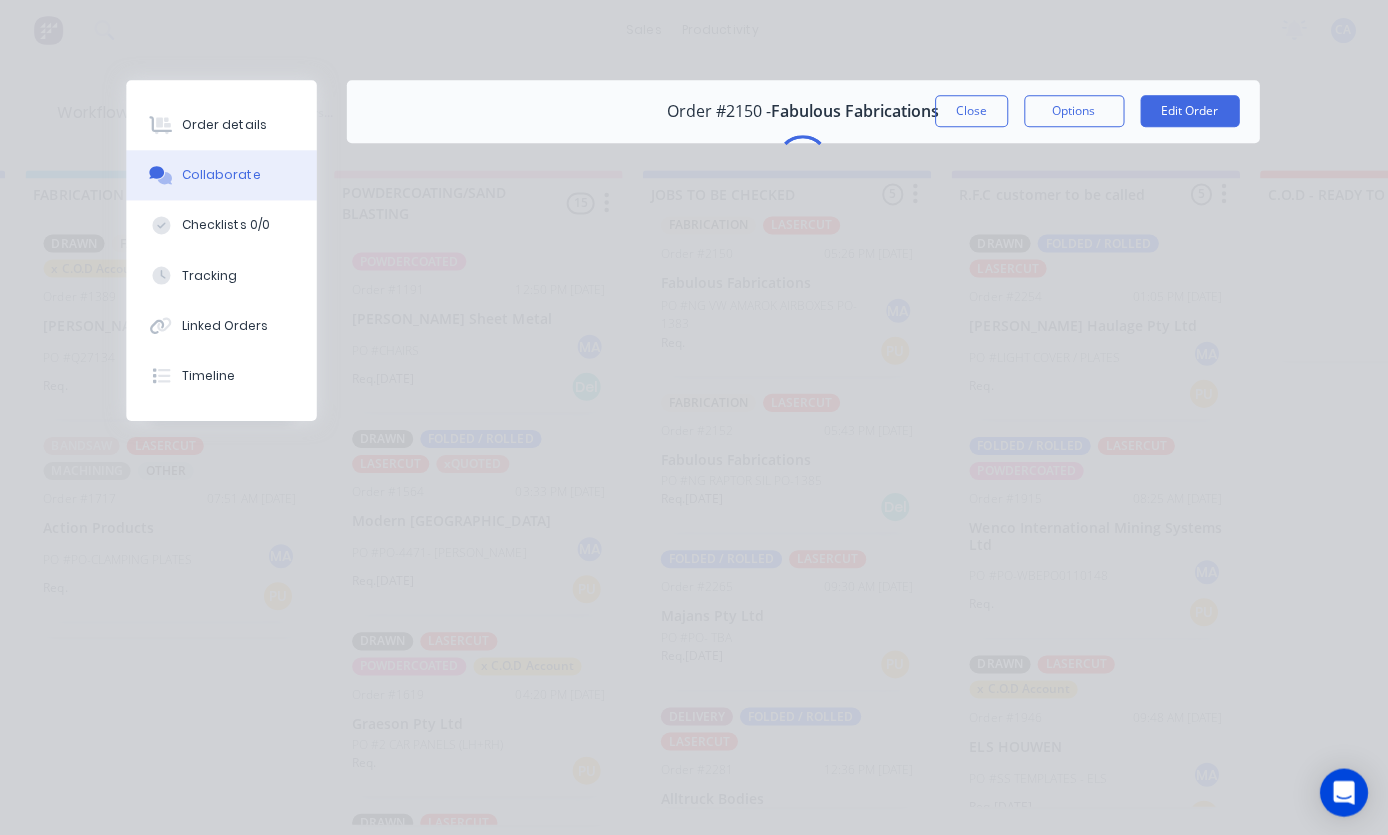 scroll, scrollTop: 0, scrollLeft: 0, axis: both 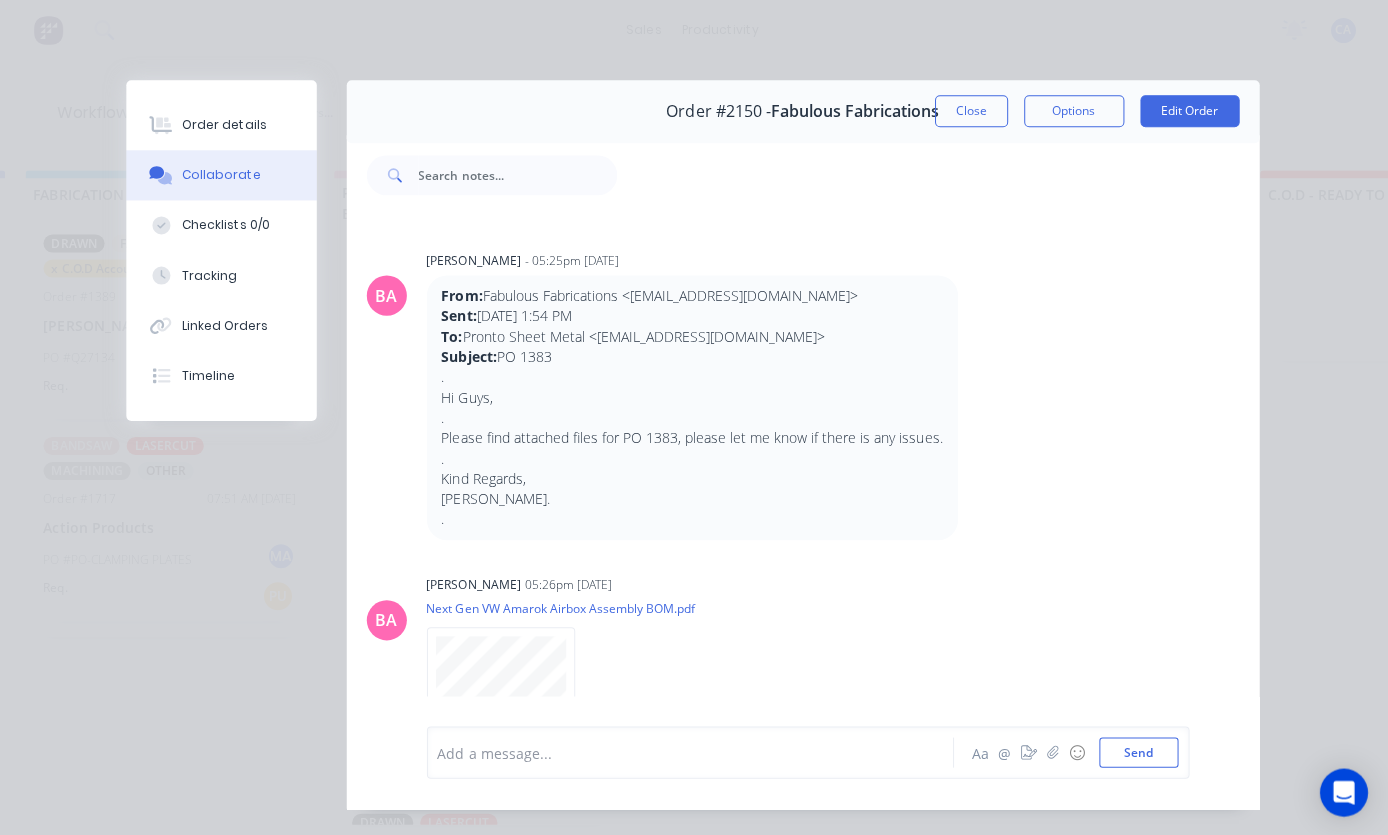 click on "Close" at bounding box center (972, 111) 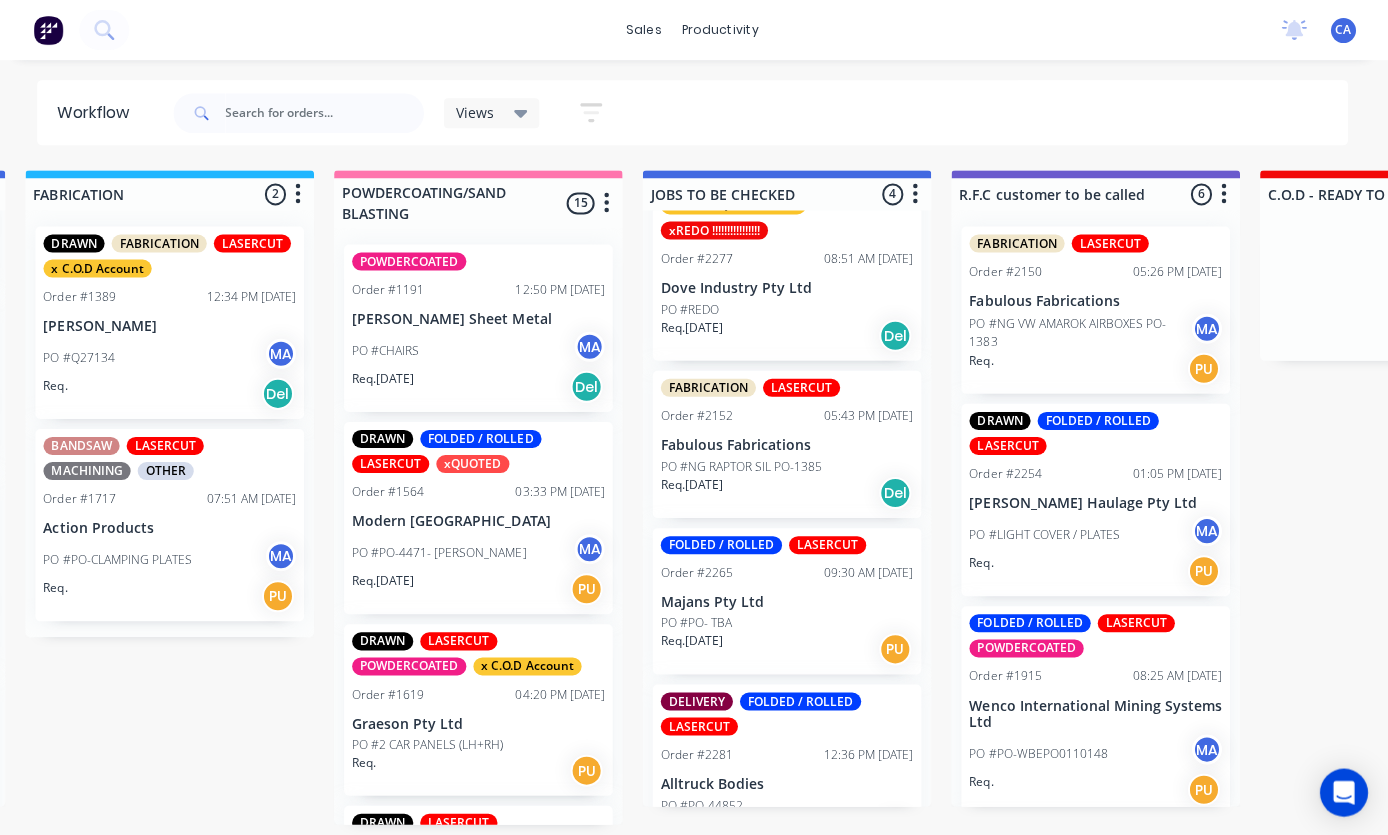scroll, scrollTop: 49, scrollLeft: 0, axis: vertical 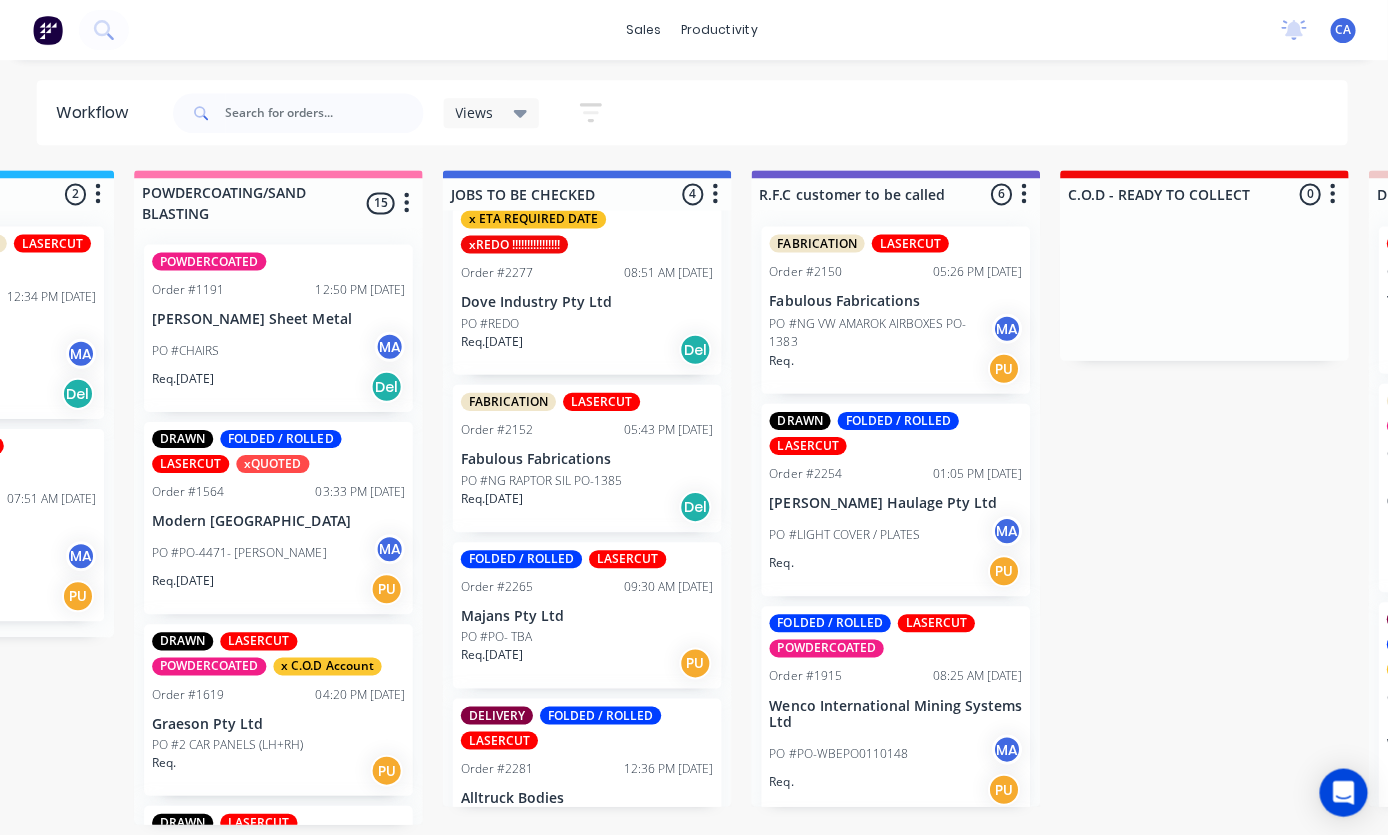 click on "PO #NG VW AMAROK AIRBOXES
PO-1383" at bounding box center (882, 332) 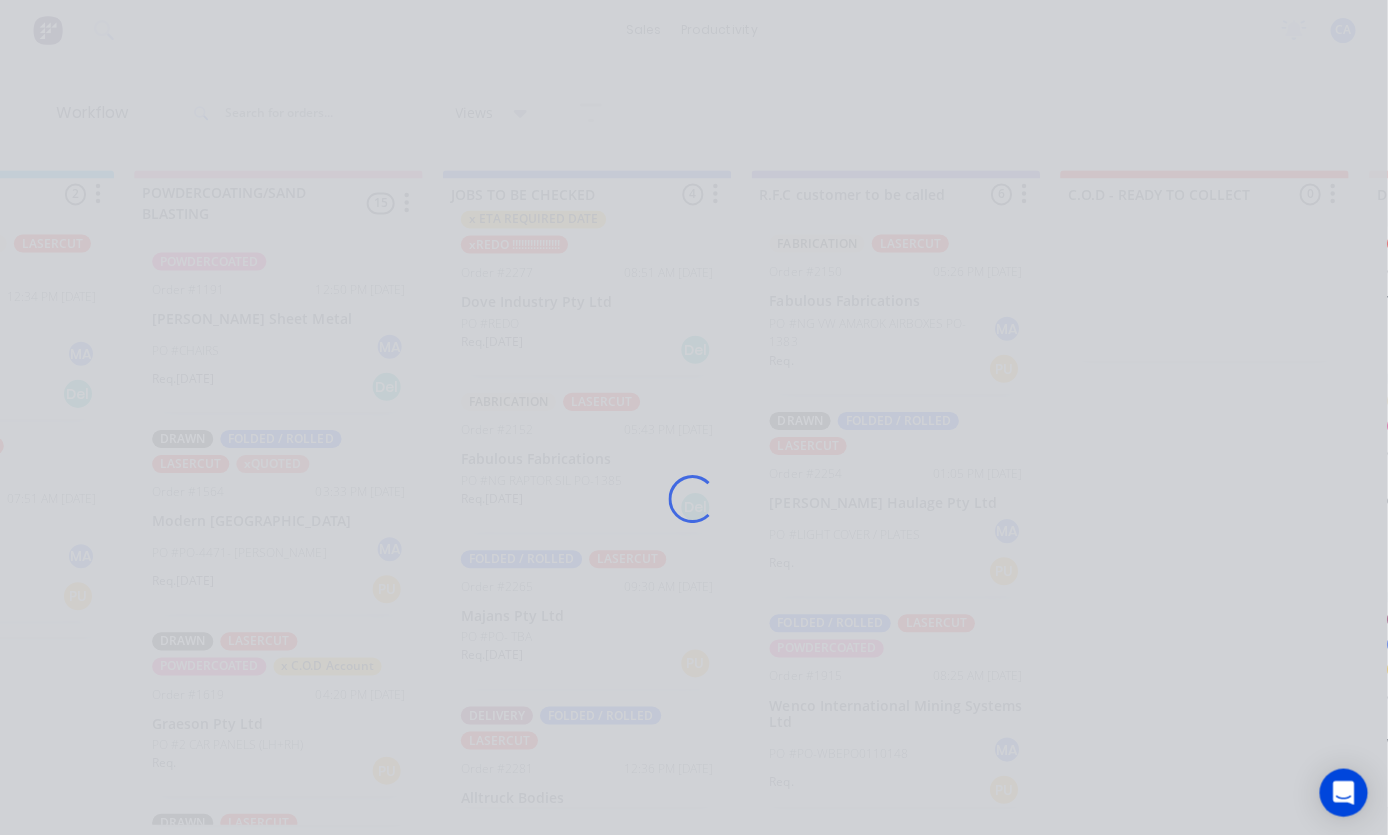 scroll, scrollTop: 0, scrollLeft: 1755, axis: horizontal 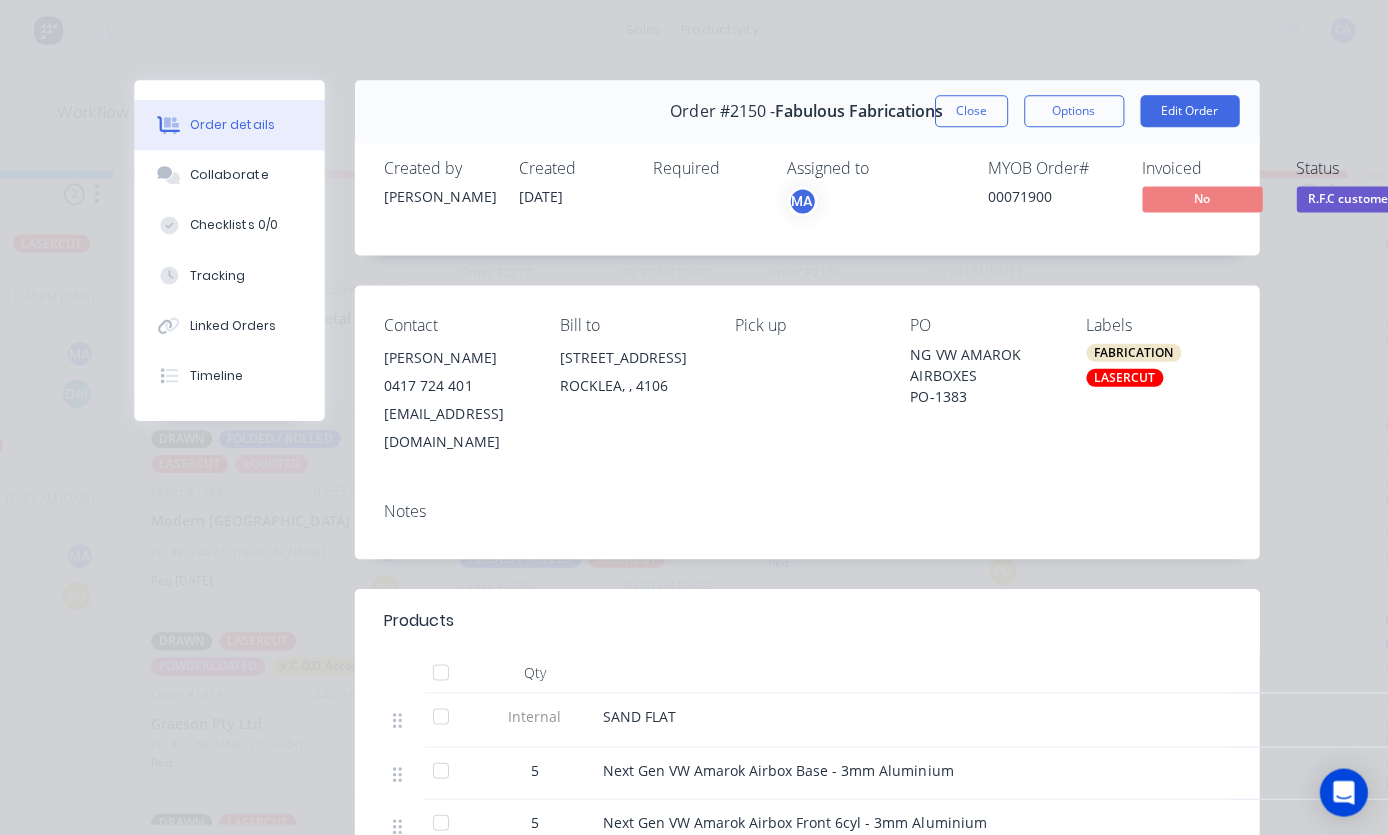 click on "Collaborate" at bounding box center (231, 175) 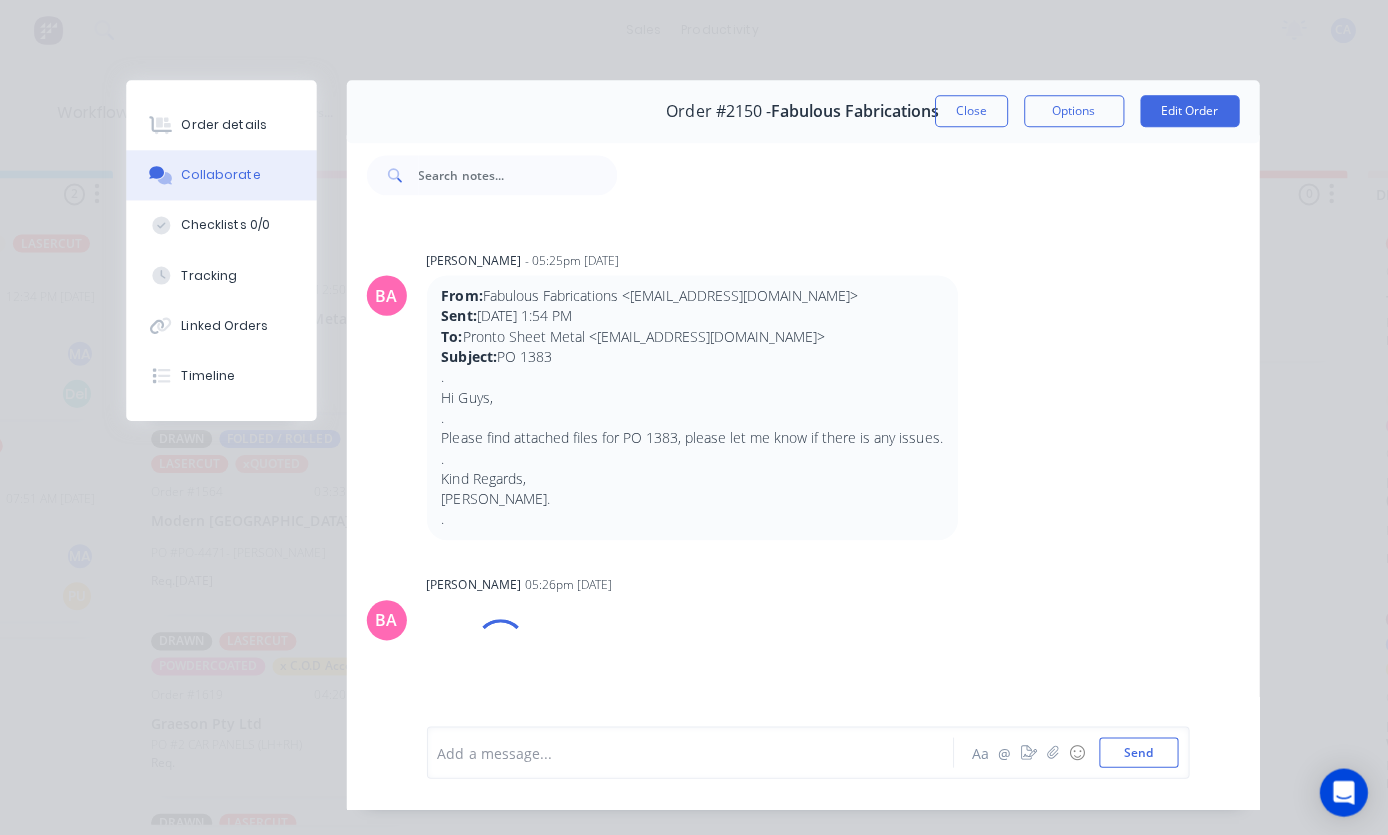 scroll, scrollTop: 2259, scrollLeft: 0, axis: vertical 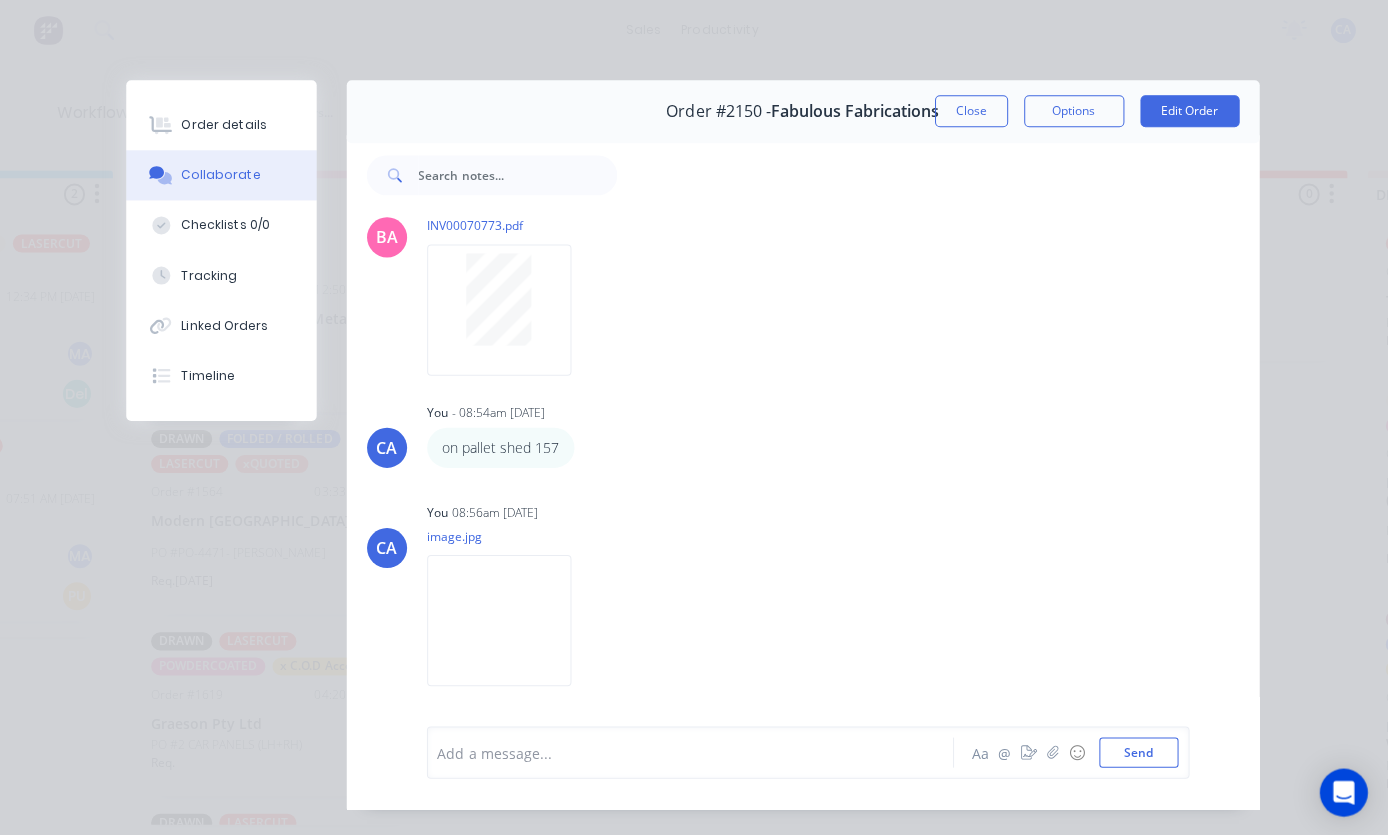 click on "Add a message... Aa @ ☺ Send" at bounding box center [804, 751] 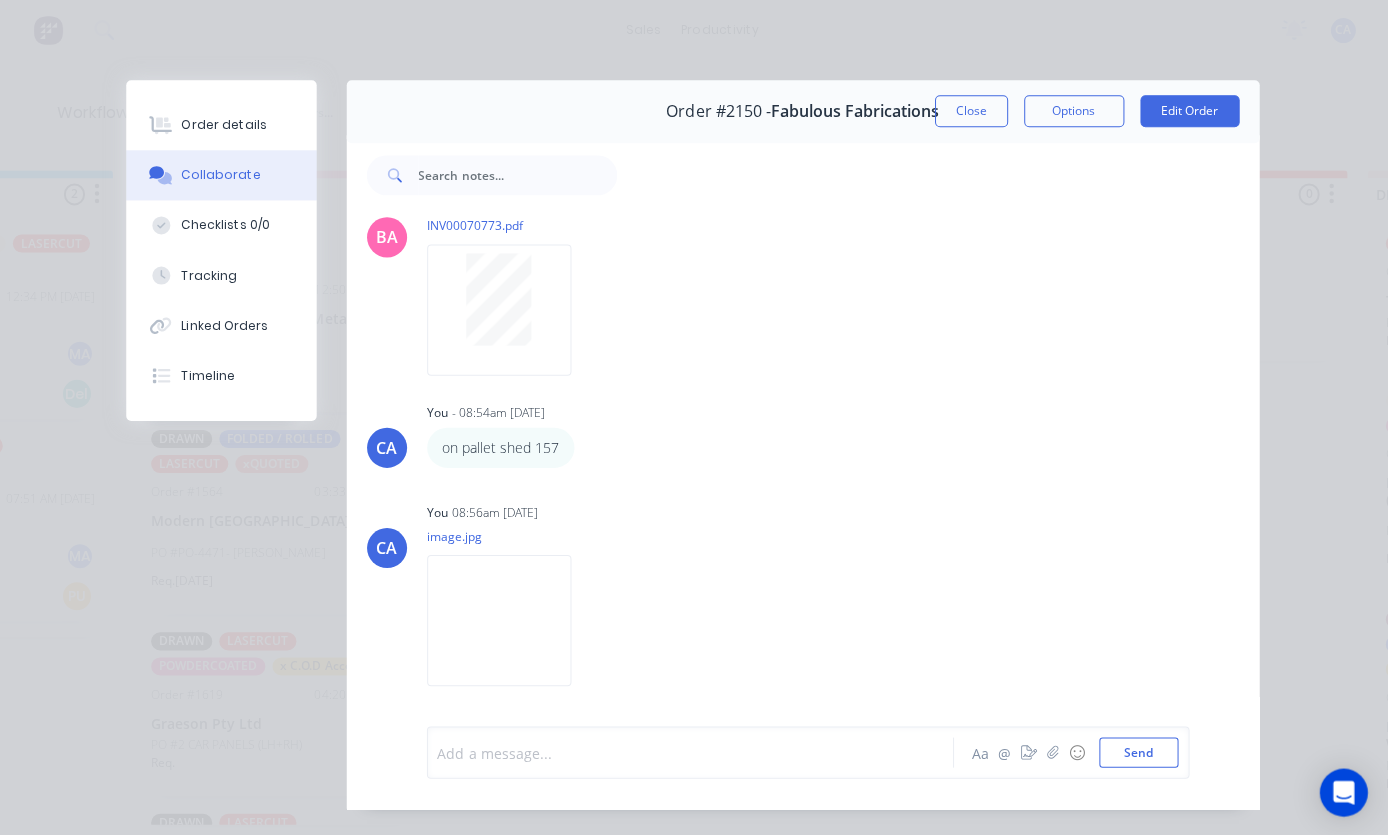 scroll, scrollTop: 66, scrollLeft: 1756, axis: both 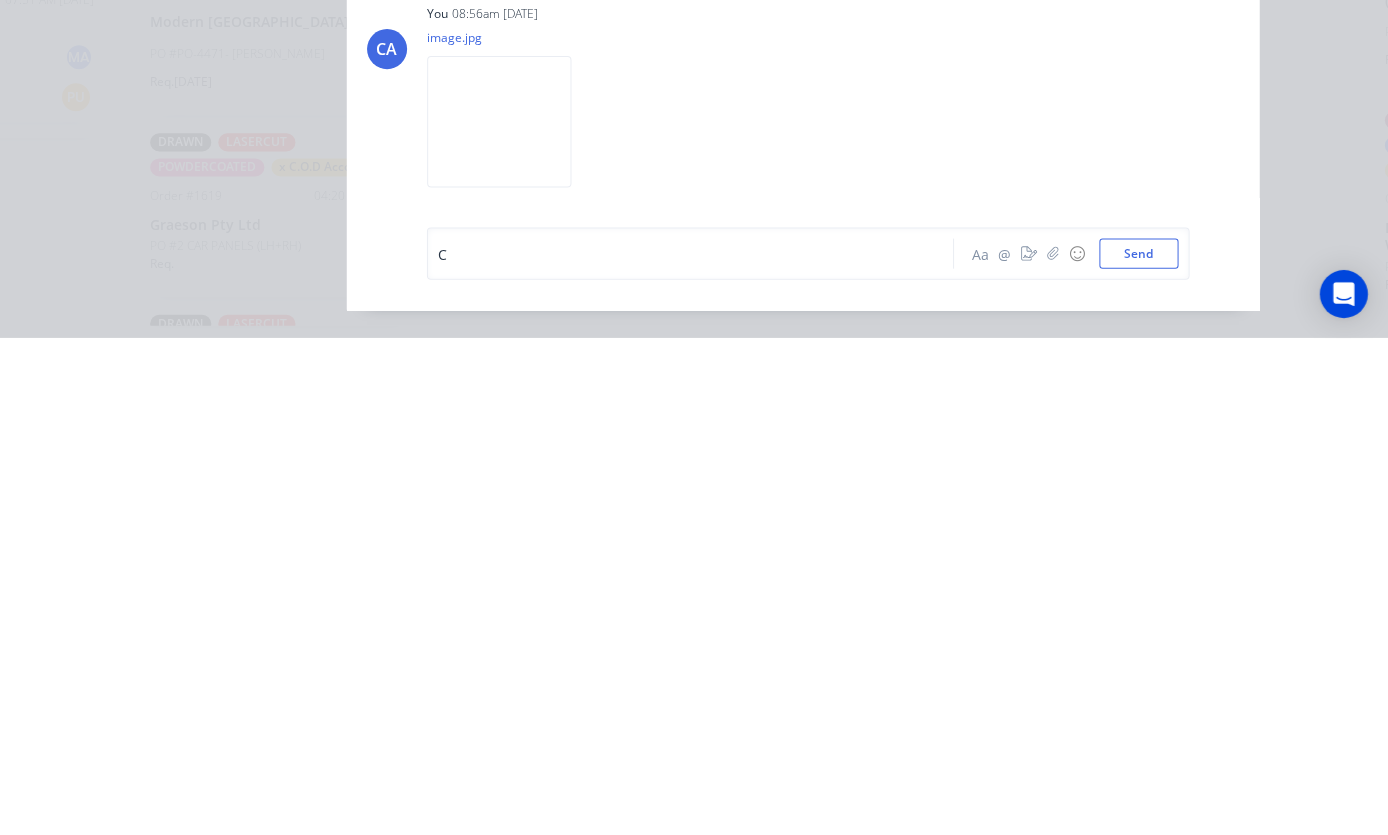 type 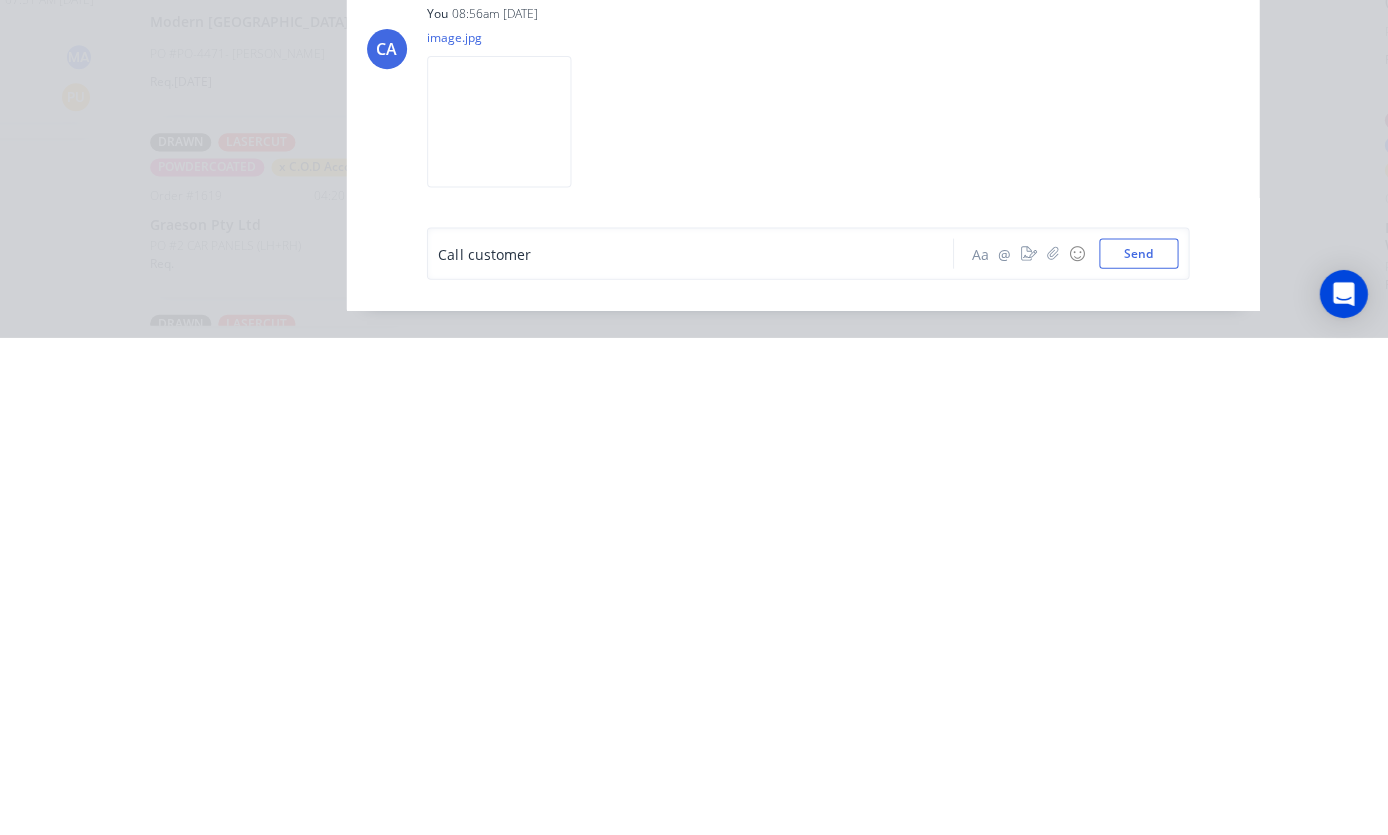 click on "Send" at bounding box center (1139, 751) 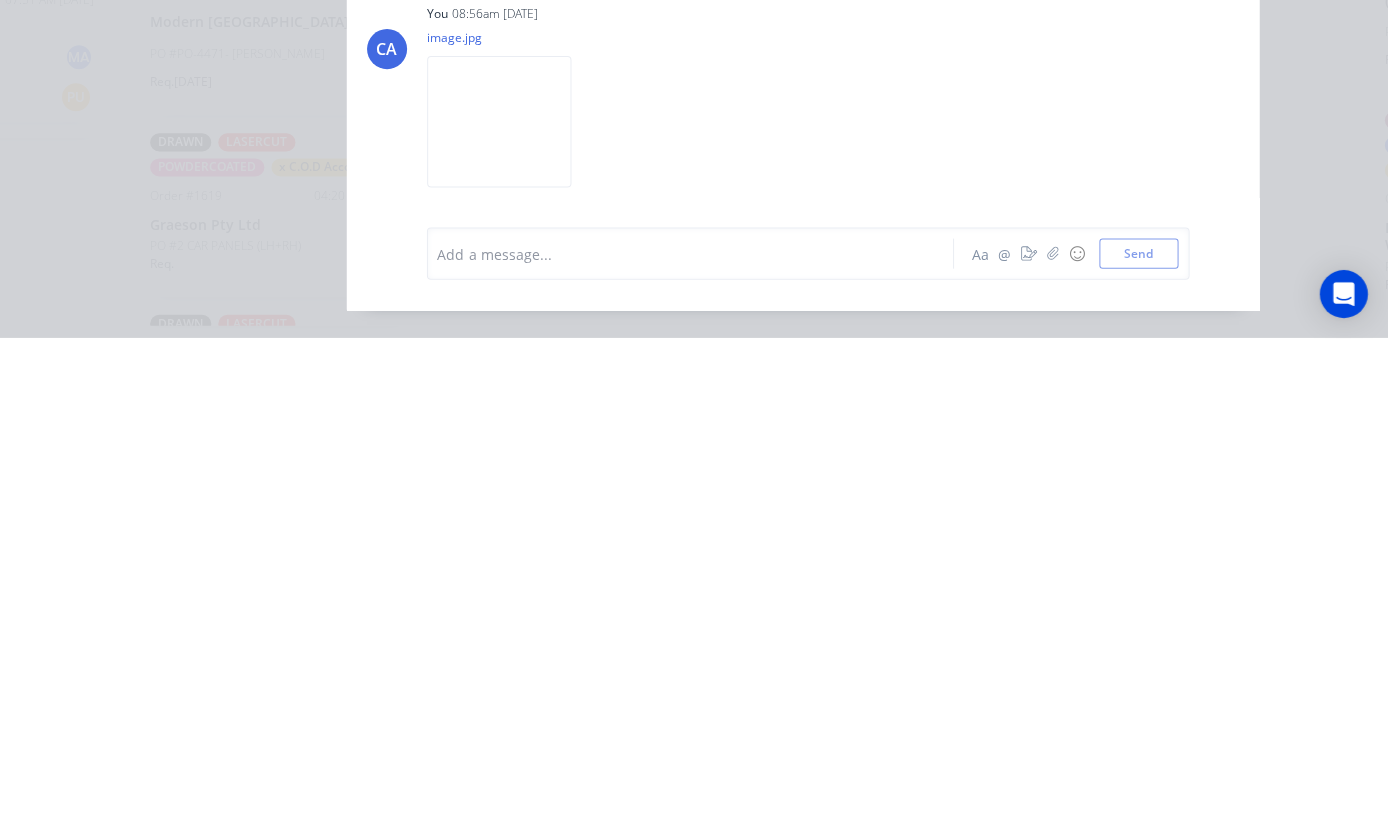 scroll, scrollTop: 67, scrollLeft: 1756, axis: both 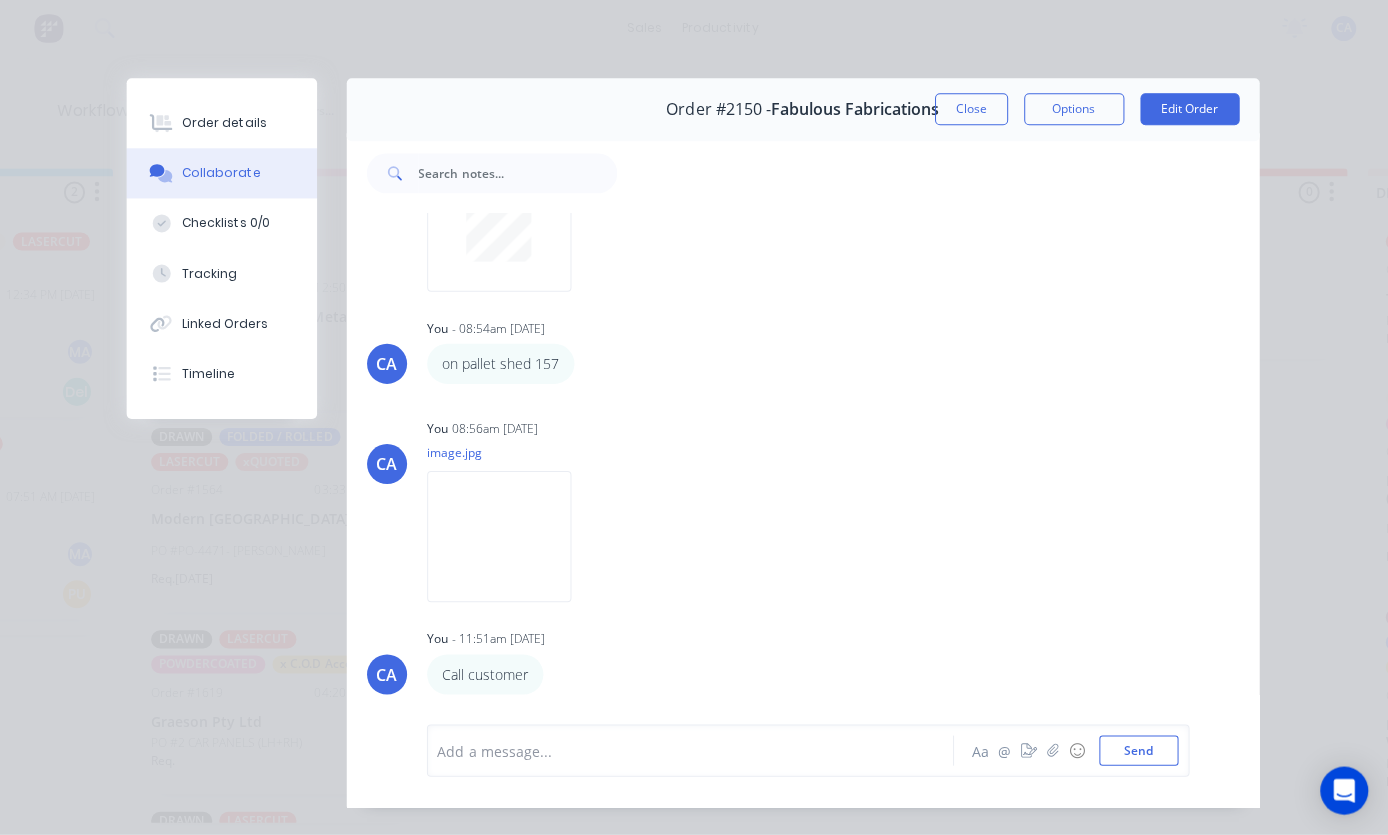 click on "Close" at bounding box center (972, 111) 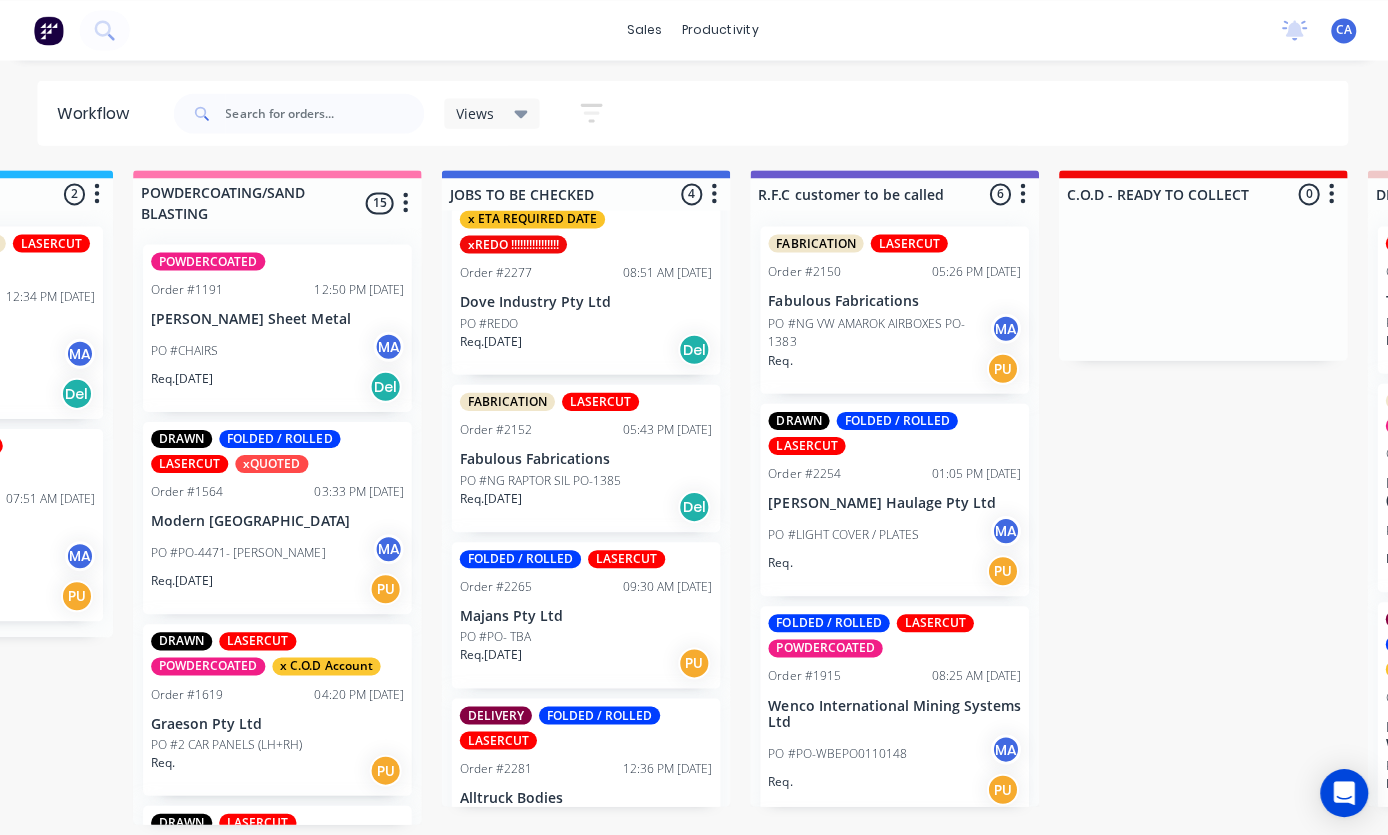 scroll, scrollTop: 0, scrollLeft: 1756, axis: horizontal 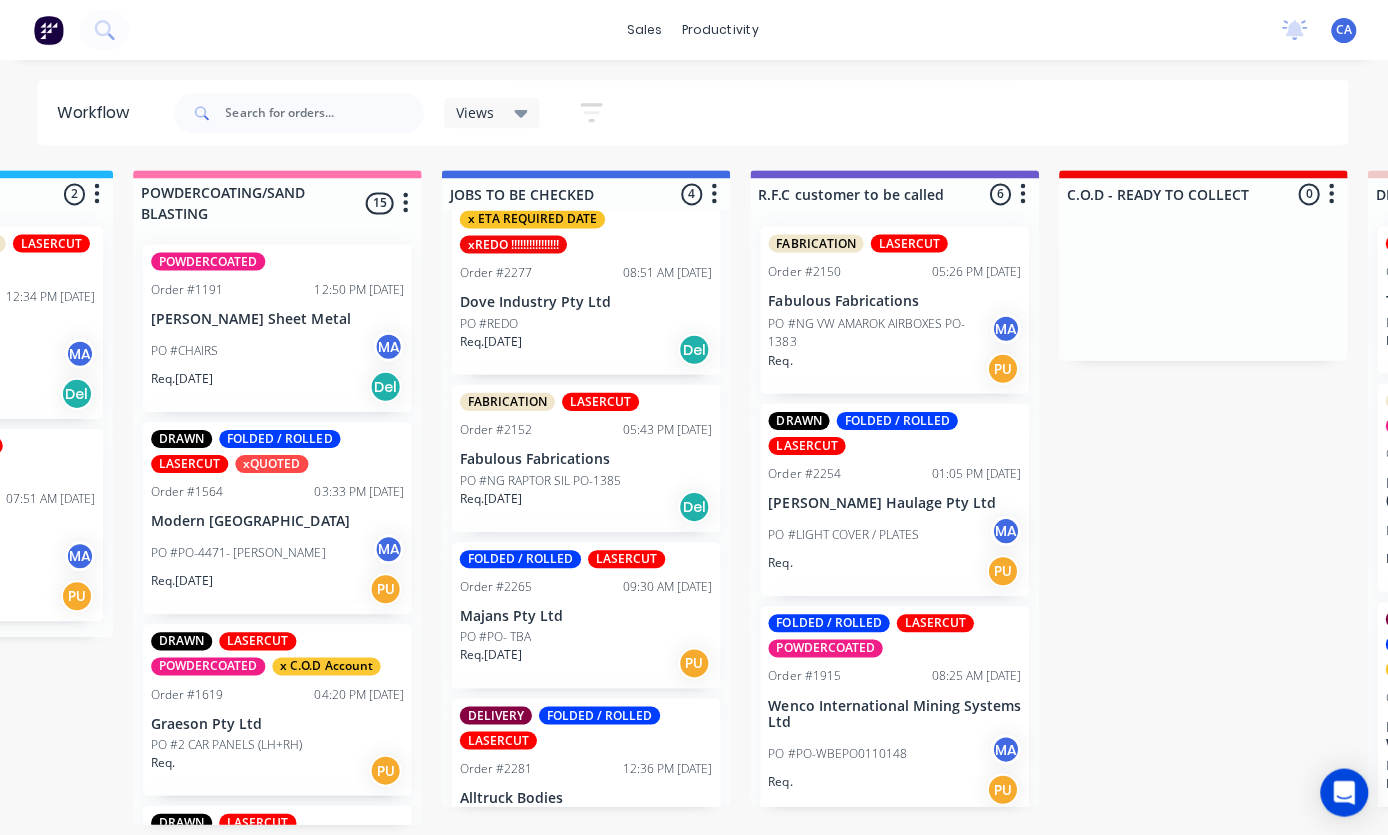 click on "Fabulous Fabrications" at bounding box center [587, 458] 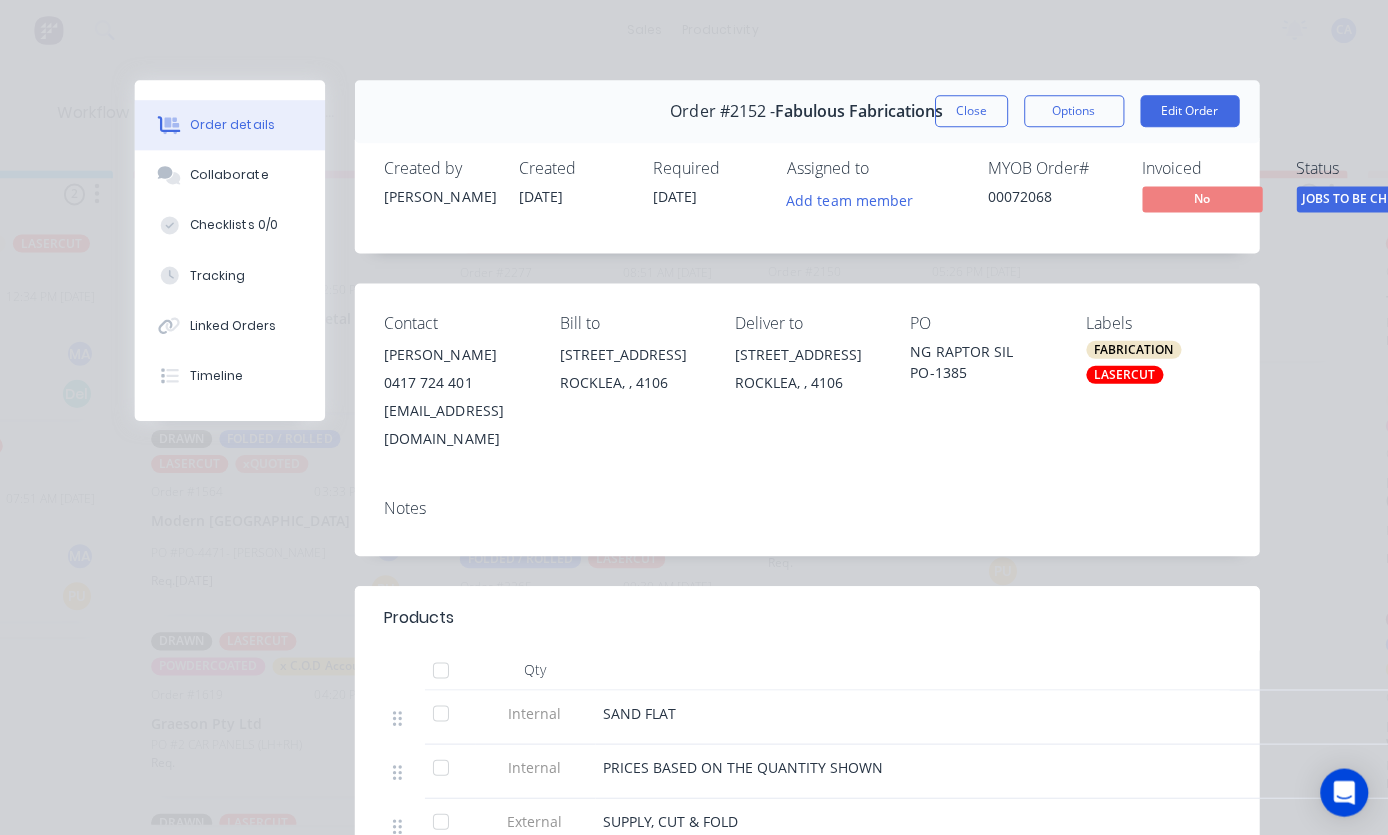 scroll, scrollTop: 0, scrollLeft: 0, axis: both 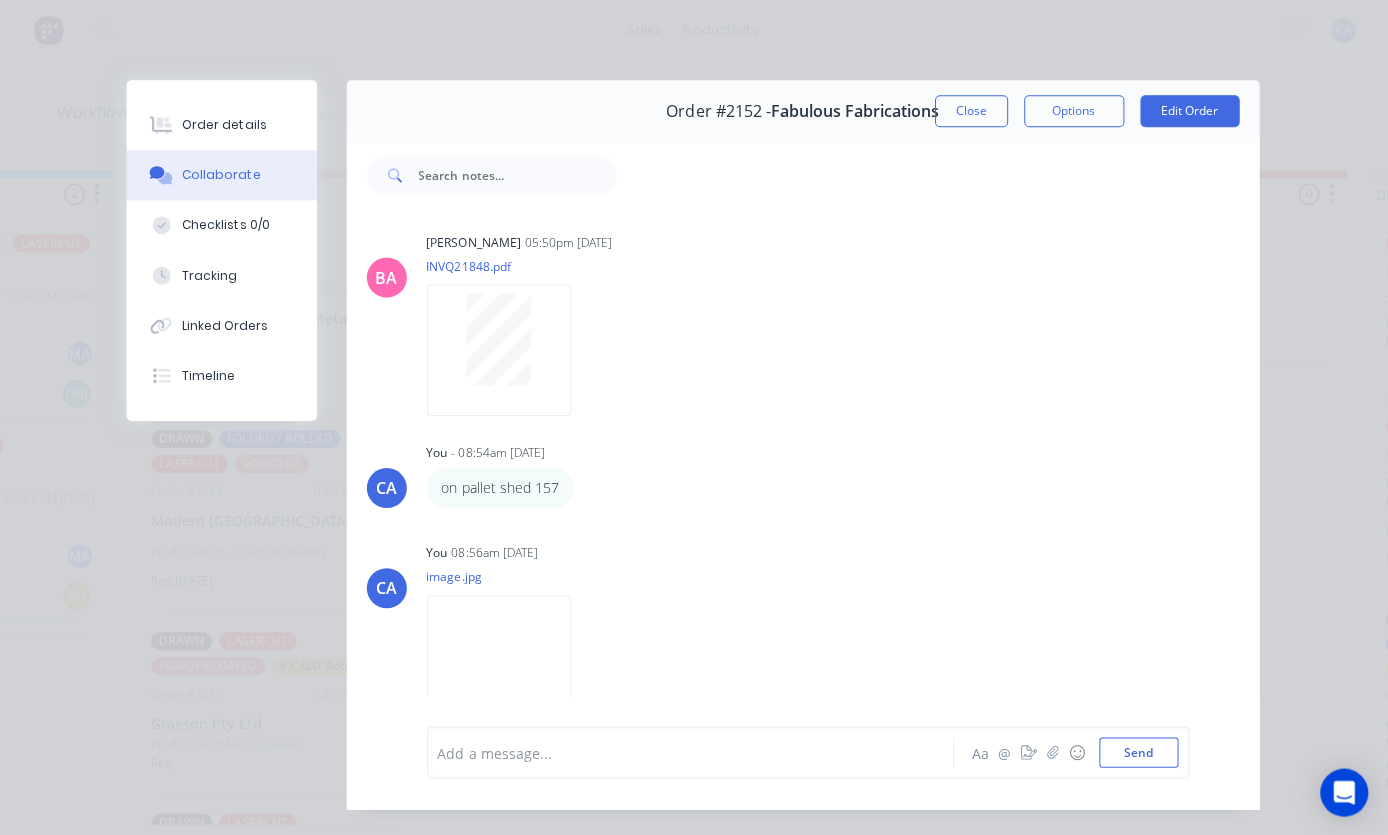 click on "Close" at bounding box center [972, 111] 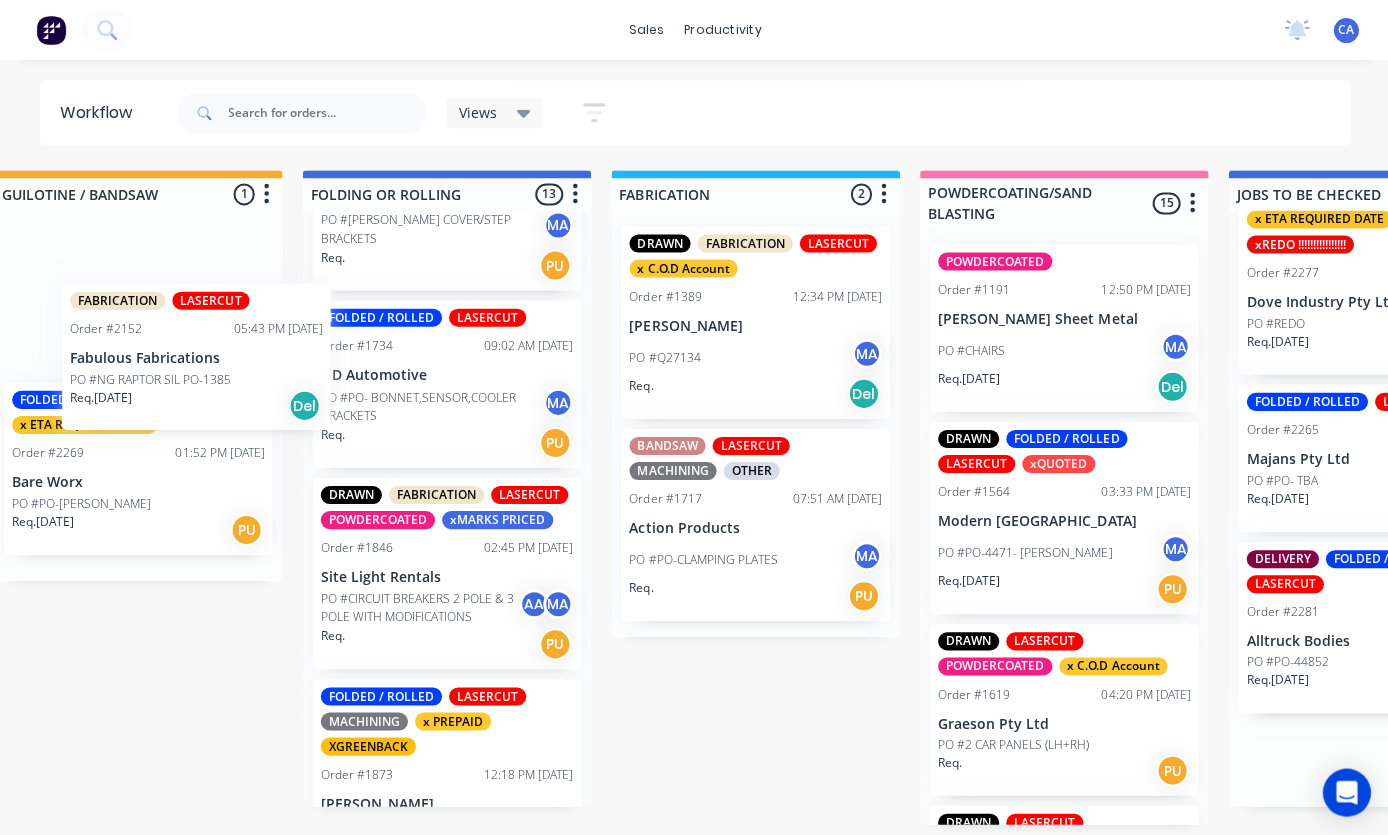 scroll, scrollTop: 0, scrollLeft: 970, axis: horizontal 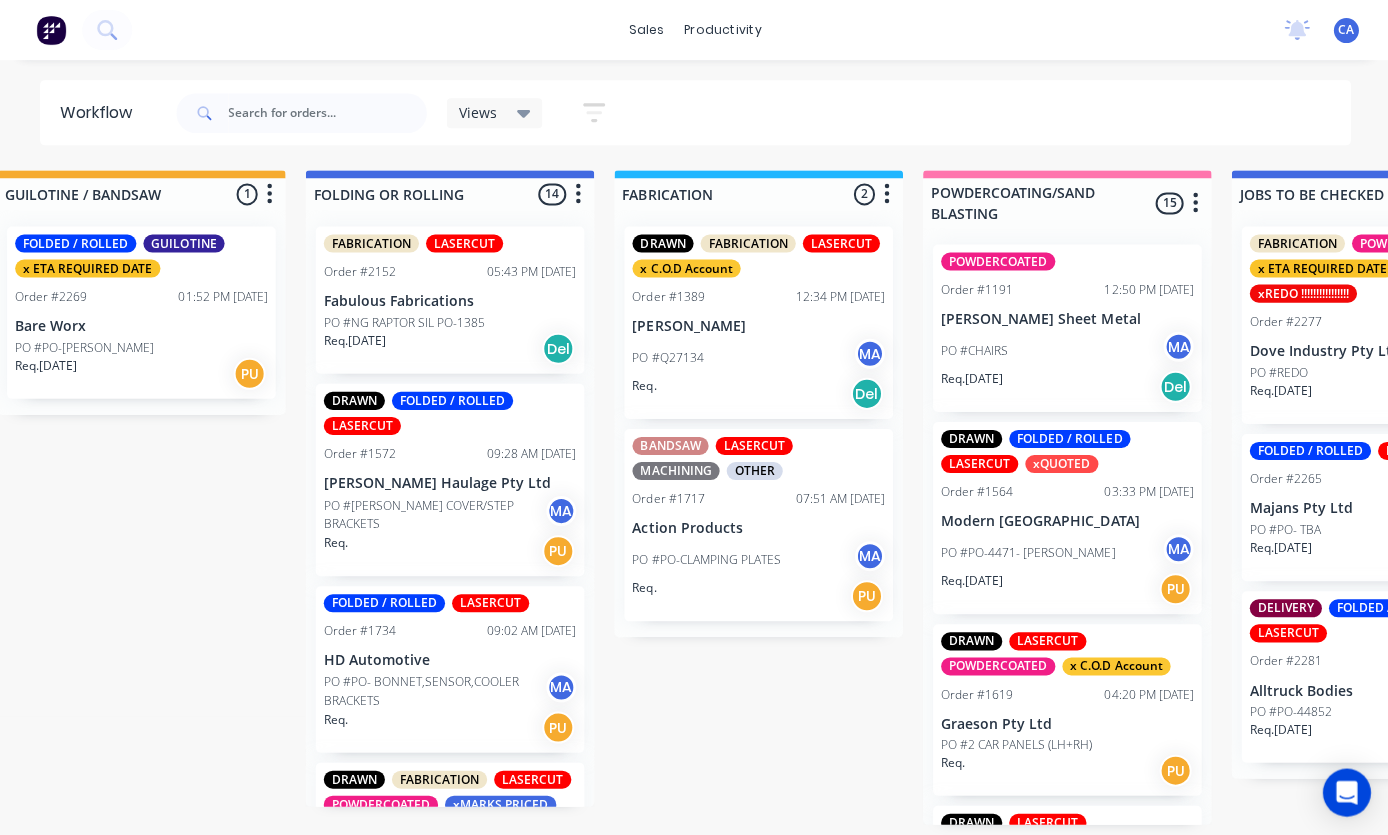 click on "PO #NG RAPTOR SIL
PO-1385" at bounding box center [403, 322] 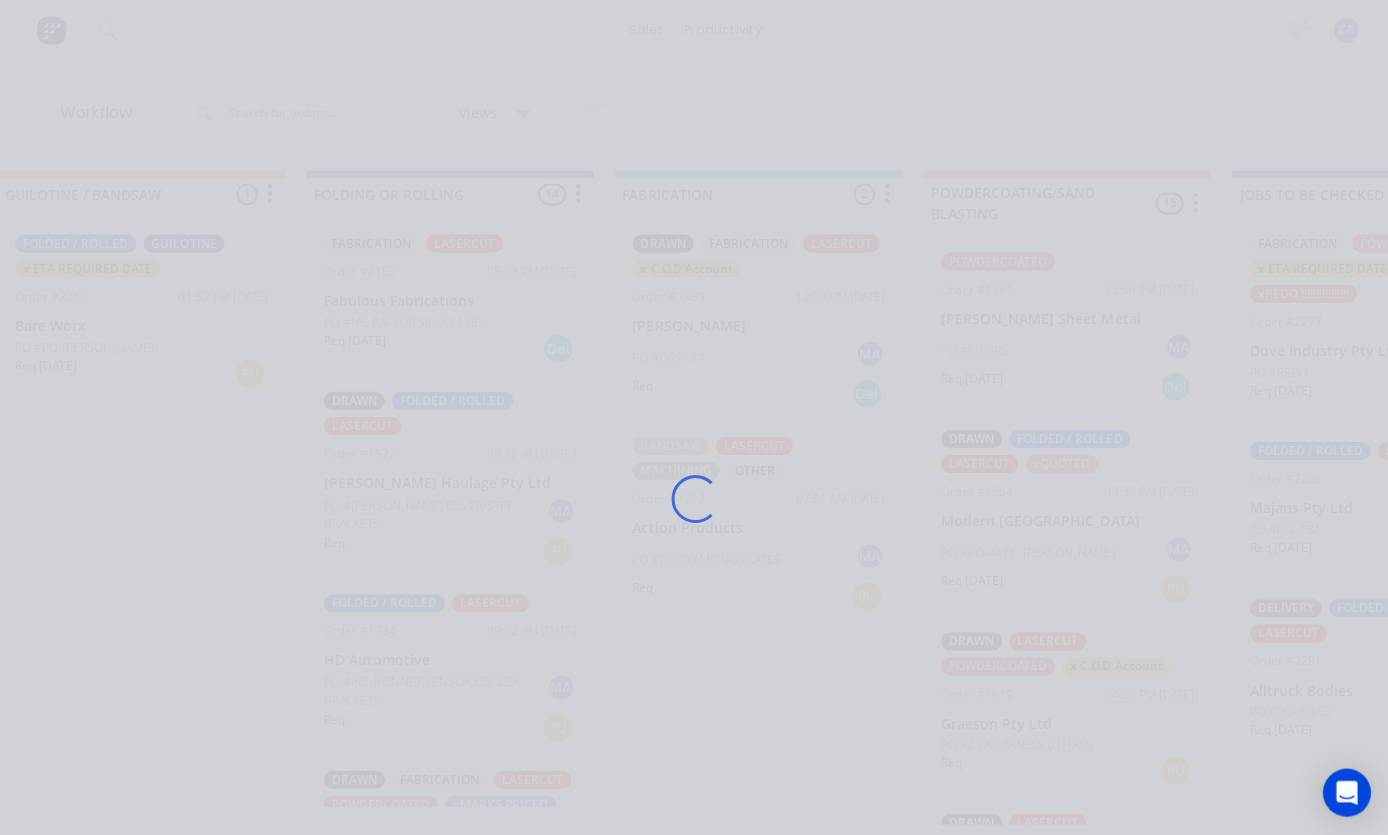 click on "Loading..." at bounding box center (694, 497) 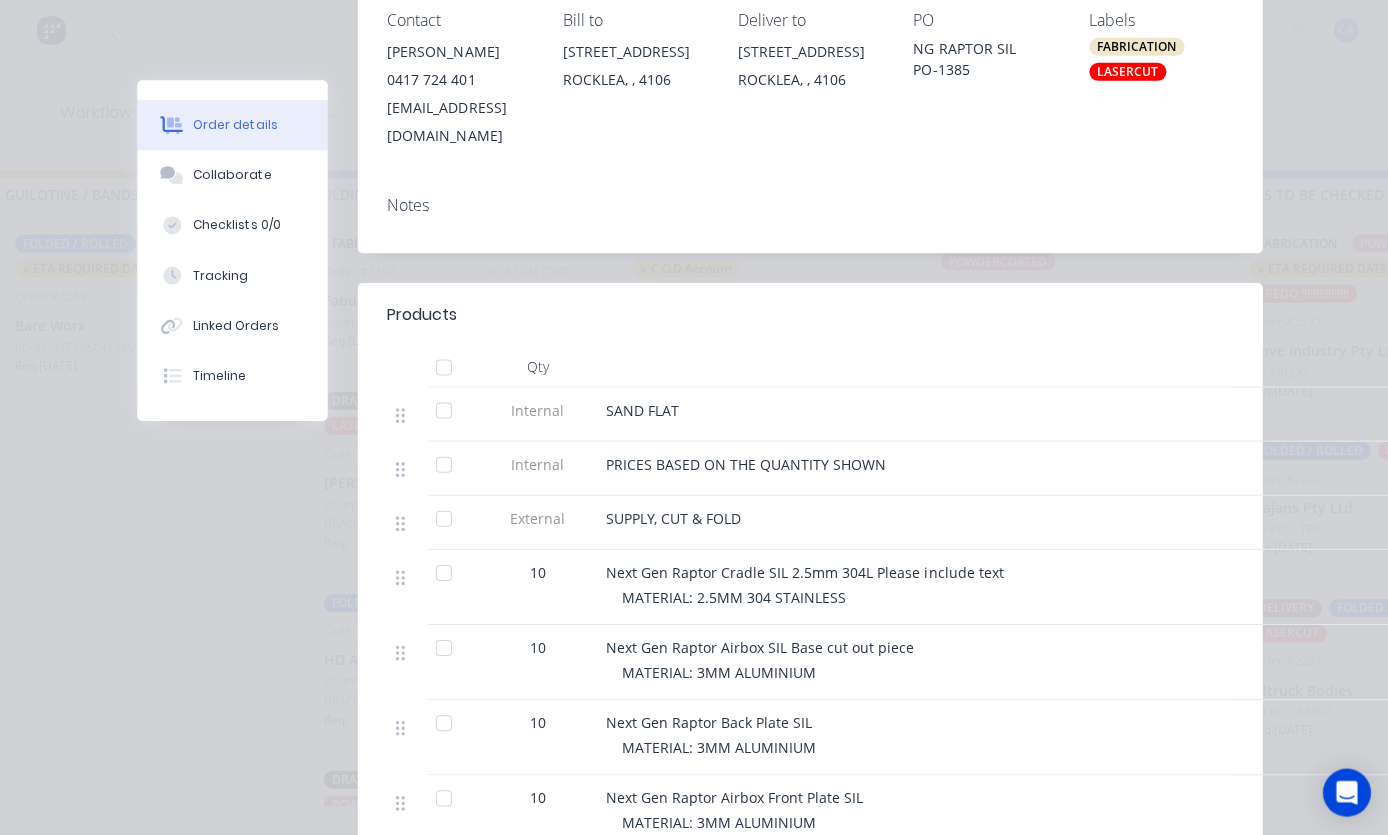 scroll, scrollTop: 300, scrollLeft: 0, axis: vertical 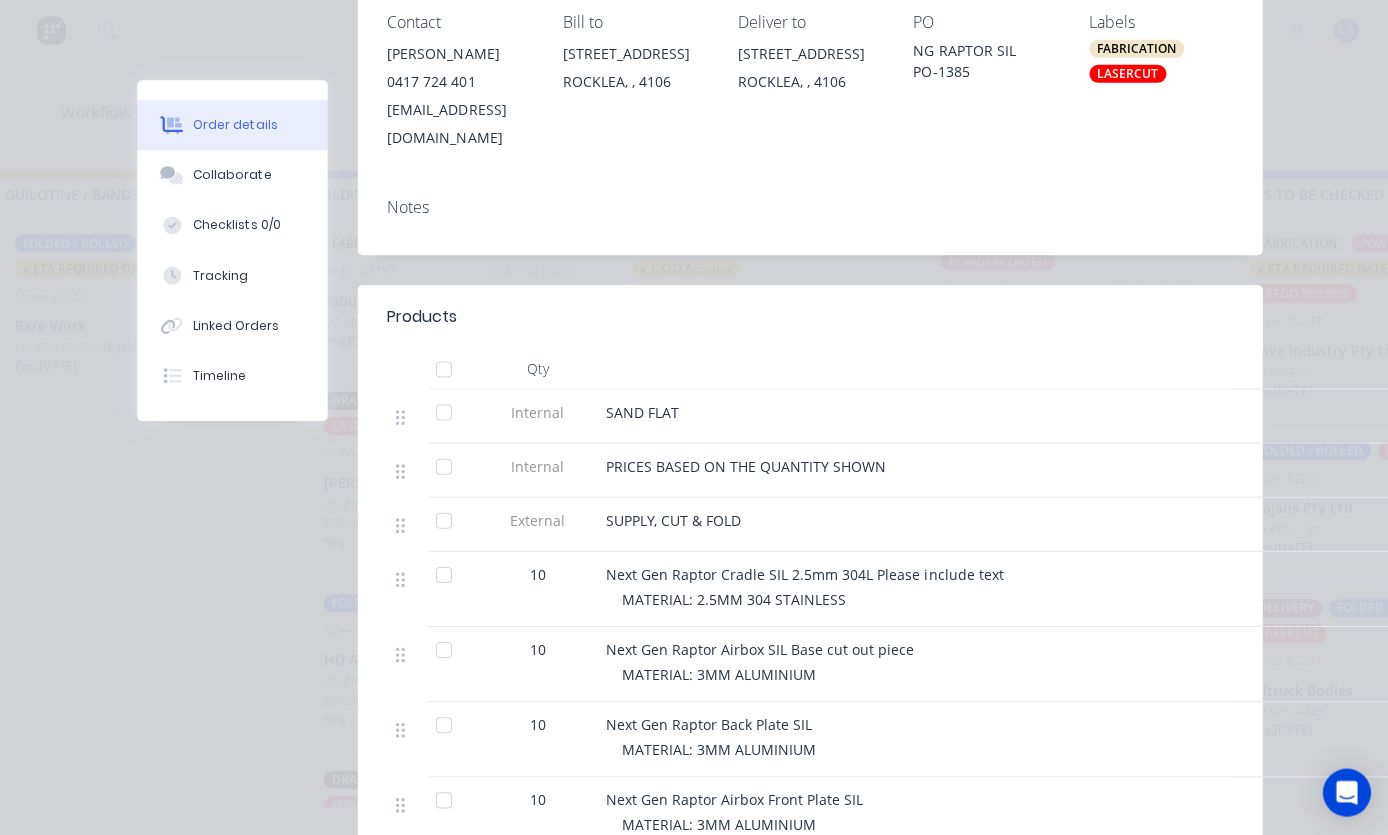 click on "Collaborate" at bounding box center (232, 175) 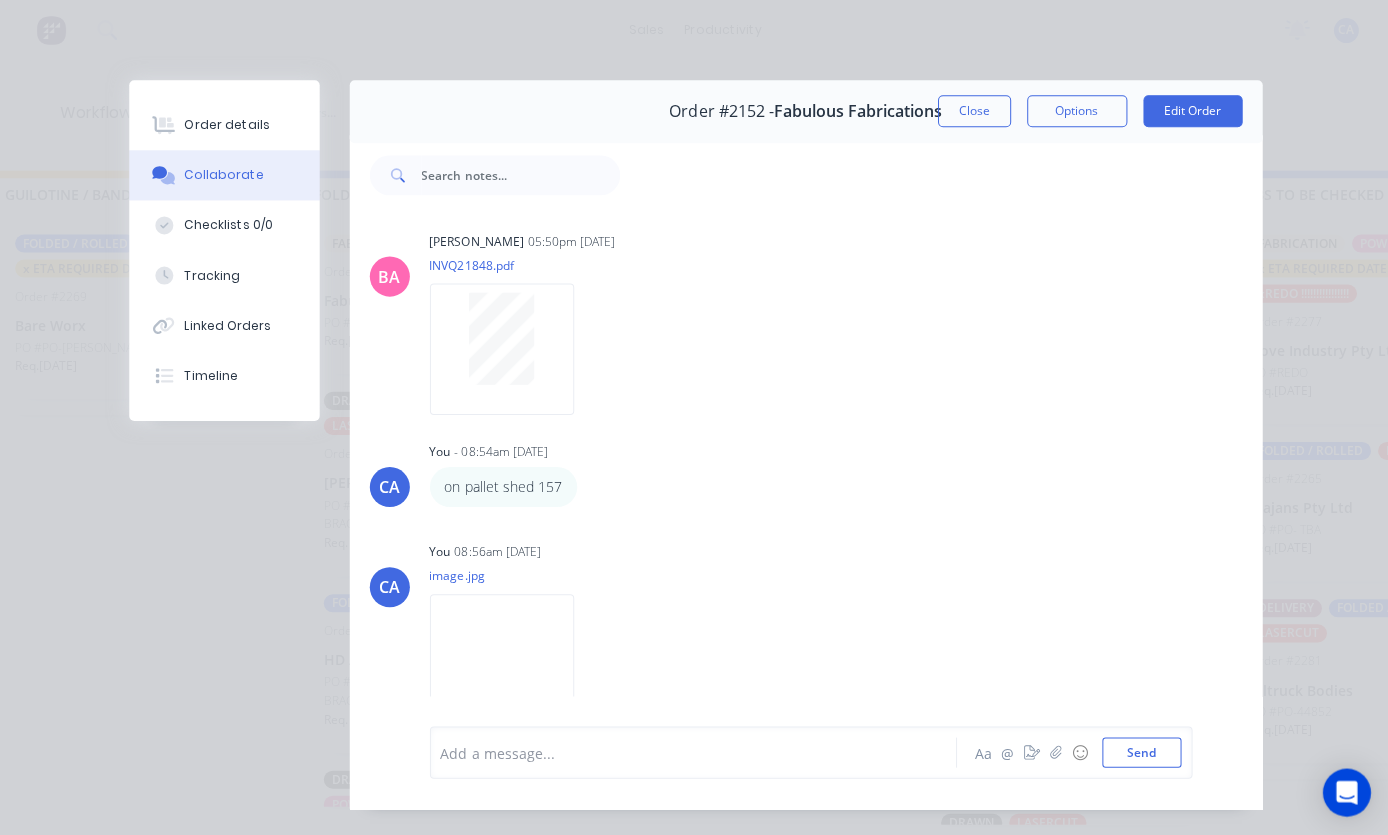 scroll, scrollTop: 228, scrollLeft: 0, axis: vertical 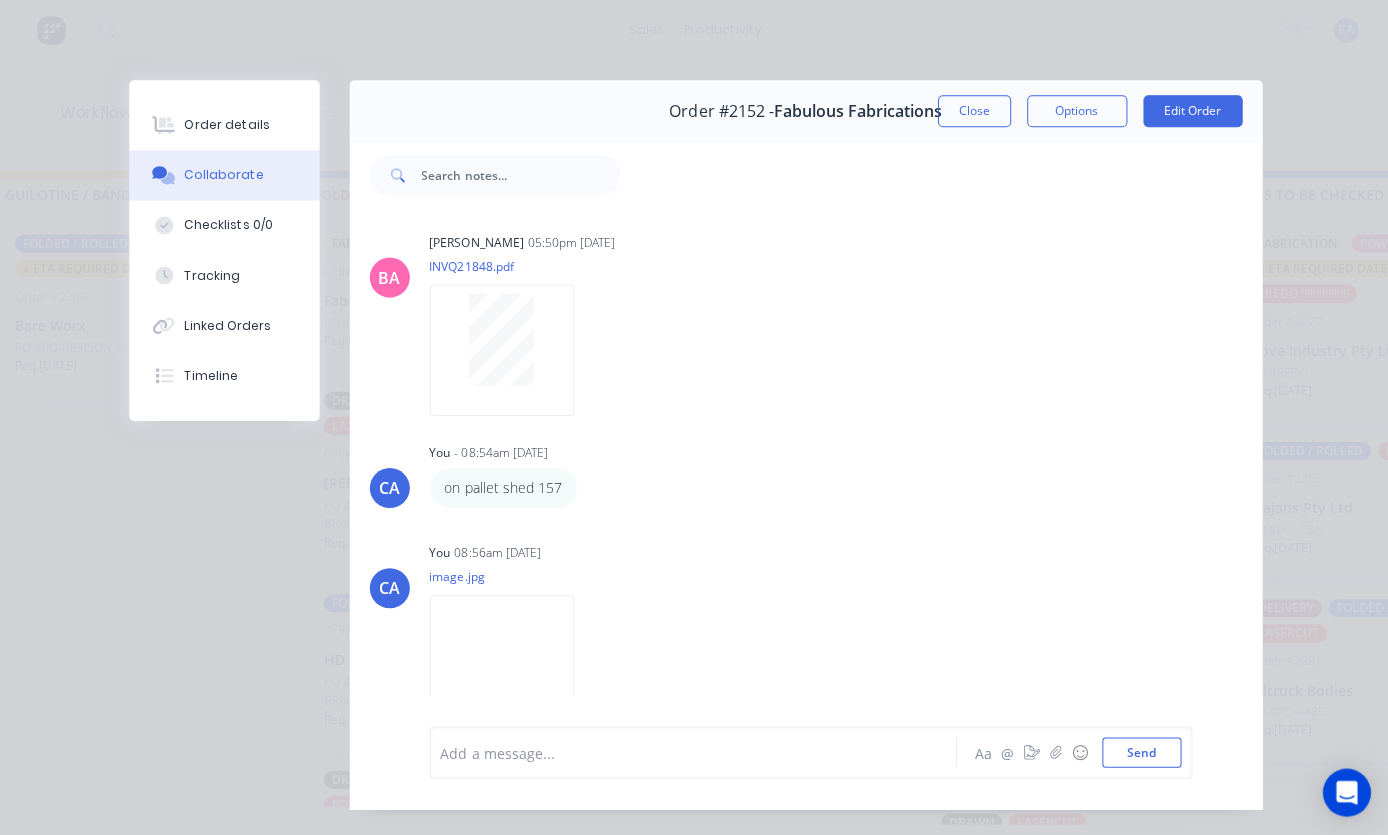 click at bounding box center (501, 659) 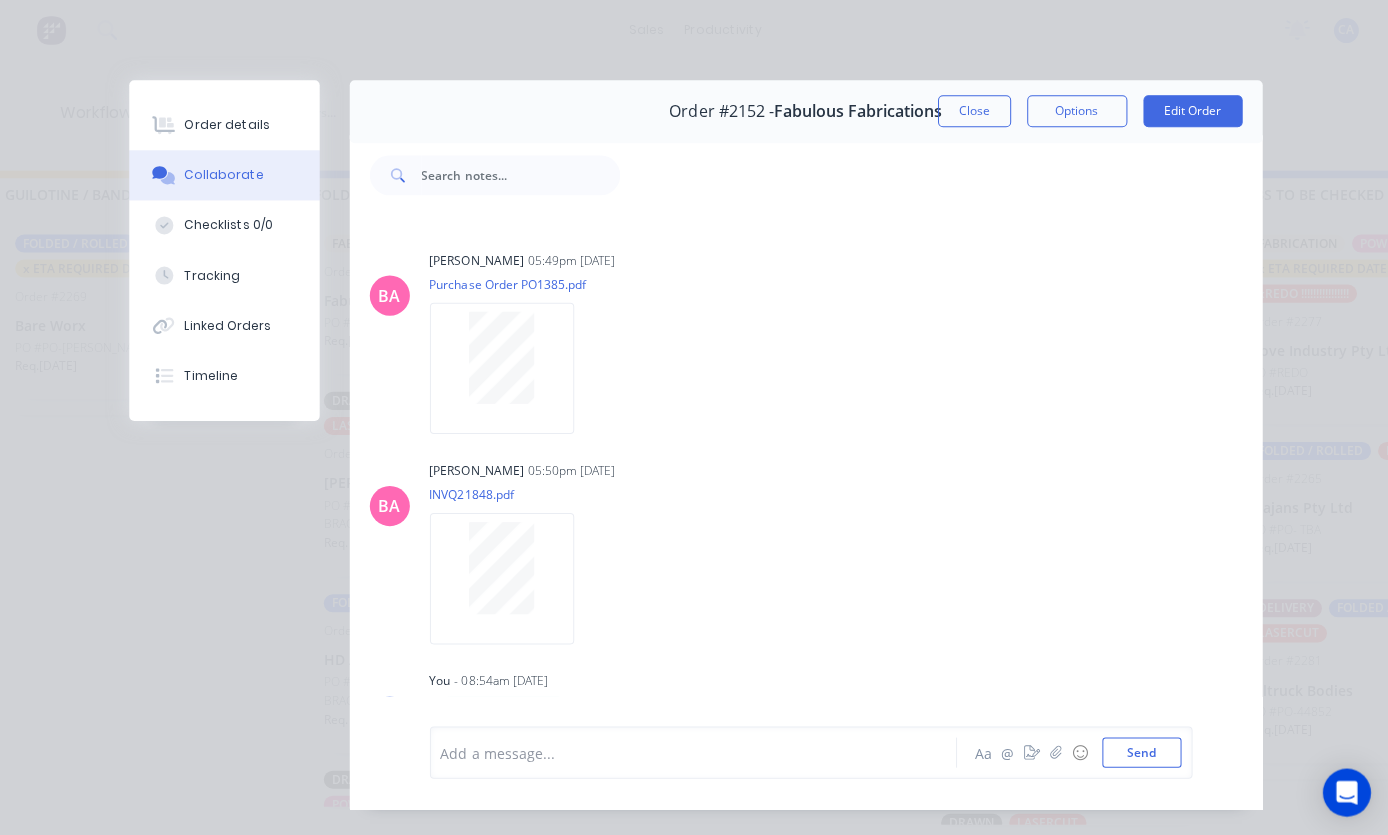 scroll, scrollTop: 0, scrollLeft: 0, axis: both 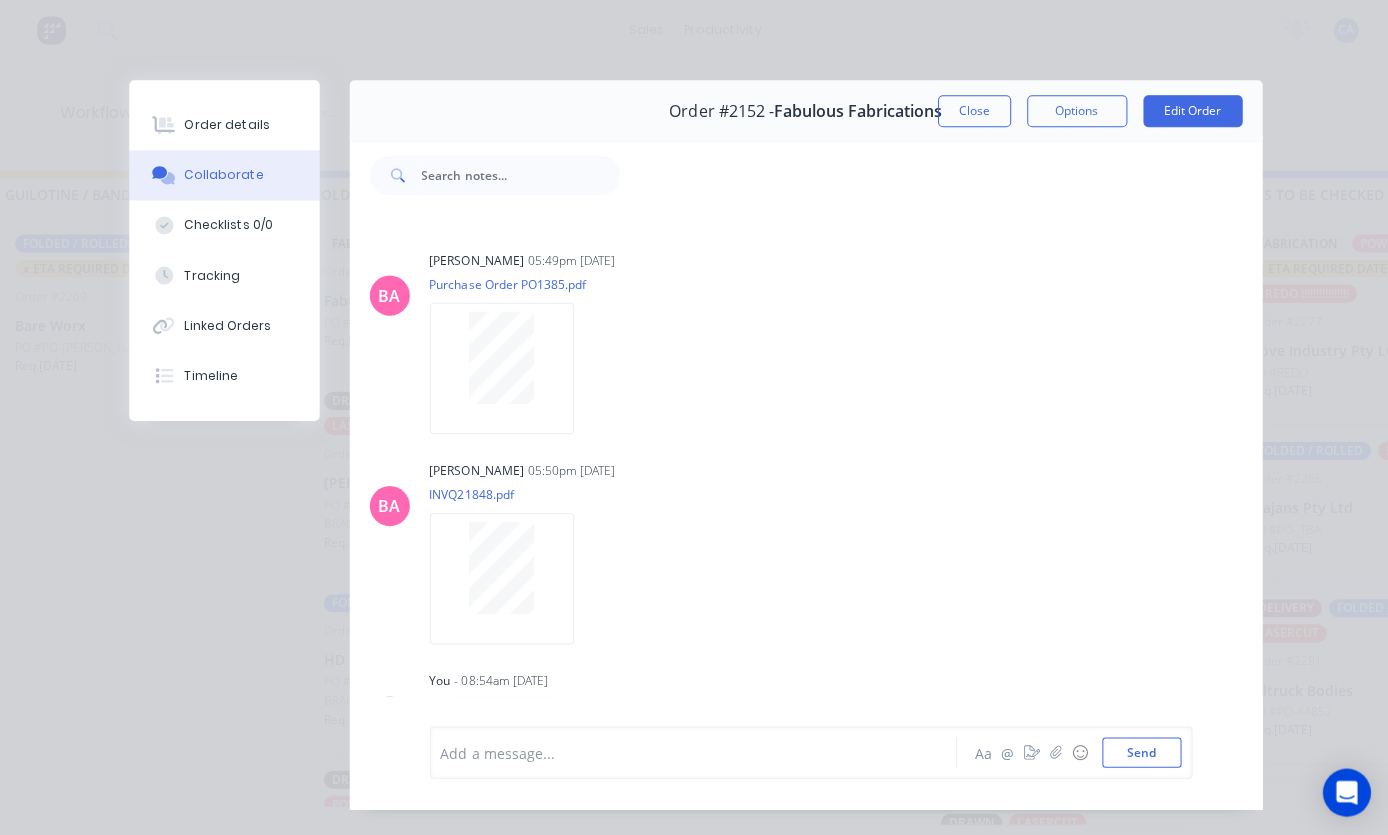 click on "Close" at bounding box center [972, 111] 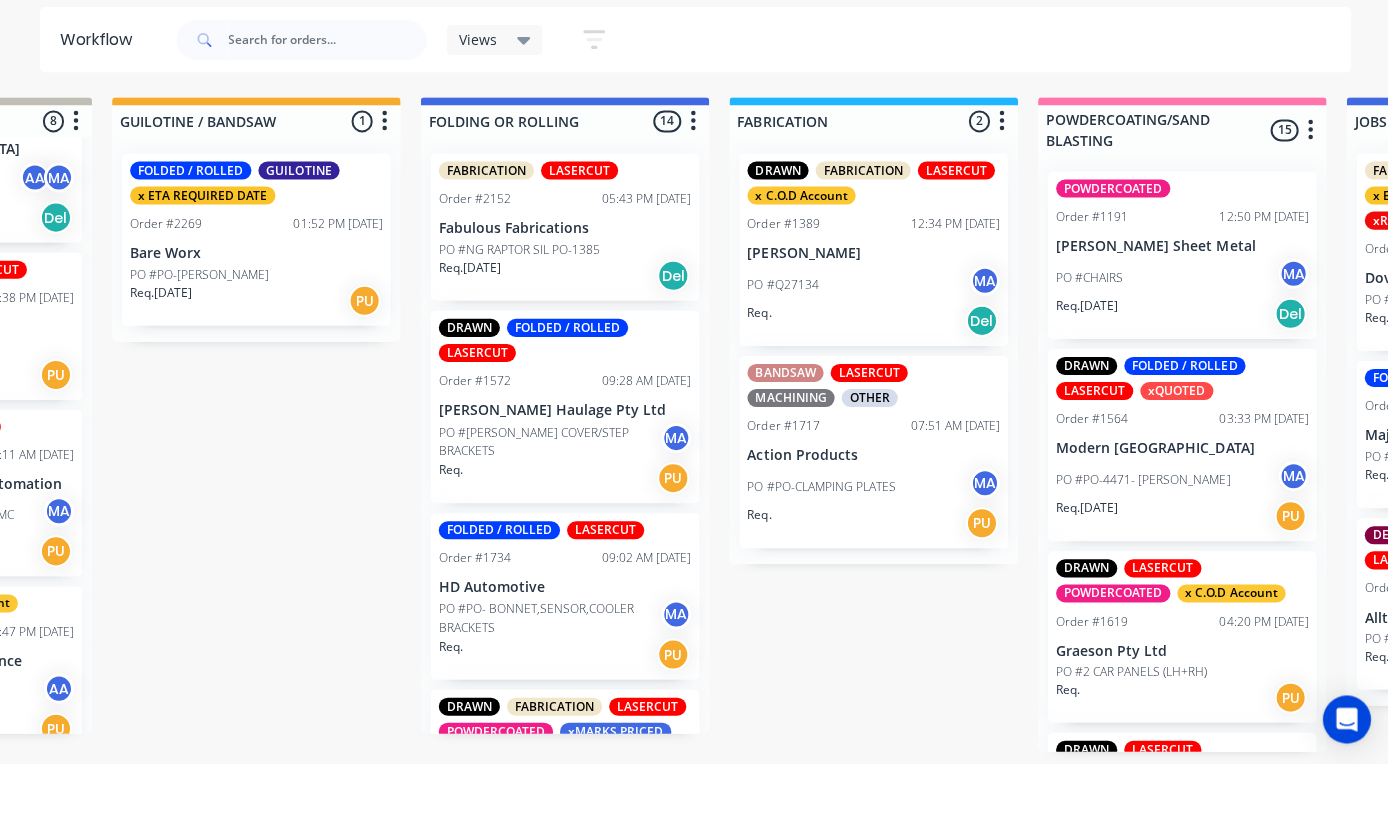 scroll, scrollTop: 67, scrollLeft: 850, axis: both 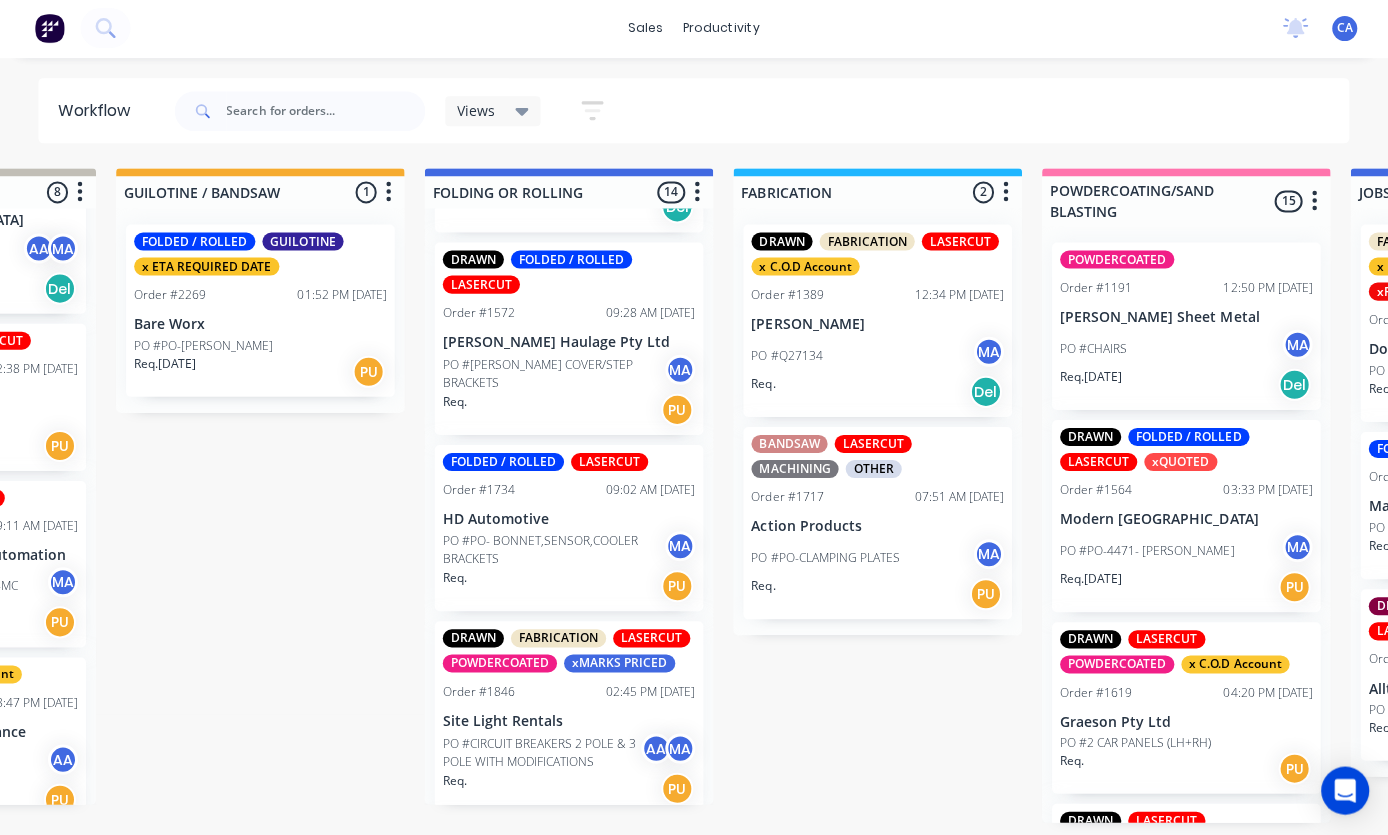 click on "PO #CIRCUIT BREAKERS 2 POLE & 3 POLE WITH MODIFICATIONS" at bounding box center (542, 753) 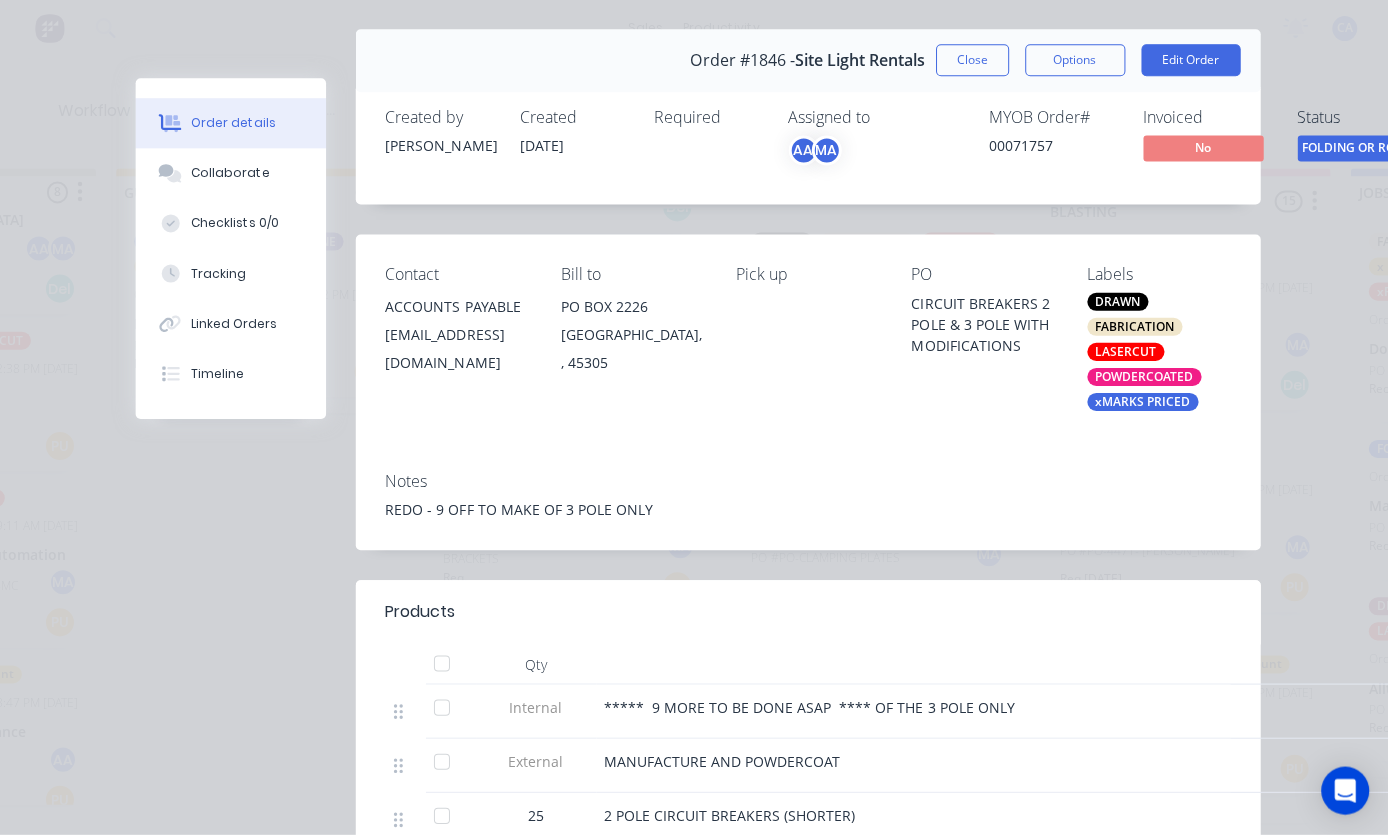 scroll, scrollTop: 45, scrollLeft: 0, axis: vertical 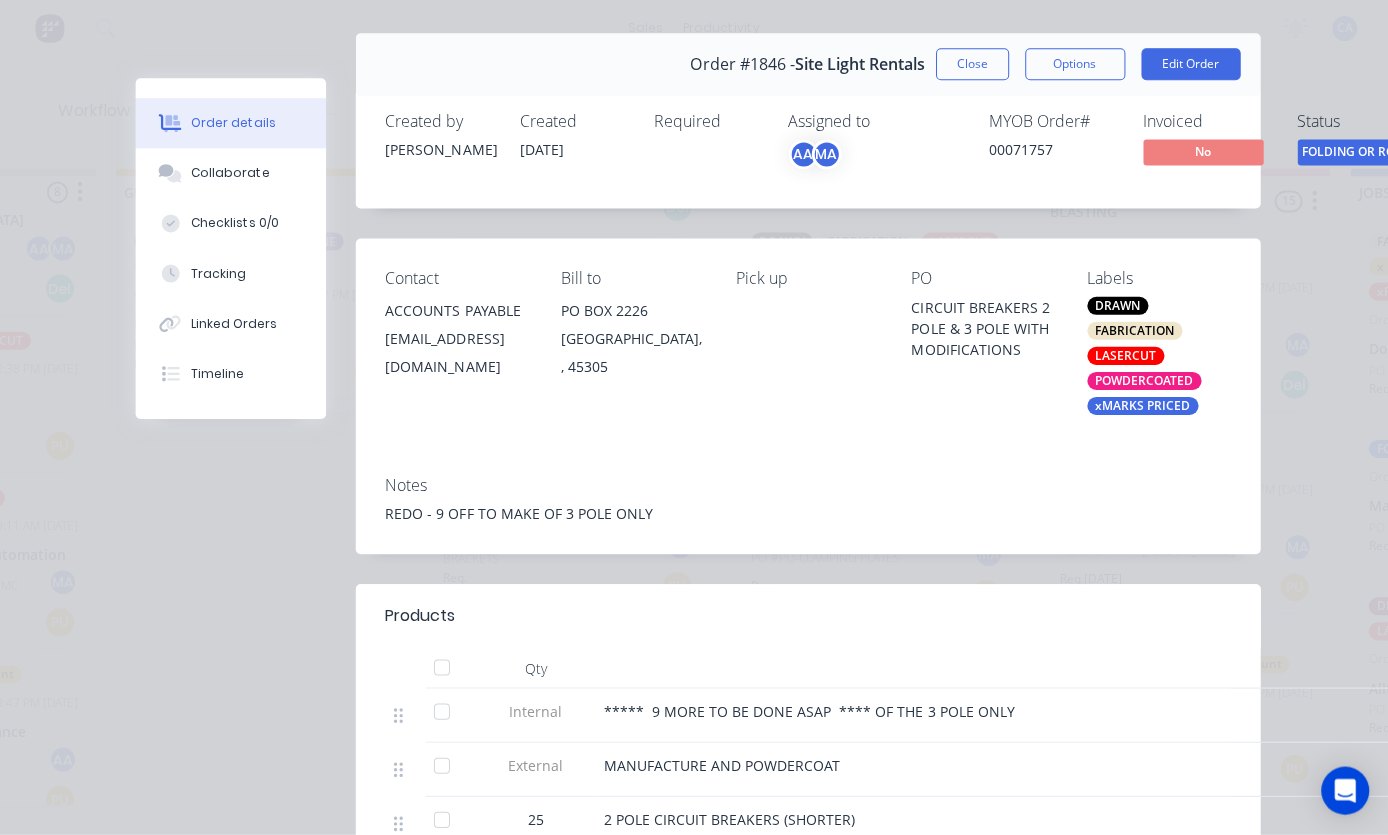 click on "Collaborate" at bounding box center [232, 175] 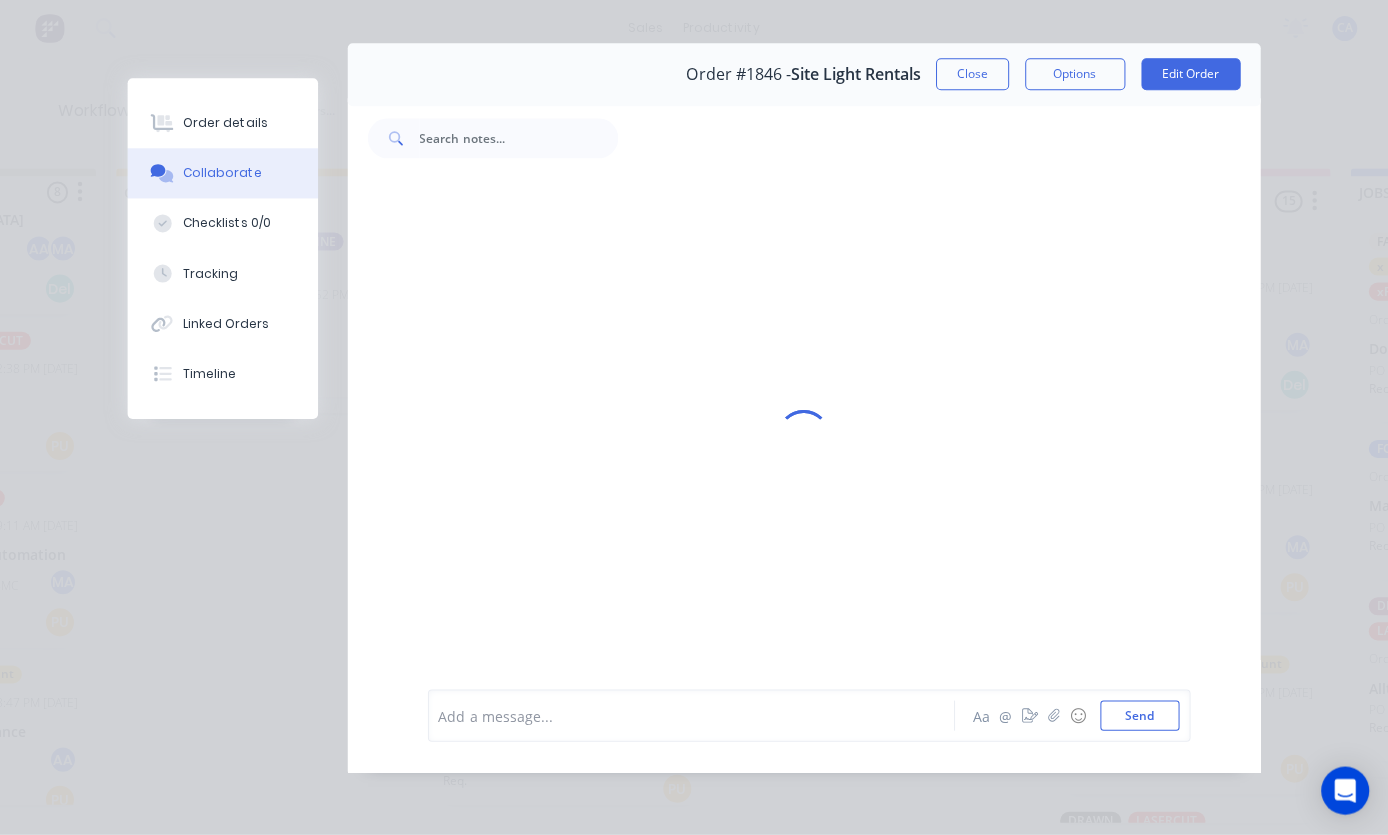 scroll, scrollTop: 0, scrollLeft: 0, axis: both 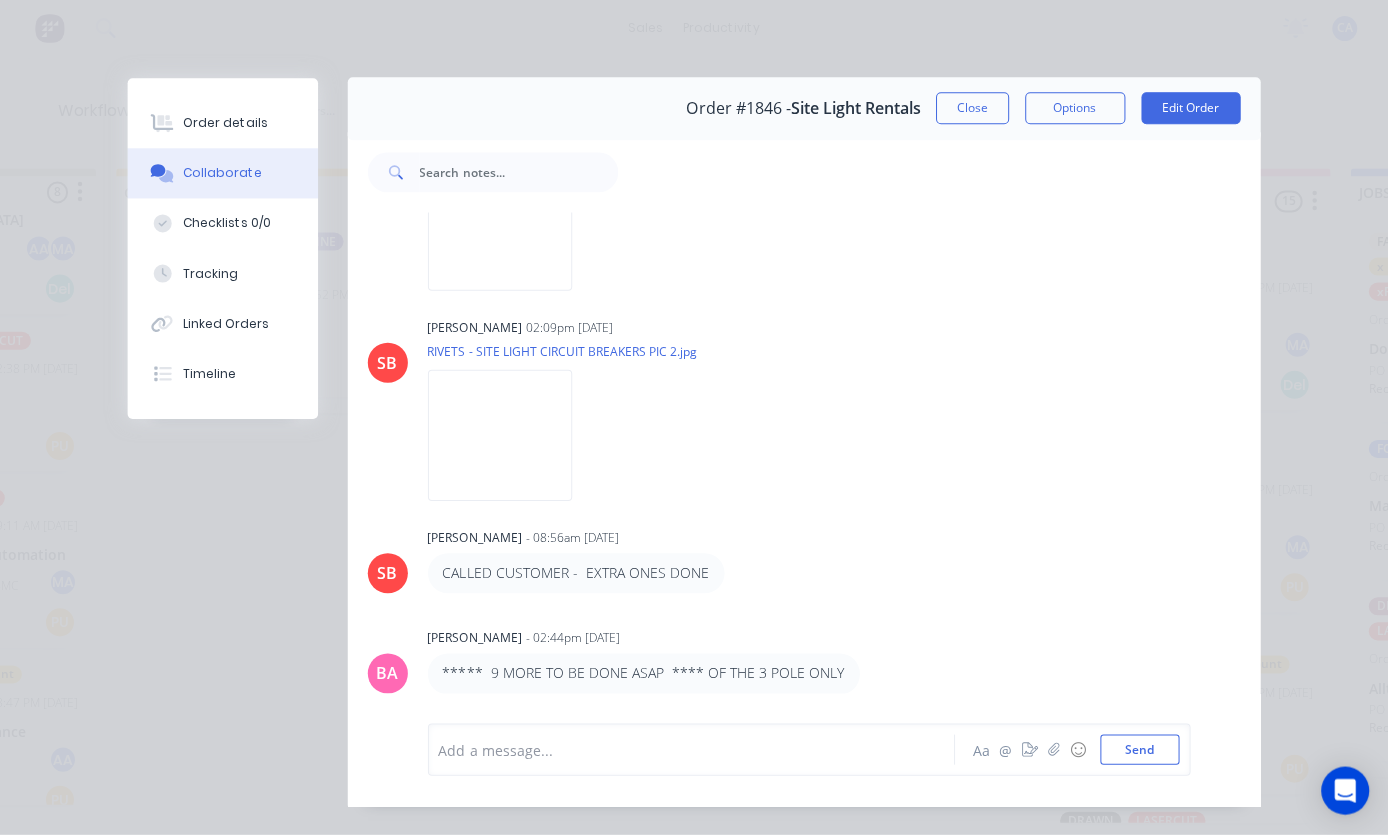 click on "Linked Orders" at bounding box center [224, 325] 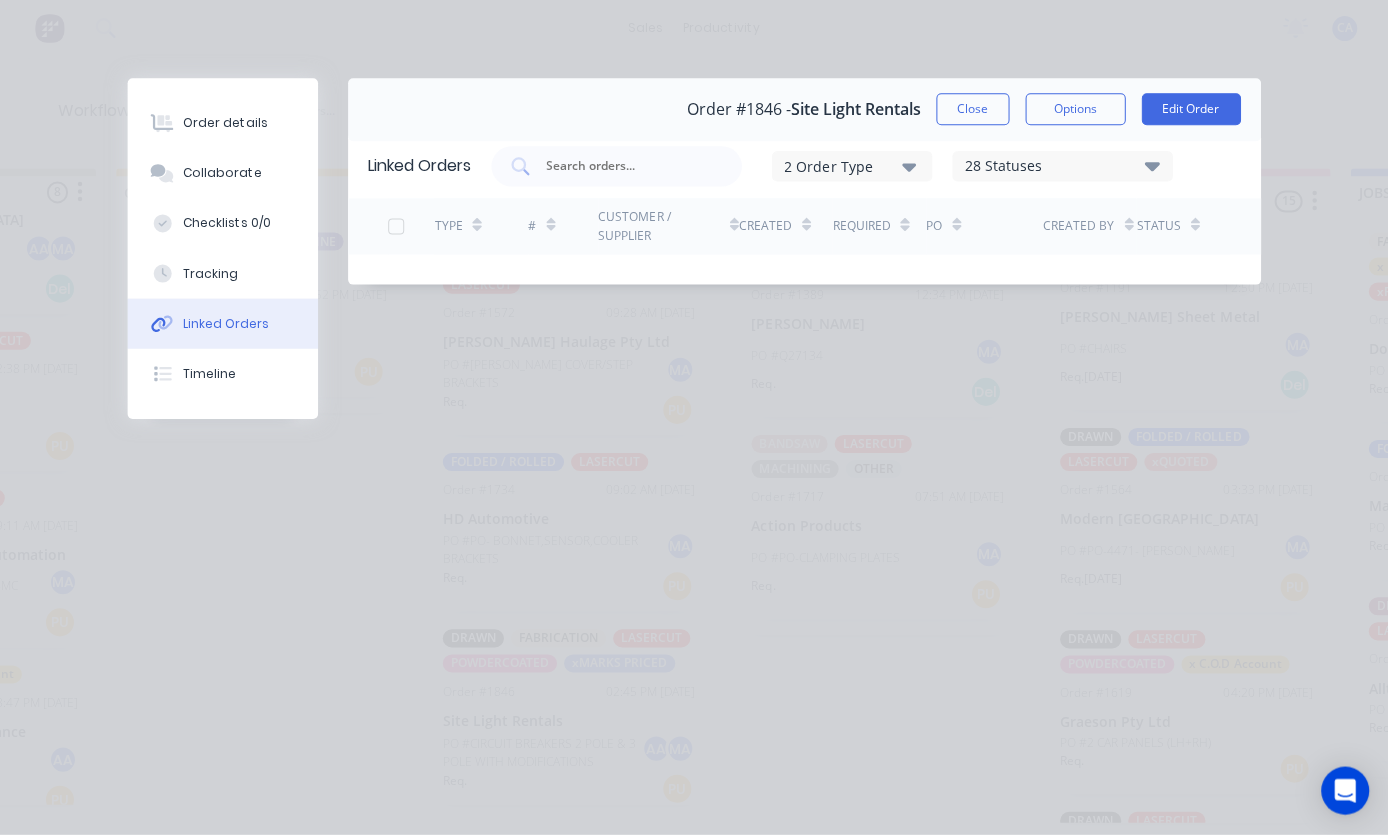 click on "Tracking" at bounding box center (224, 275) 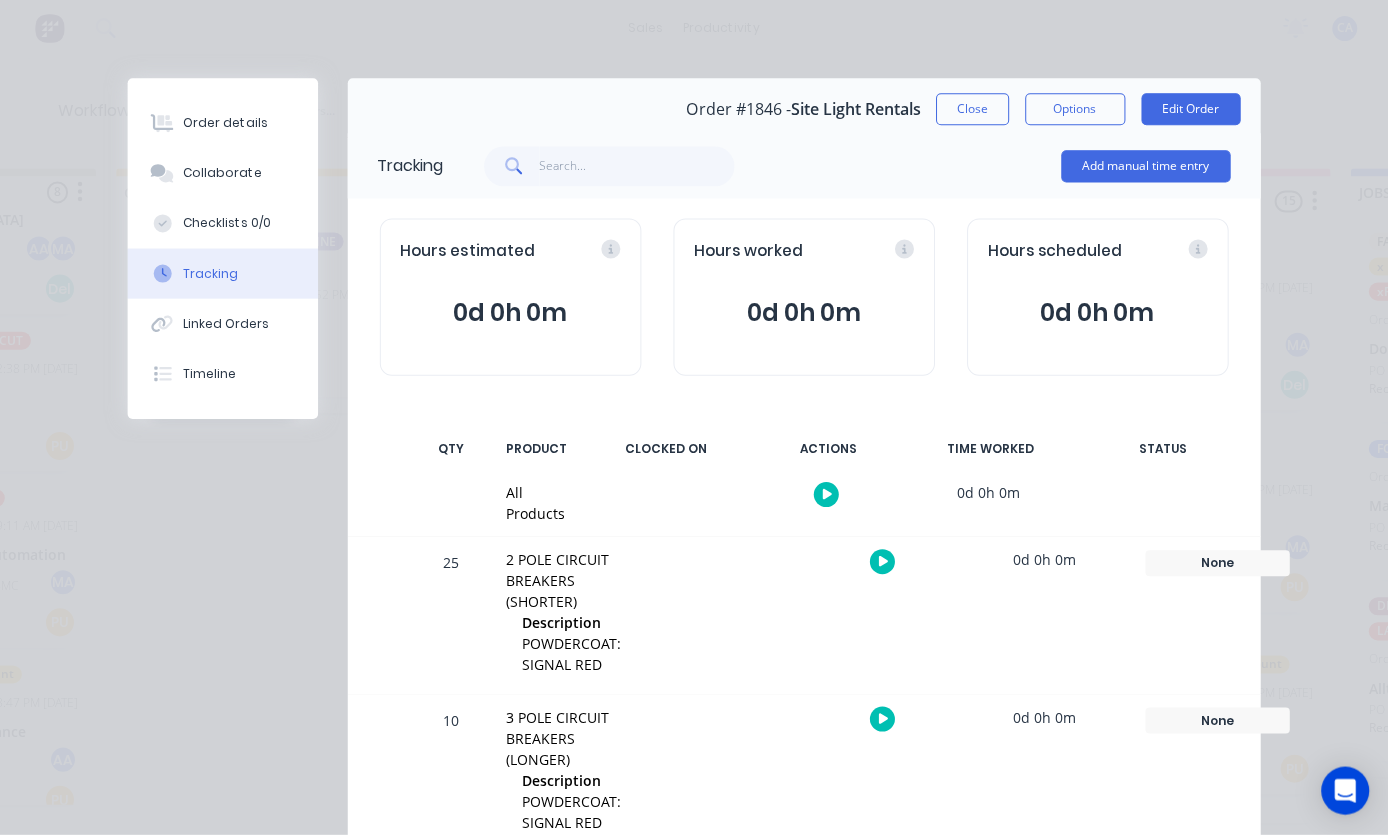 click on "Add manual time entry" at bounding box center [1145, 168] 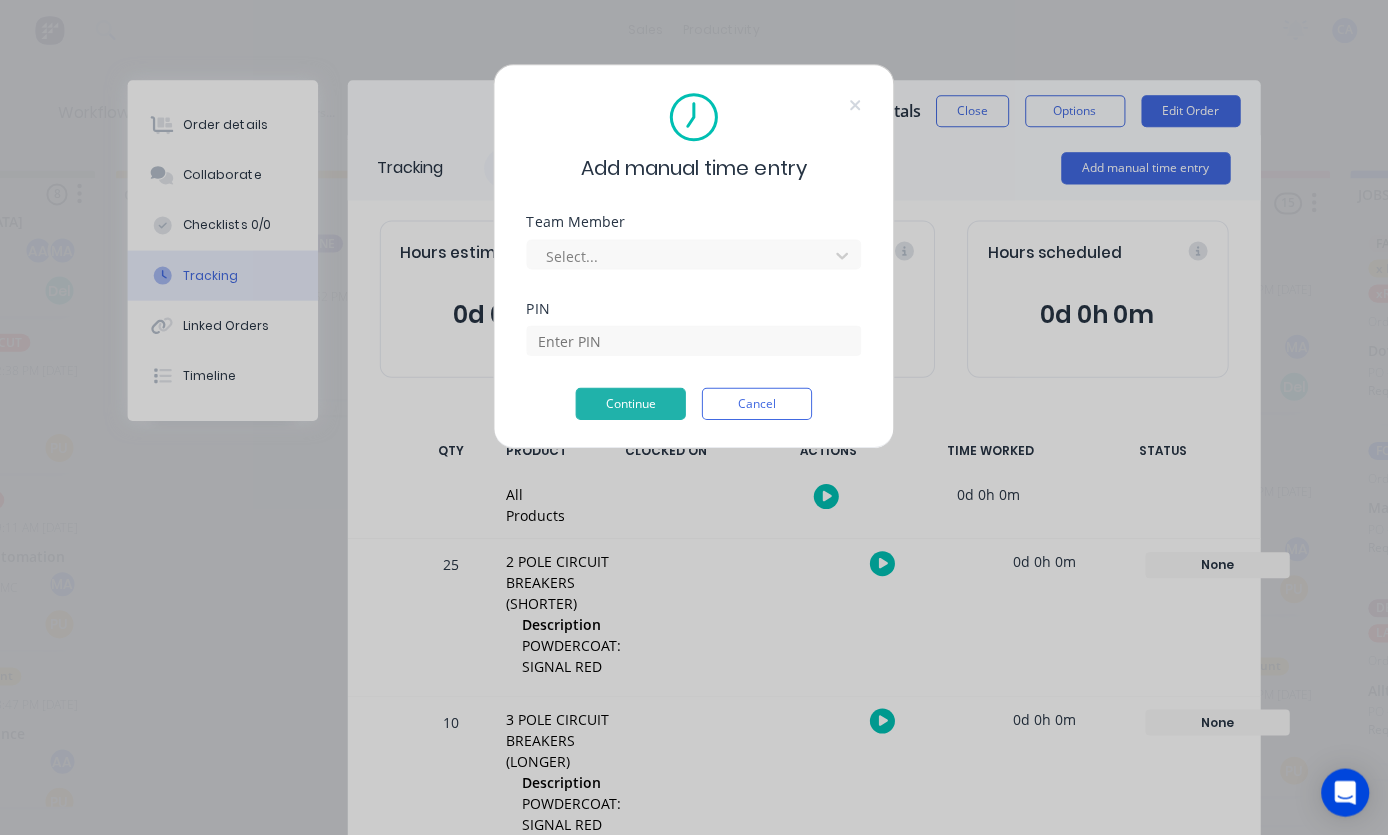 scroll, scrollTop: 65, scrollLeft: 850, axis: both 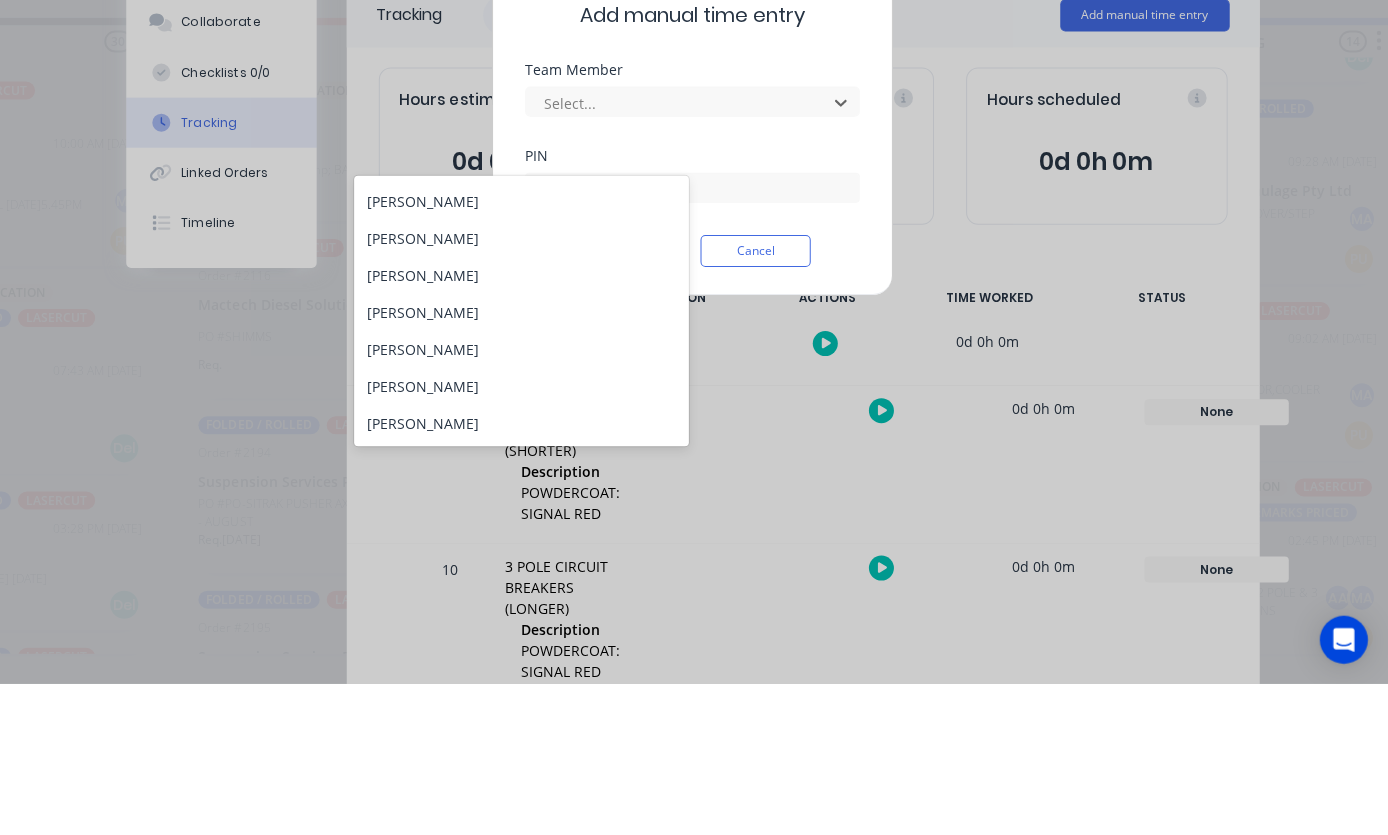 click on "Matt Abrahams" at bounding box center (523, 538) 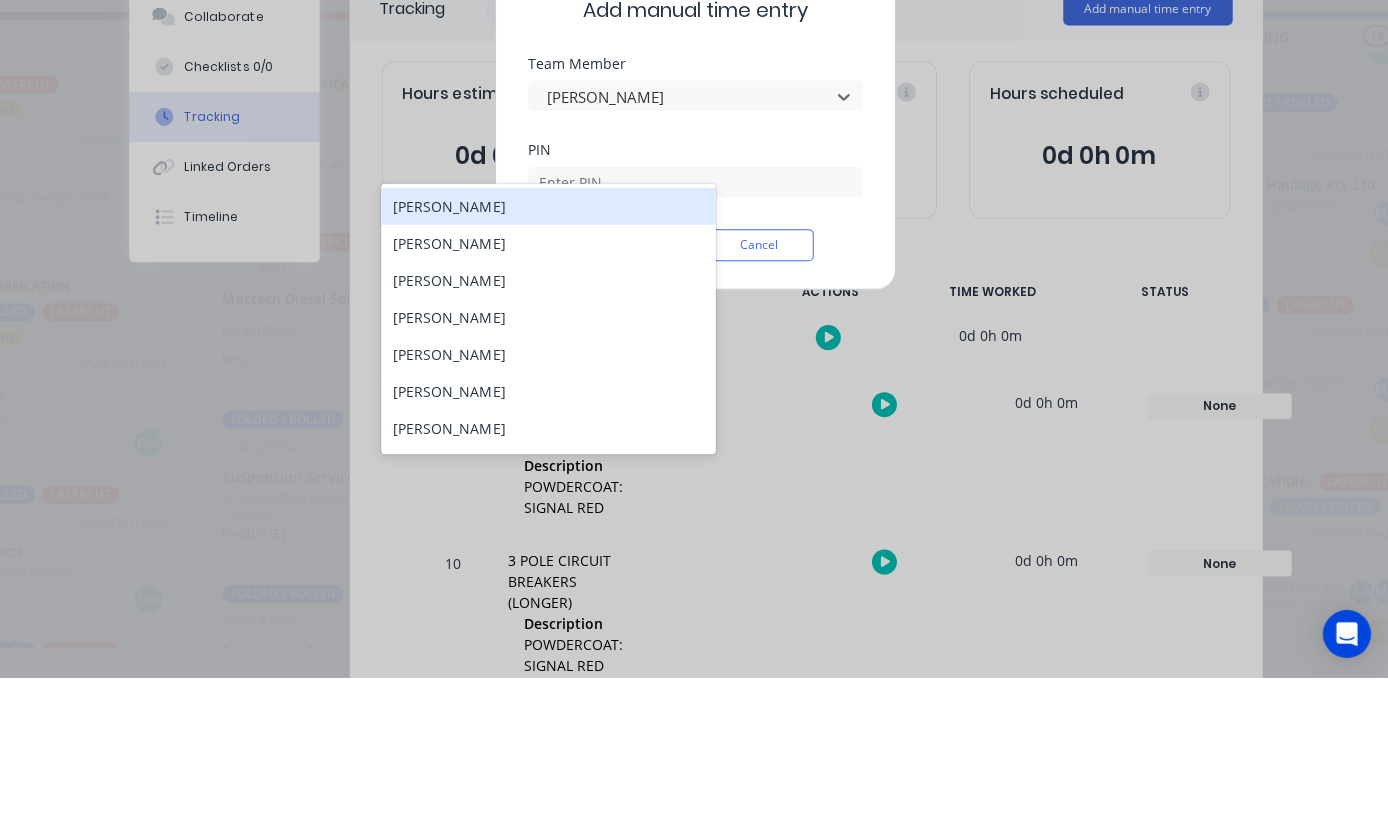 scroll, scrollTop: 64, scrollLeft: 146, axis: both 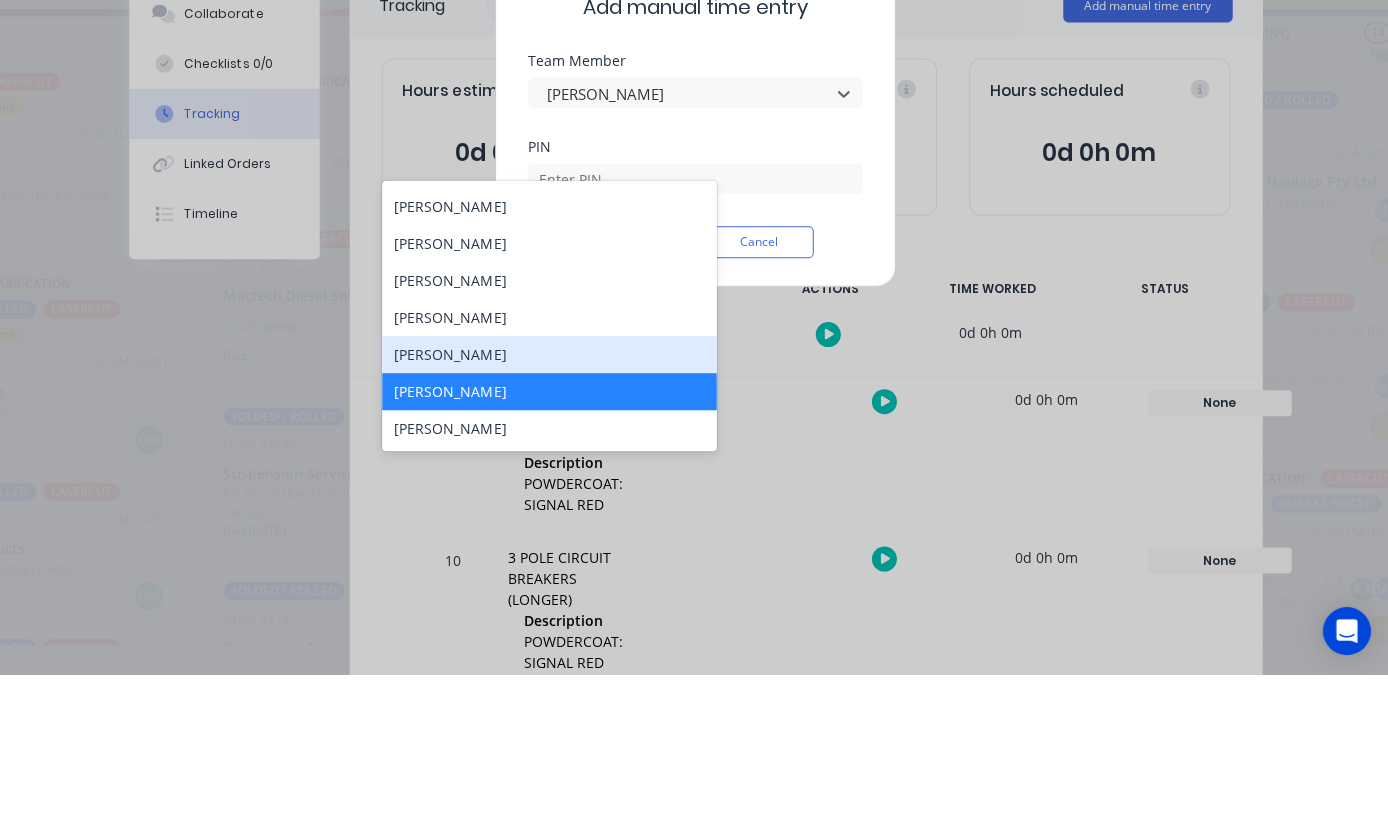 click on "Mathew Knight" at bounding box center [548, 515] 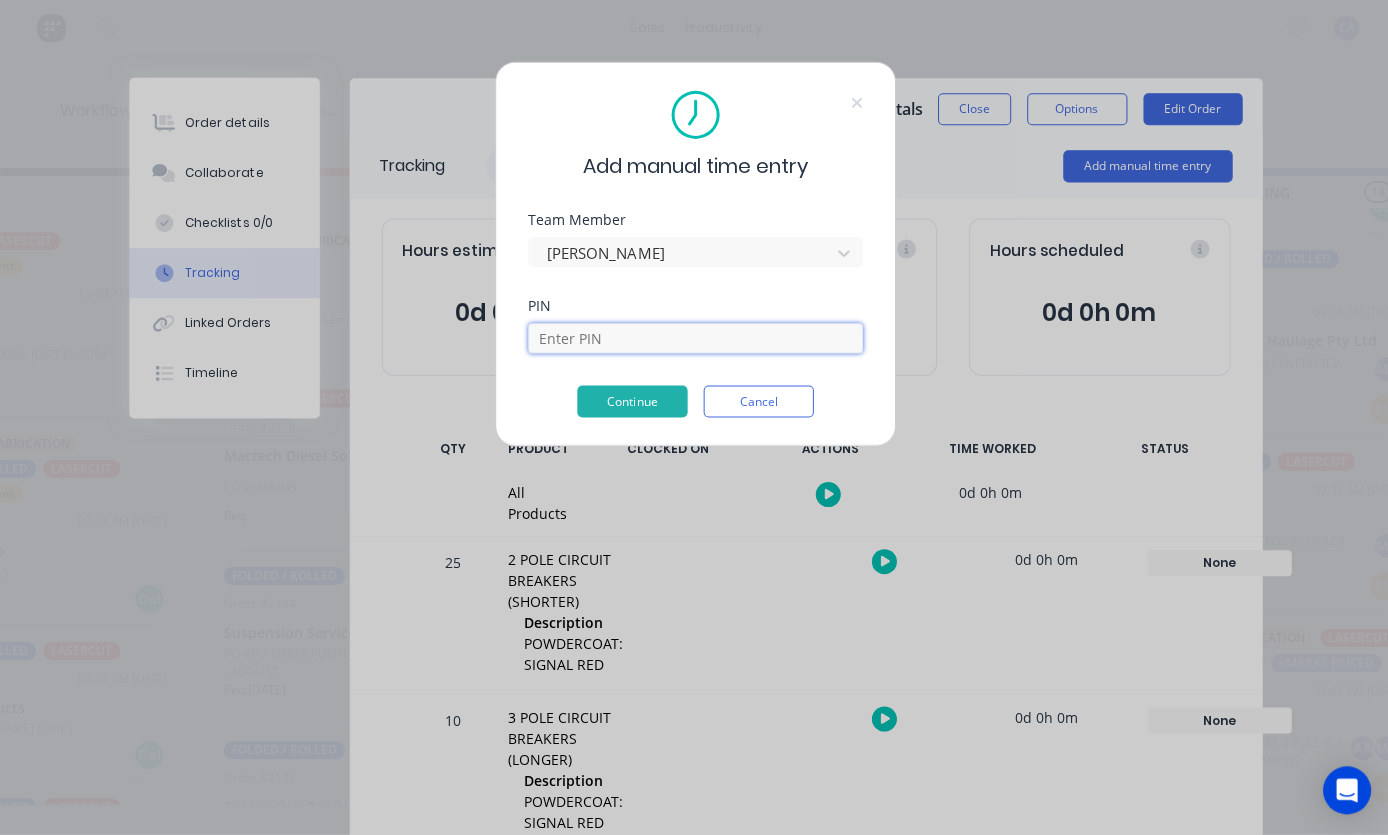 click at bounding box center (694, 340) 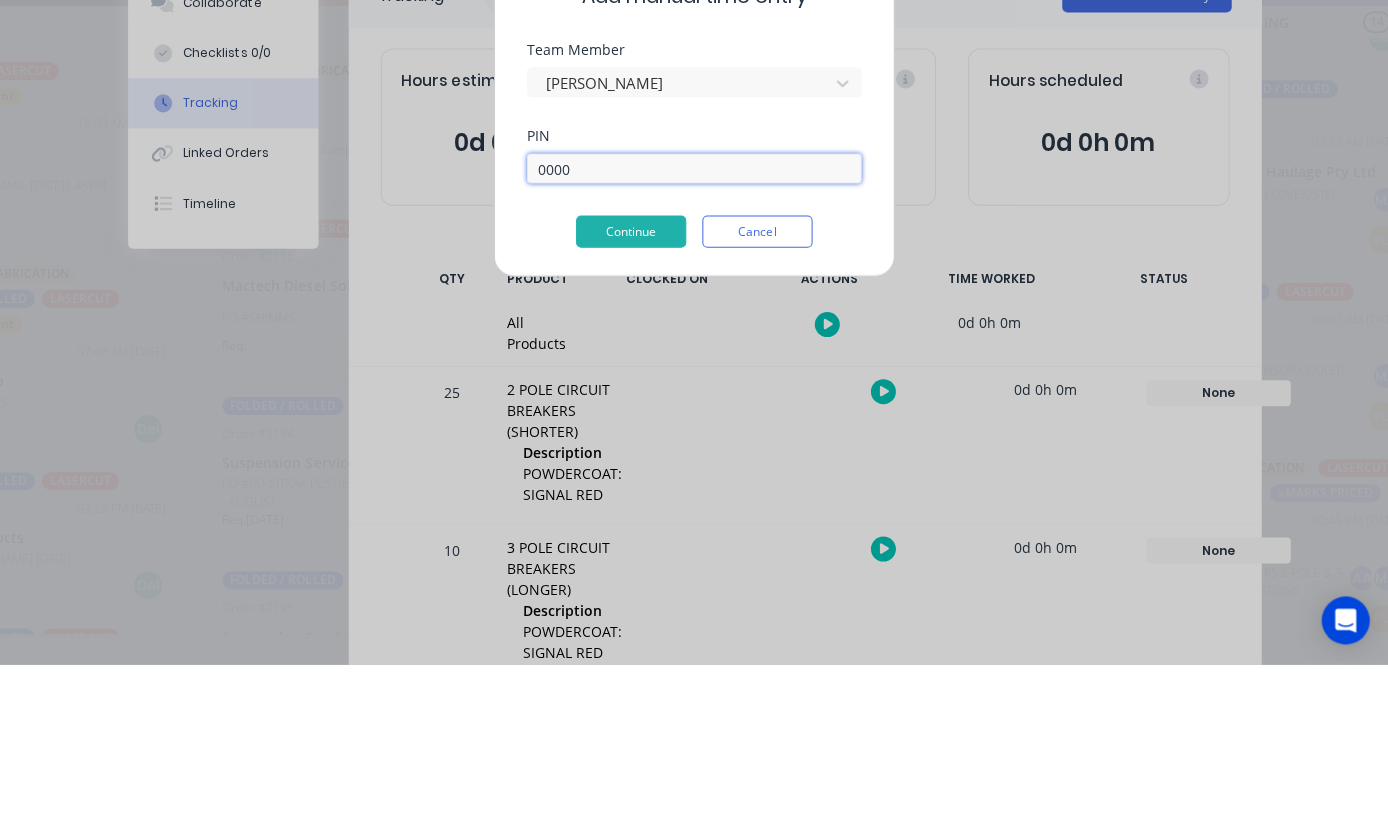 type on "0000" 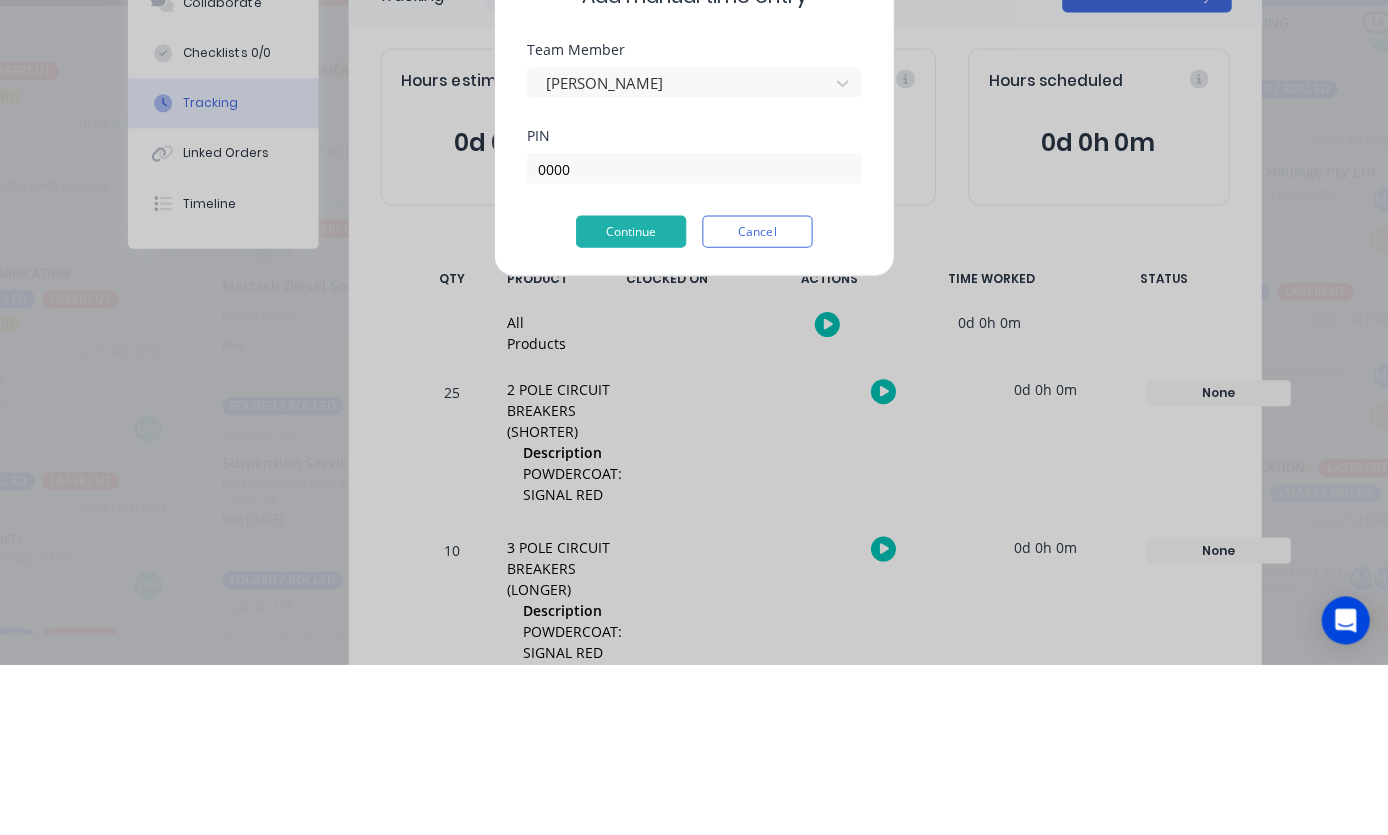 click on "Continue" at bounding box center [631, 403] 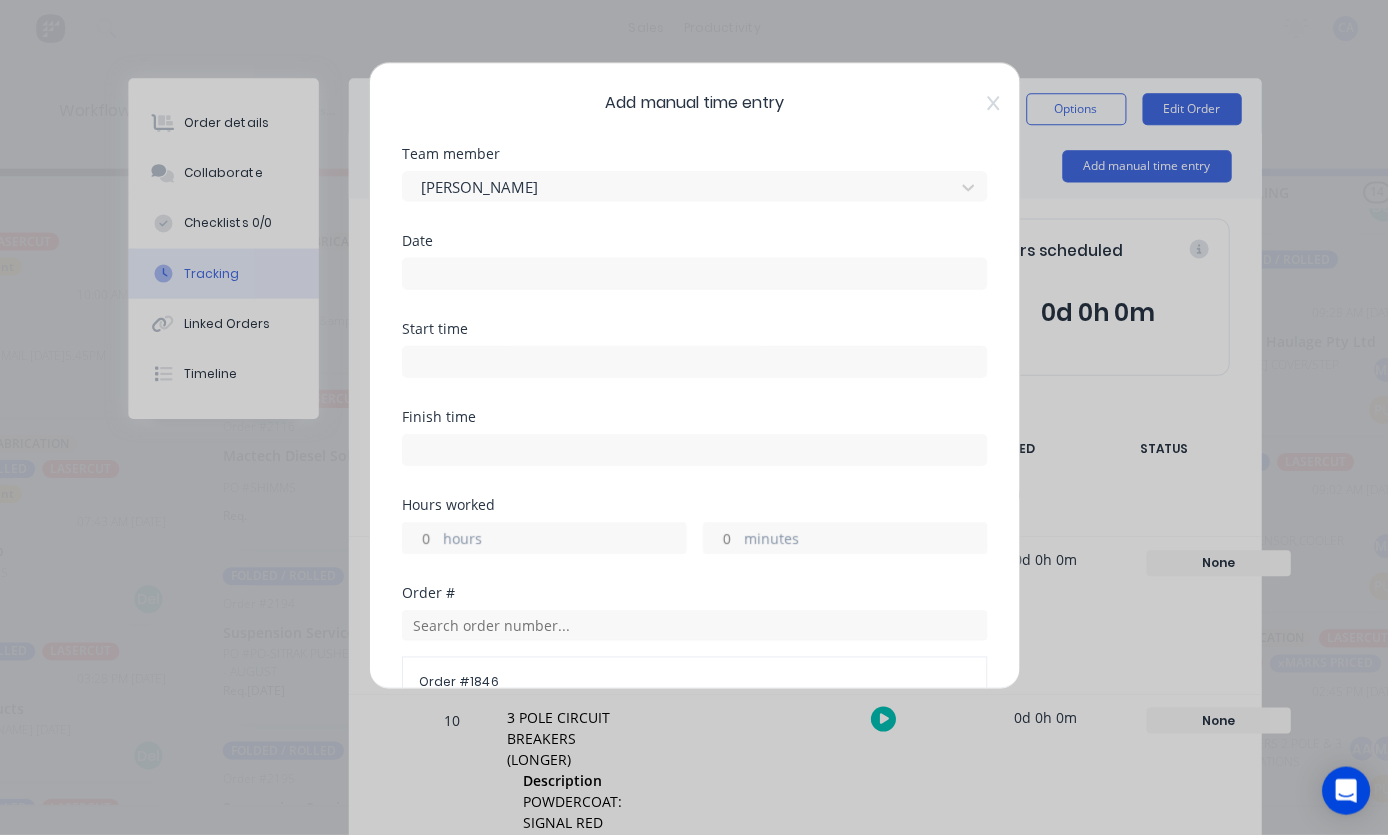 click at bounding box center [694, 275] 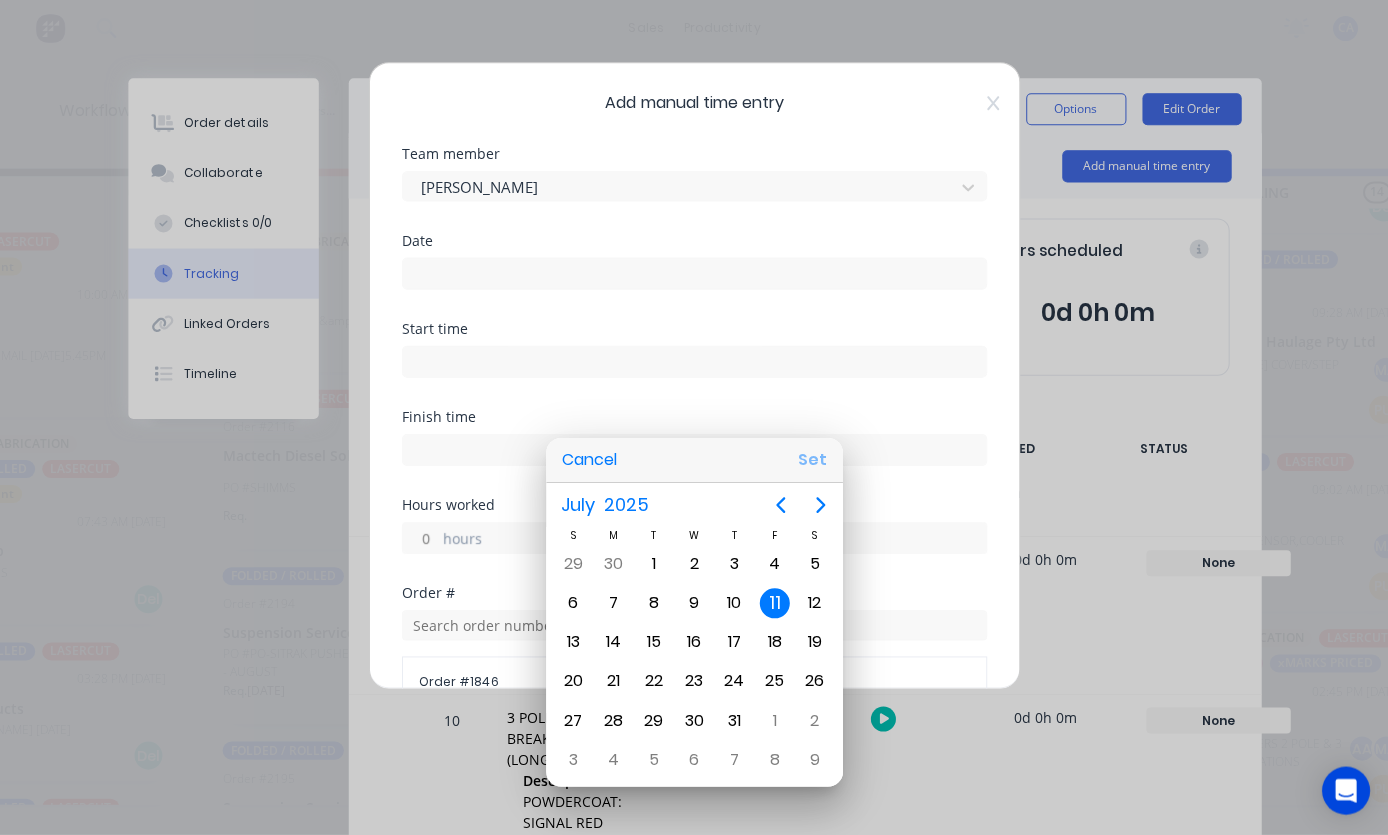 click on "Set" at bounding box center (811, 461) 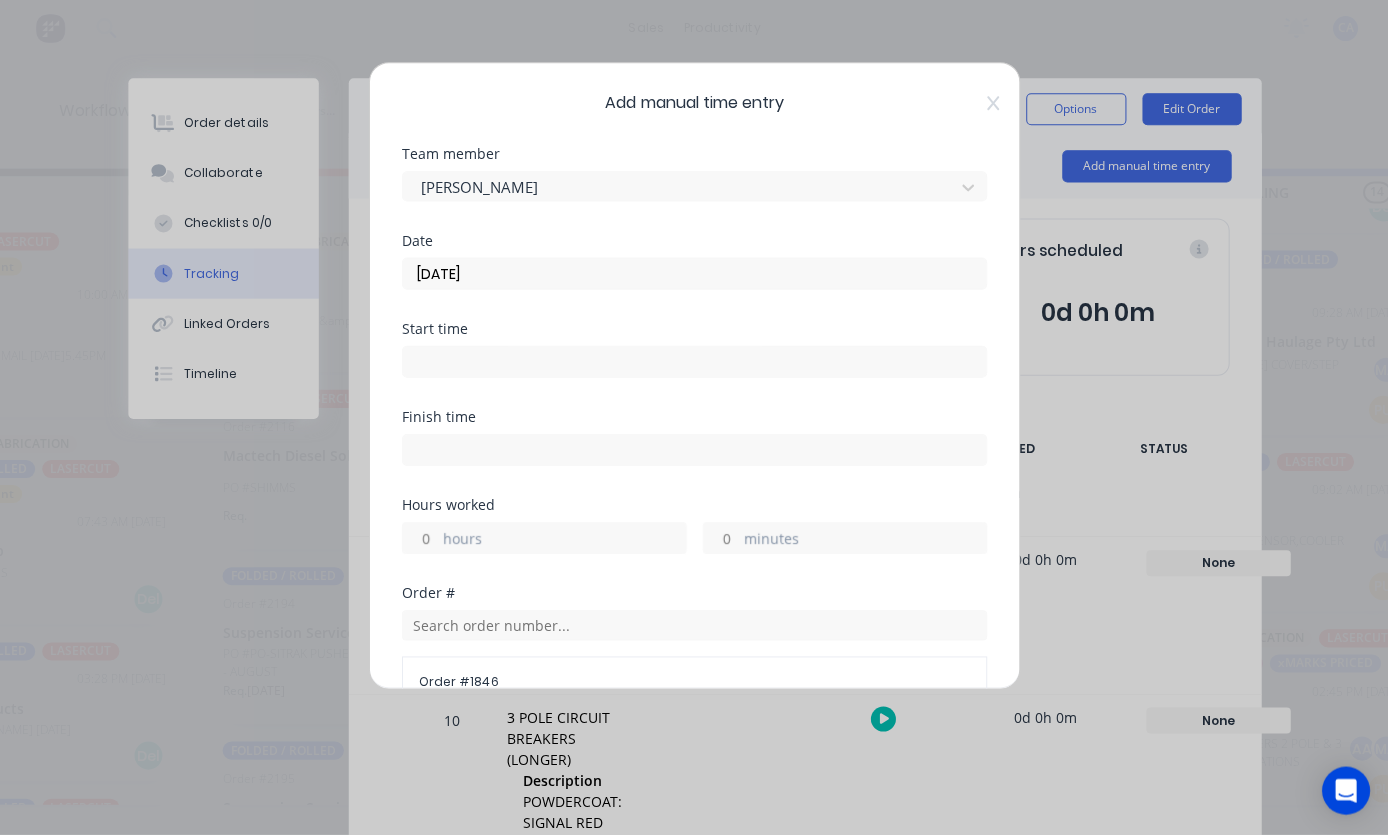 click on "hours" at bounding box center (564, 541) 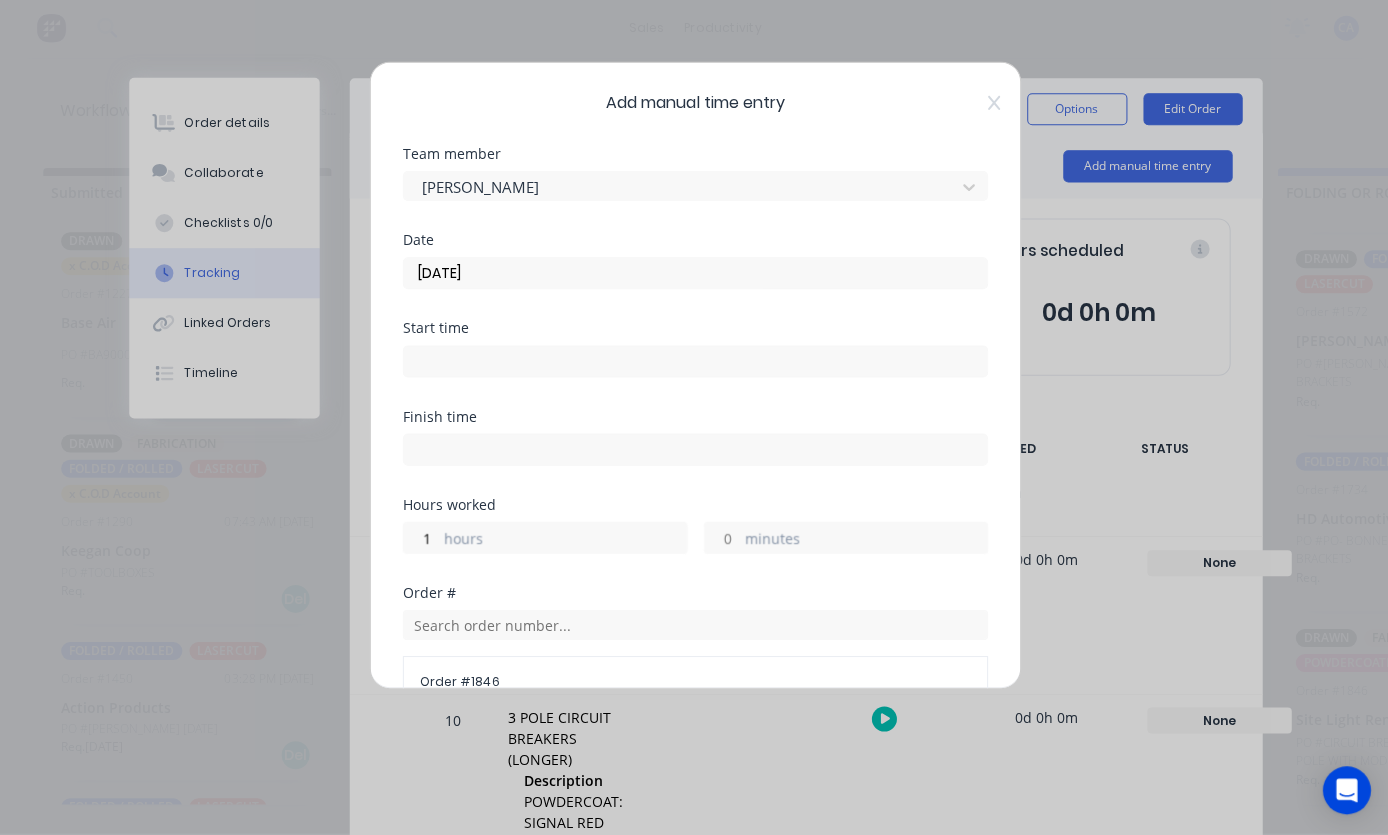 scroll, scrollTop: 65, scrollLeft: 0, axis: vertical 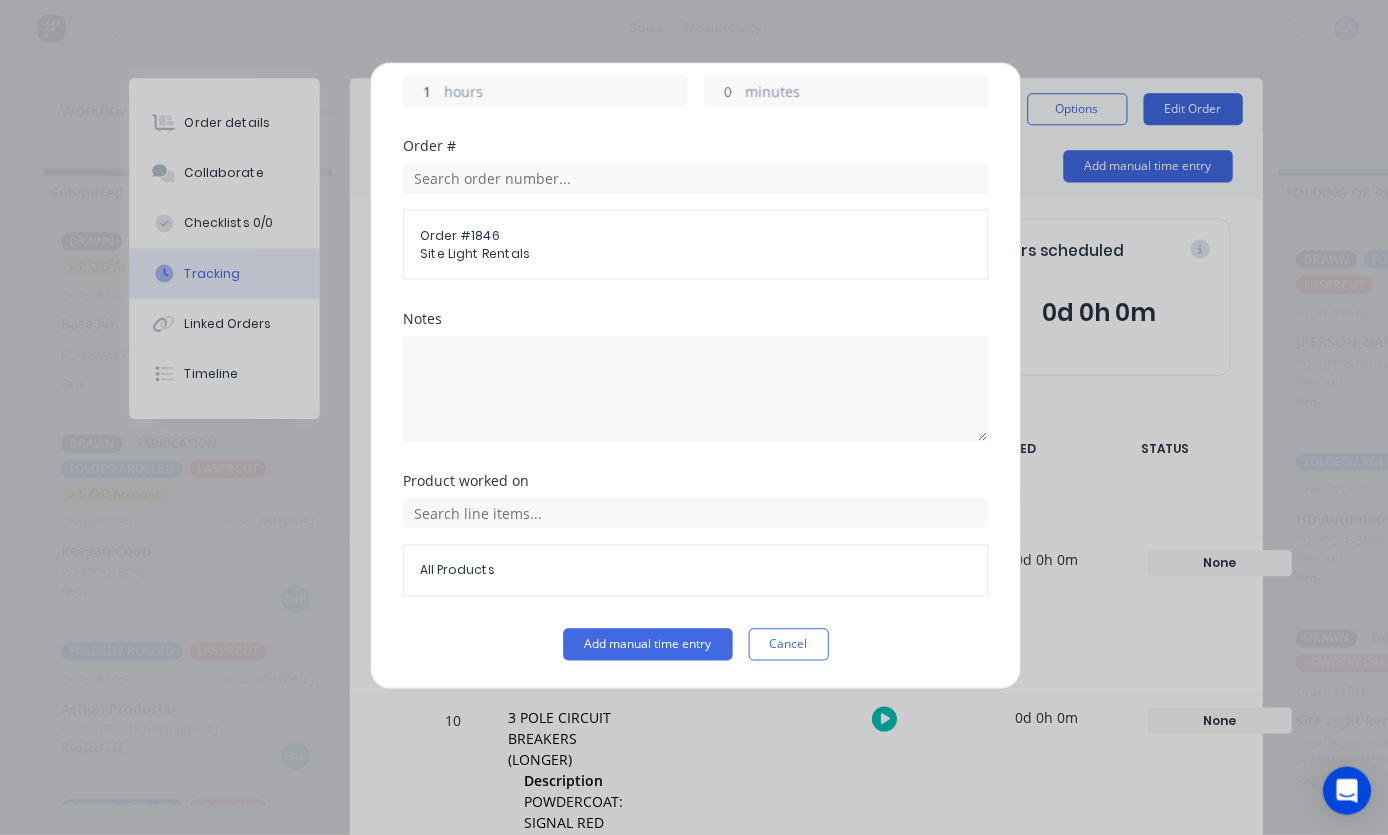 type on "1" 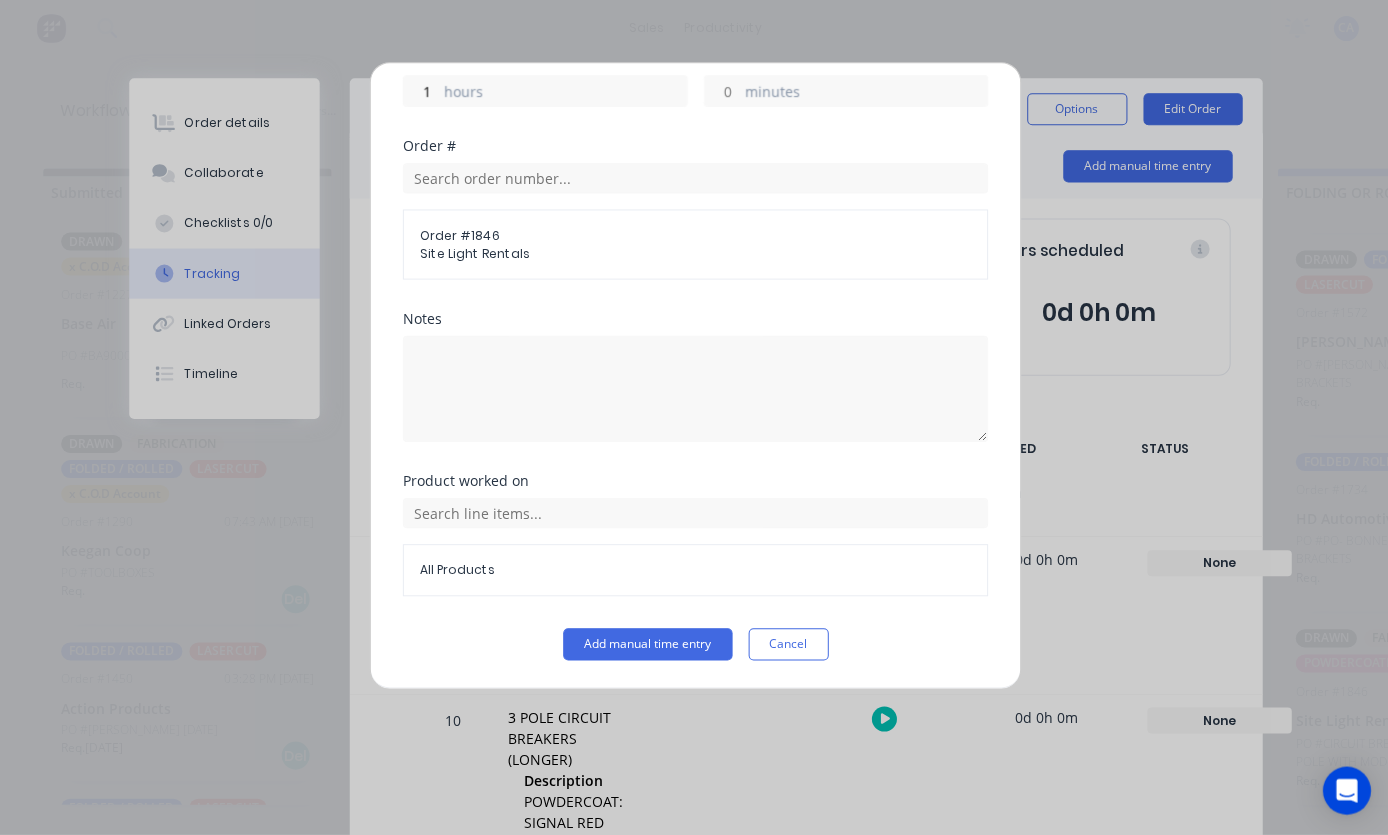 click on "Add manual time entry" at bounding box center [646, 645] 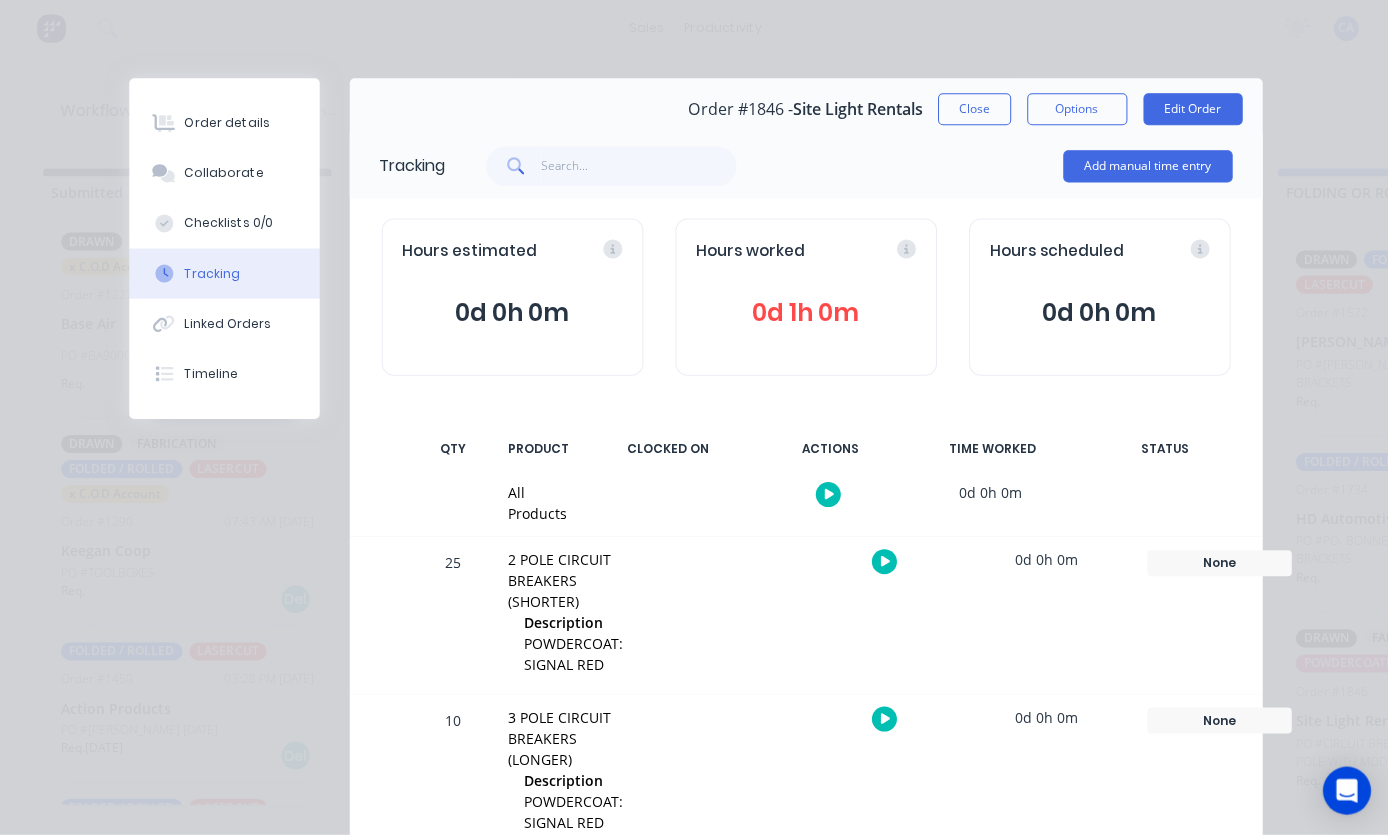 click on "Close" at bounding box center (972, 111) 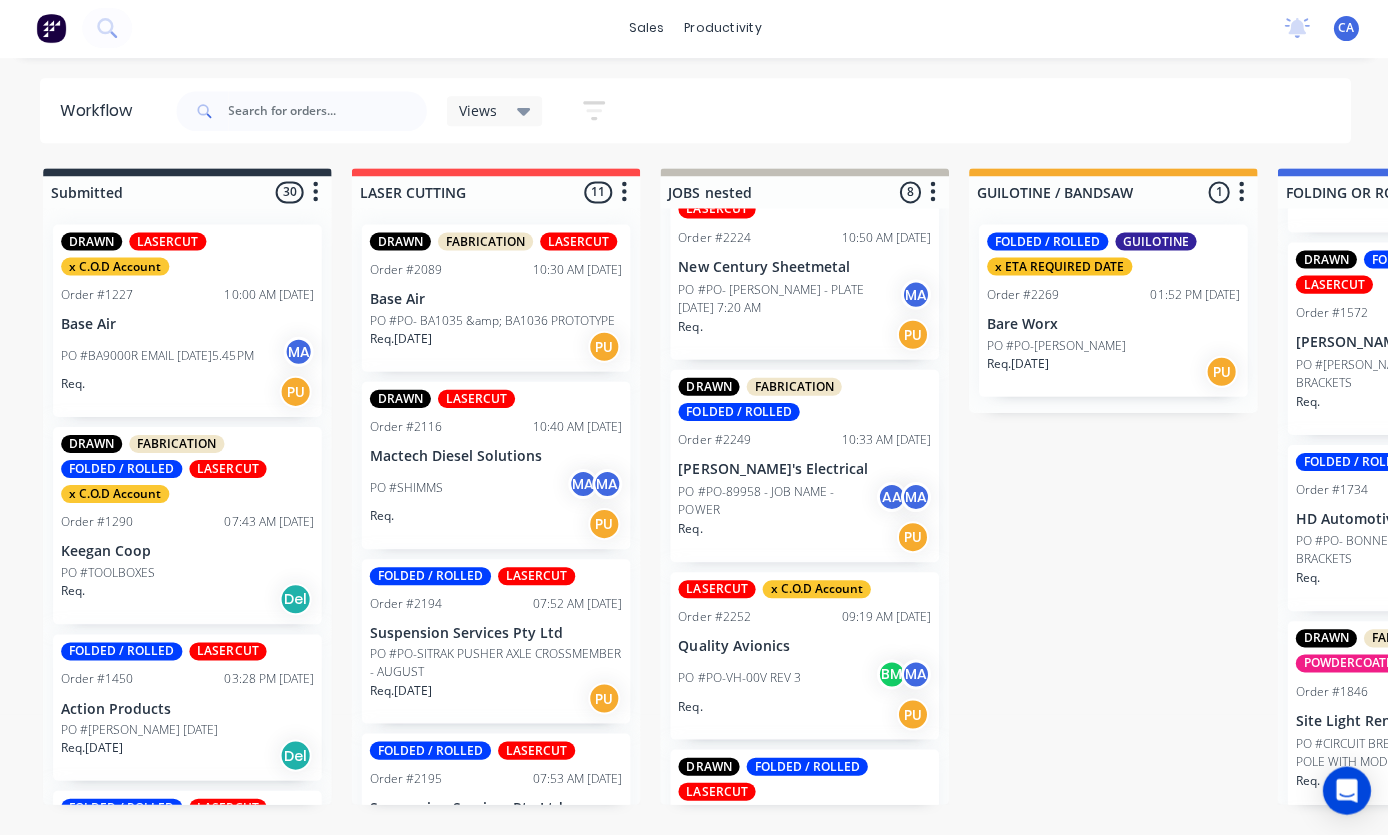 scroll, scrollTop: 776, scrollLeft: 0, axis: vertical 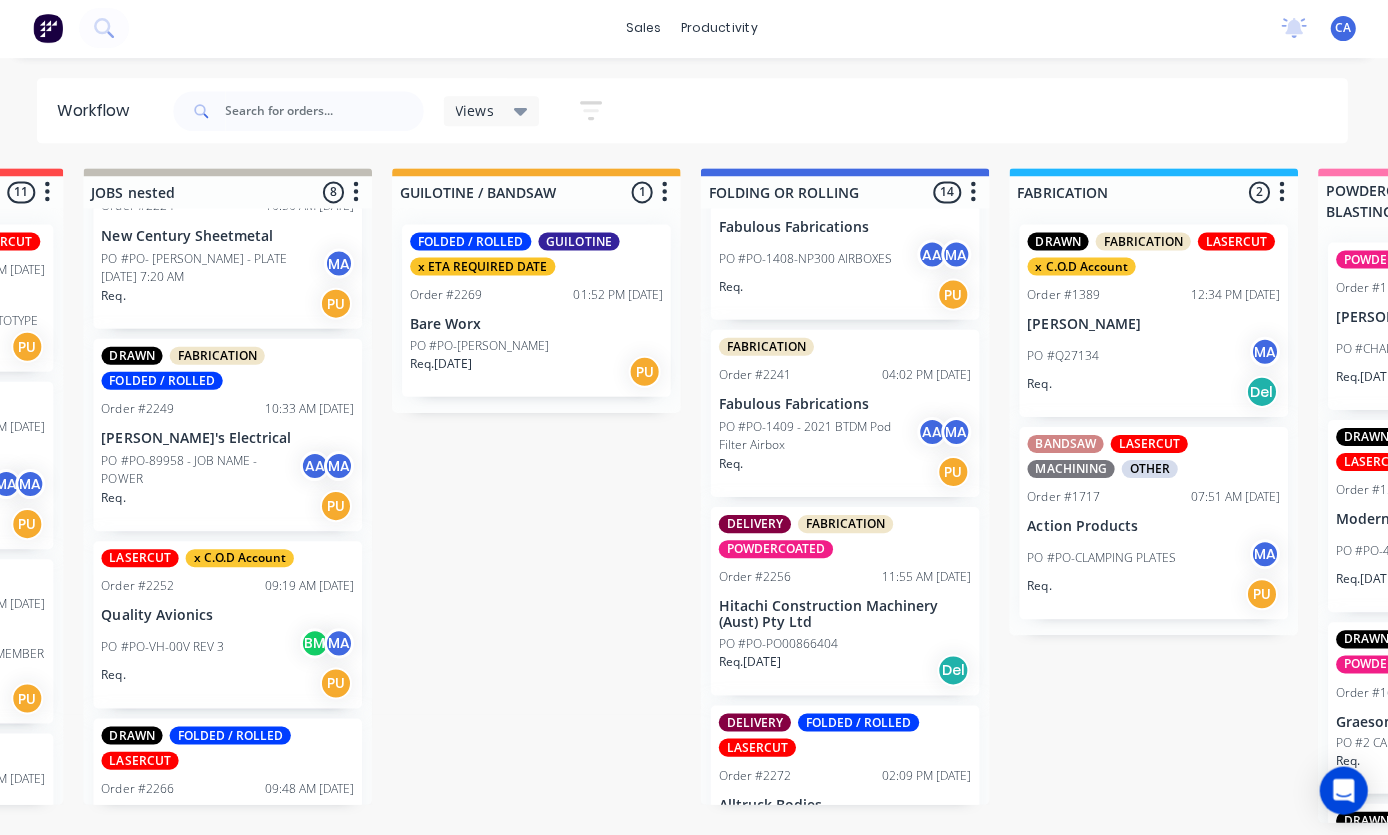 click on "Alltruck Bodies" at bounding box center [846, 805] 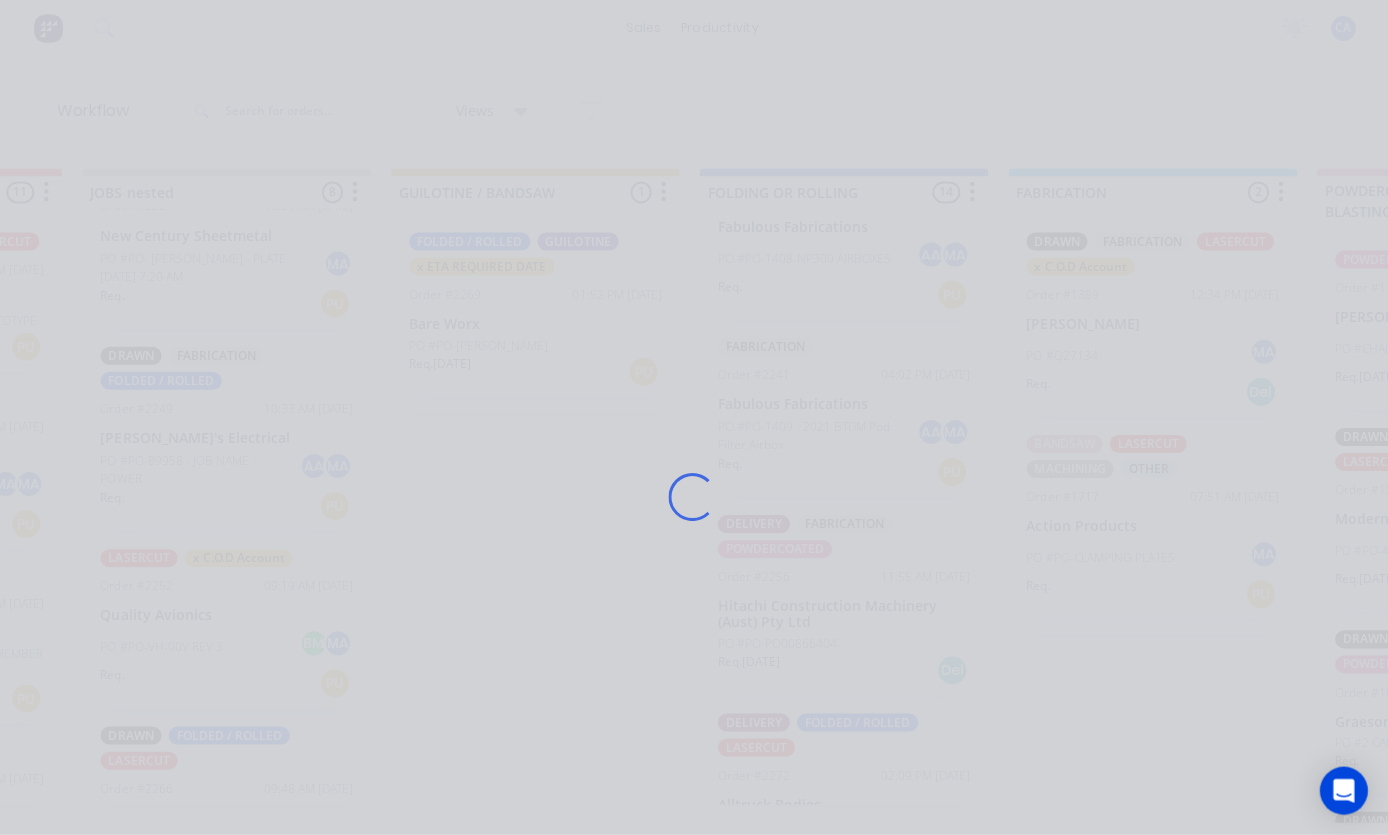 click on "Loading..." at bounding box center (694, 497) 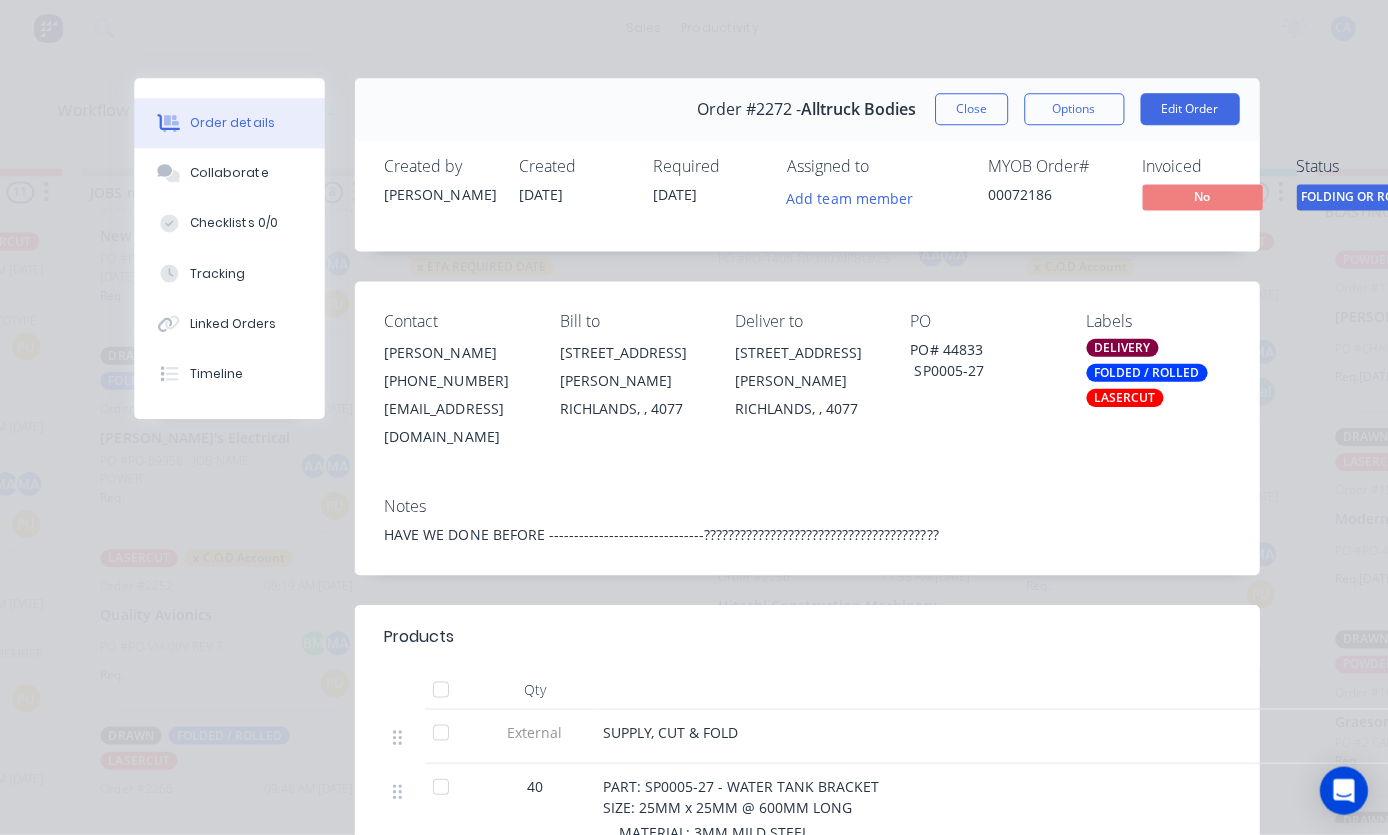 scroll, scrollTop: 112, scrollLeft: 0, axis: vertical 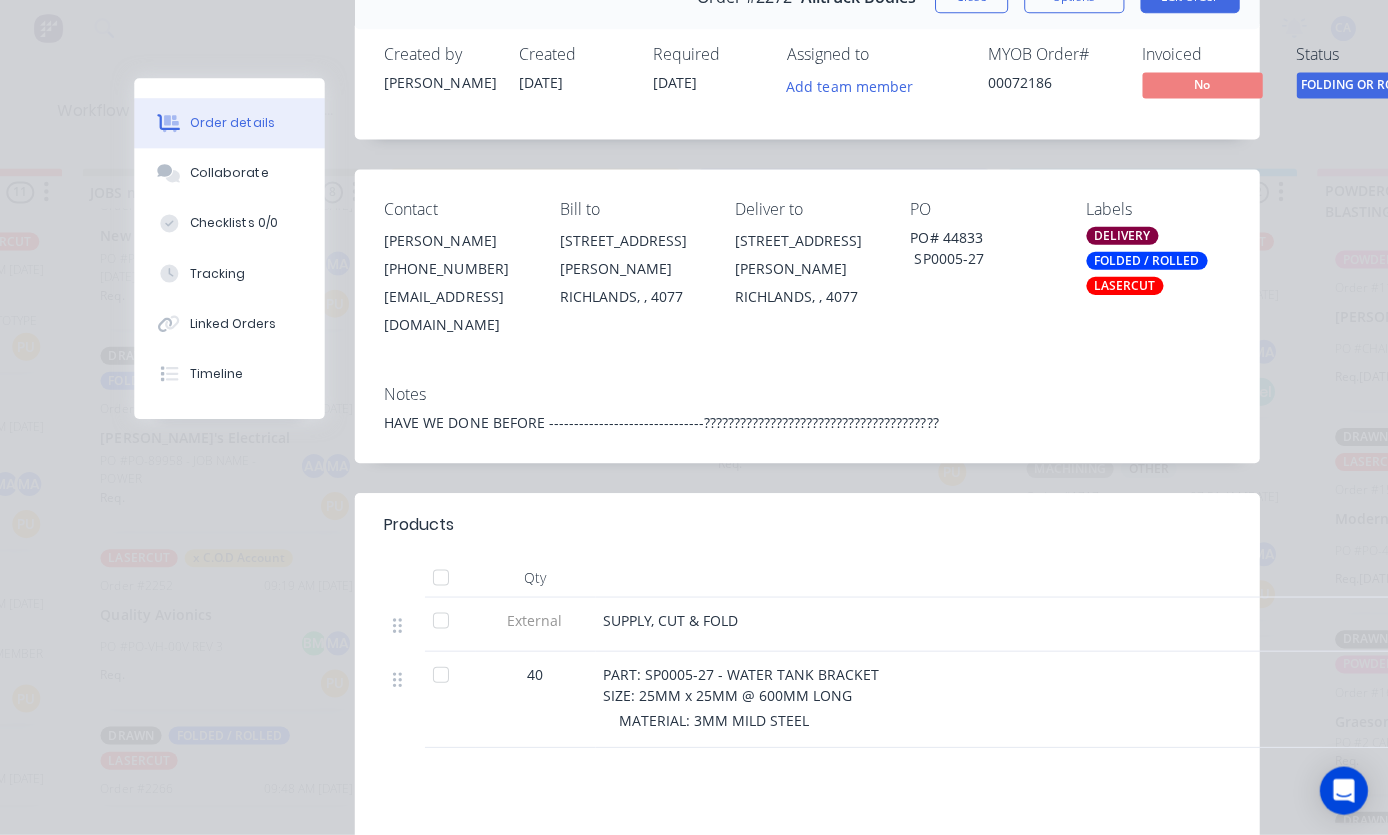 click on "Collaborate" at bounding box center [232, 175] 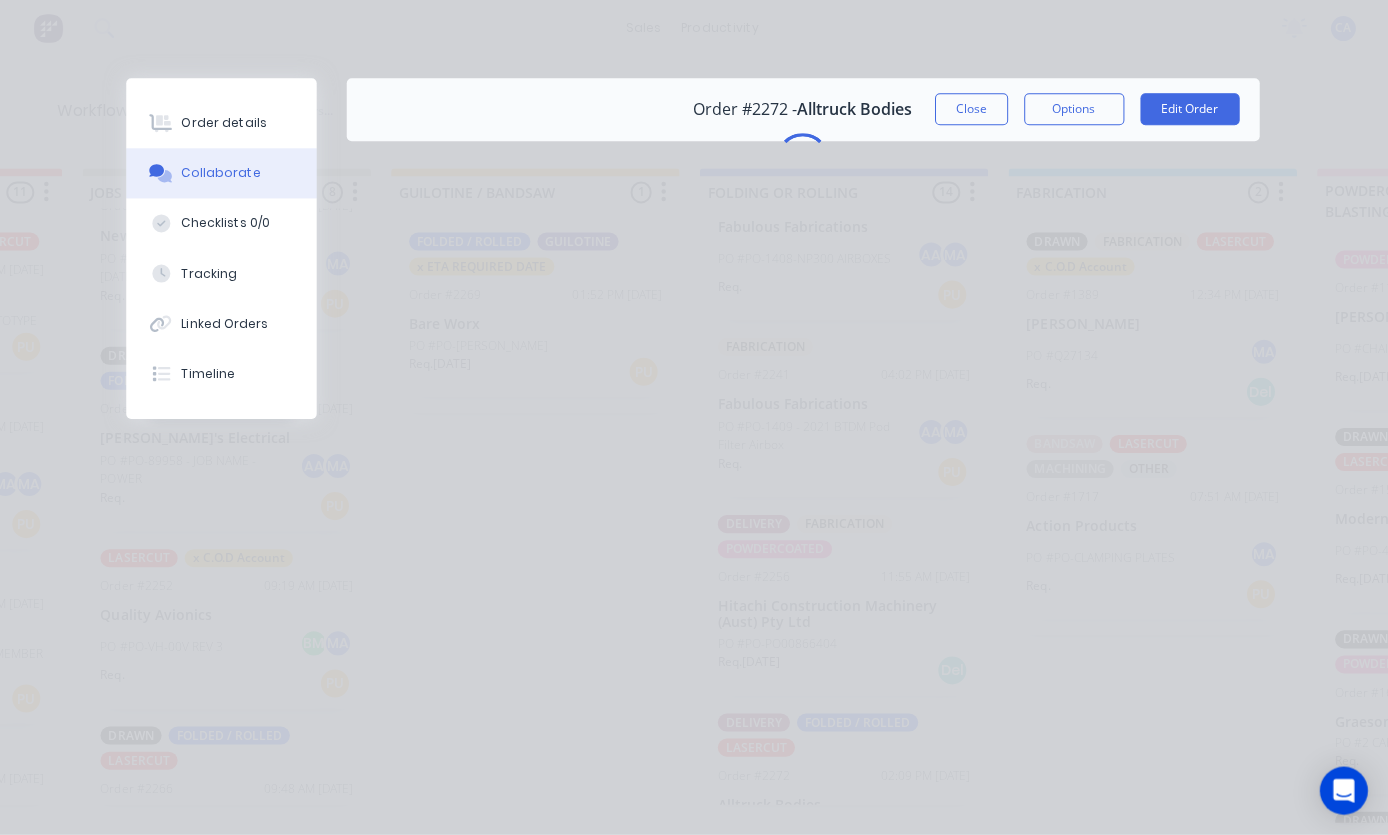 scroll, scrollTop: 0, scrollLeft: 0, axis: both 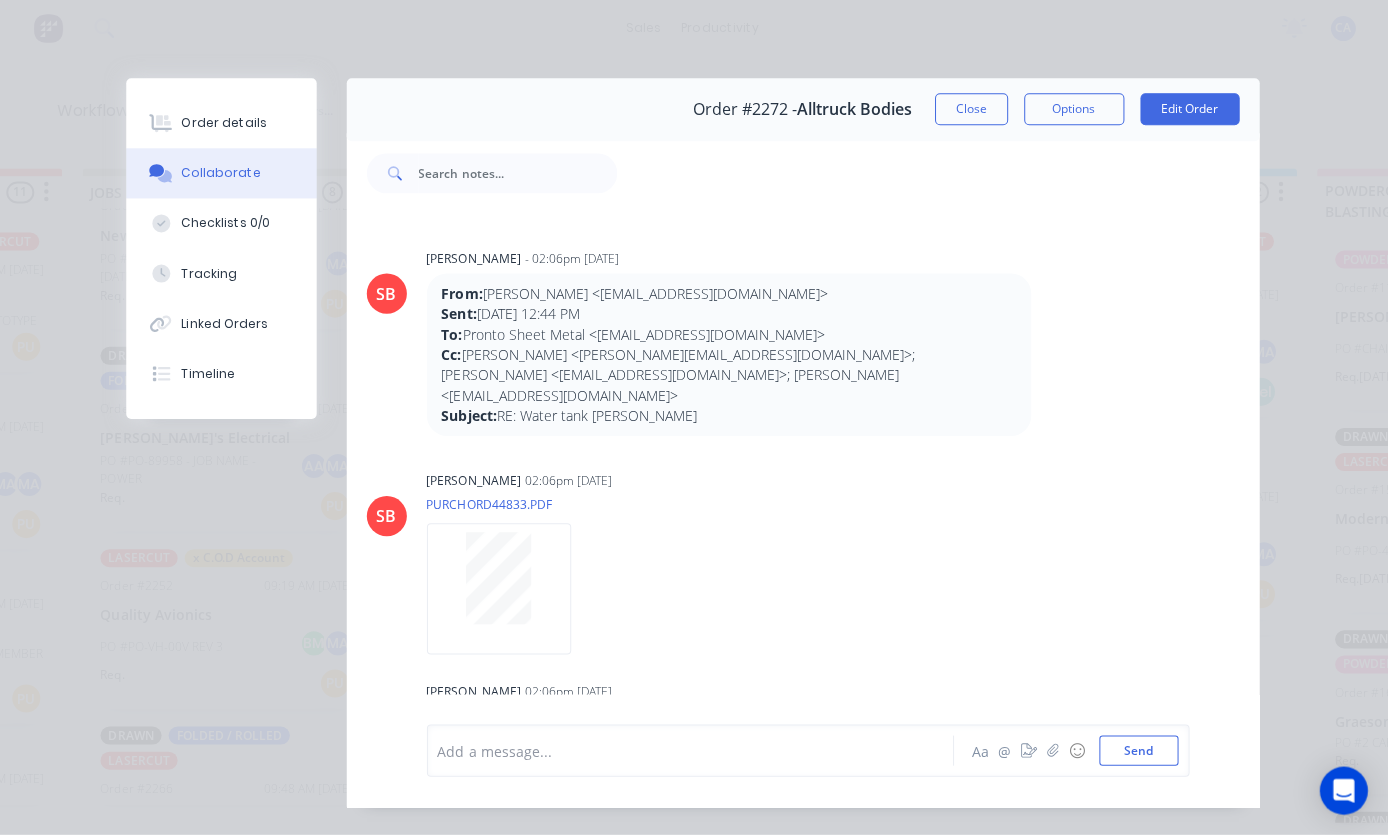 click on "Close" at bounding box center [972, 111] 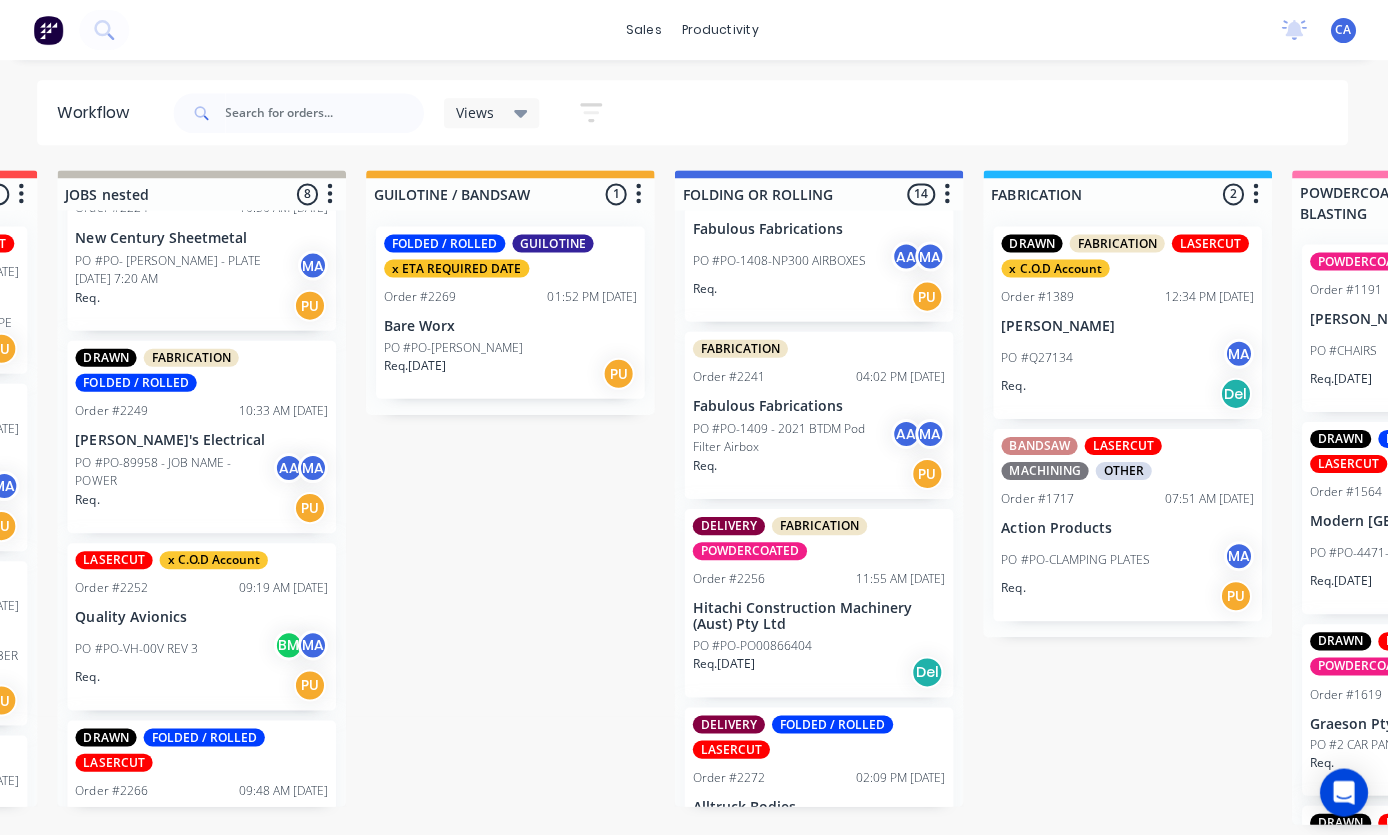scroll, scrollTop: 67, scrollLeft: 599, axis: both 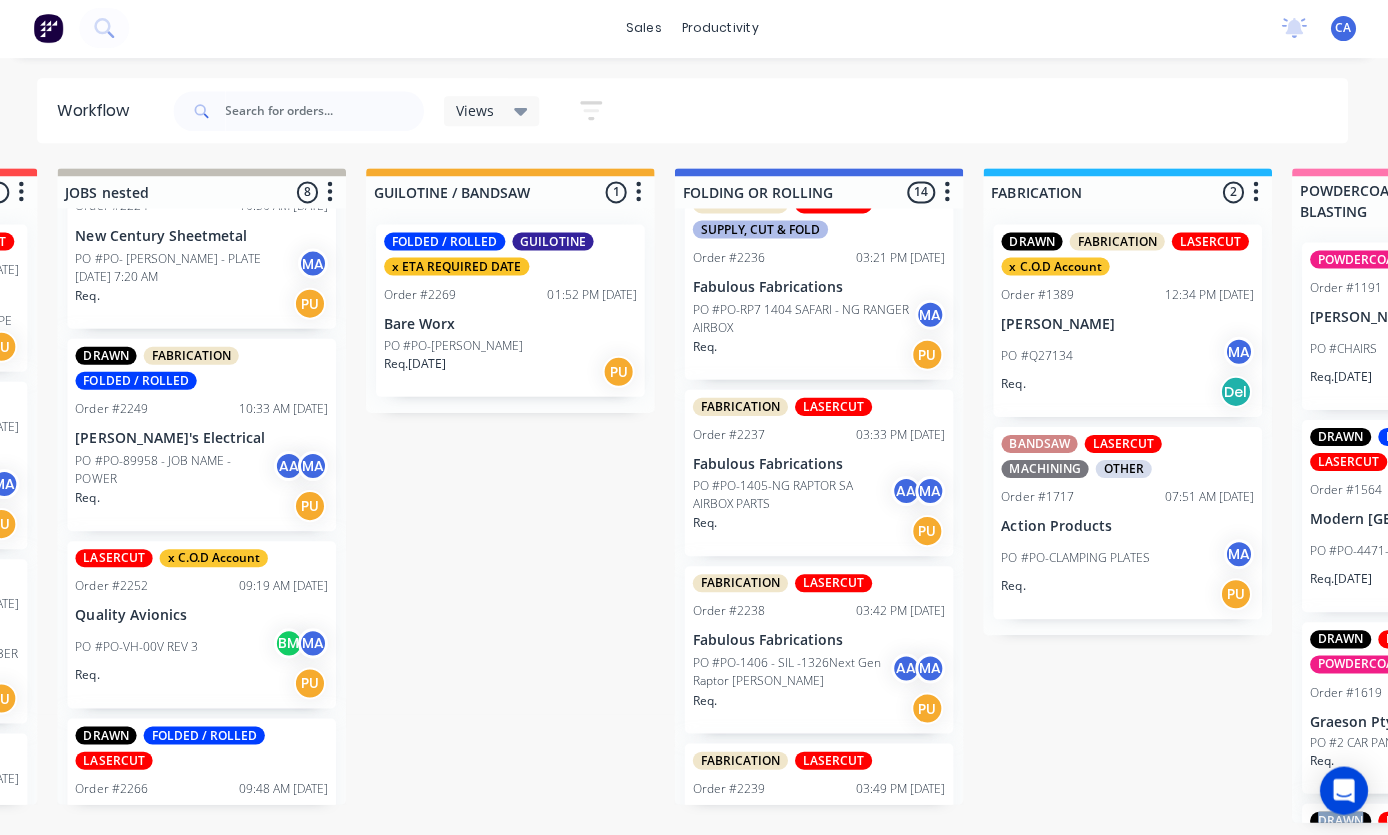 click on "Submitted 30 Sort By Created date Required date Order number Customer name Most recent DRAWN LASERCUT x C.O.D Account Order #1227 10:00 AM 09/05/25 Base Air PO #BA9000R
EMAIL 31.03.2025-5.45PM MA Req. PU DRAWN FABRICATION FOLDED / ROLLED LASERCUT x C.O.D Account Order #1290 07:43 AM 11/07/25 Keegan Coop PO #TOOLBOXES Req. Del FOLDED / ROLLED LASERCUT Order #1450 03:28 PM 17/04/25 Action Products  PO #GEORGE 28.11.2024 Req. 17/04/25 Del FOLDED / ROLLED LASERCUT POWDERCOATED Order #1472 12:25 PM 10/07/25 Modern Queensland  PO #PO-04496
OB449920 Knowles Req. 13/04/25 PU FABRICATION POWDERCOATED X OUTSOURCED MATERIAL REQUIRED Order #1499 08:11 AM 28/04/25 IronBark NSW PO #QUOTE 9 GILIA CRT AA MA Req. PU FABRICATION FOLDED / ROLLED LASERCUT Order #1584 03:57 PM 04/06/25 SEQ Cranes PO #CANOPY ROOF BASKETS Req. 06/05/25 PU DRAWN FABRICATION LASERCUT POWDERCOATED WELD xQUOTED Order #1602 08:08 AM 19/06/25 Lifeflight Australia Ltd PO #PO-33806  MA Req. PU LASERCUT Order #1741 12:50 PM 09/06/25 KGB Security Req. PU MA" at bounding box center [2213, 496] 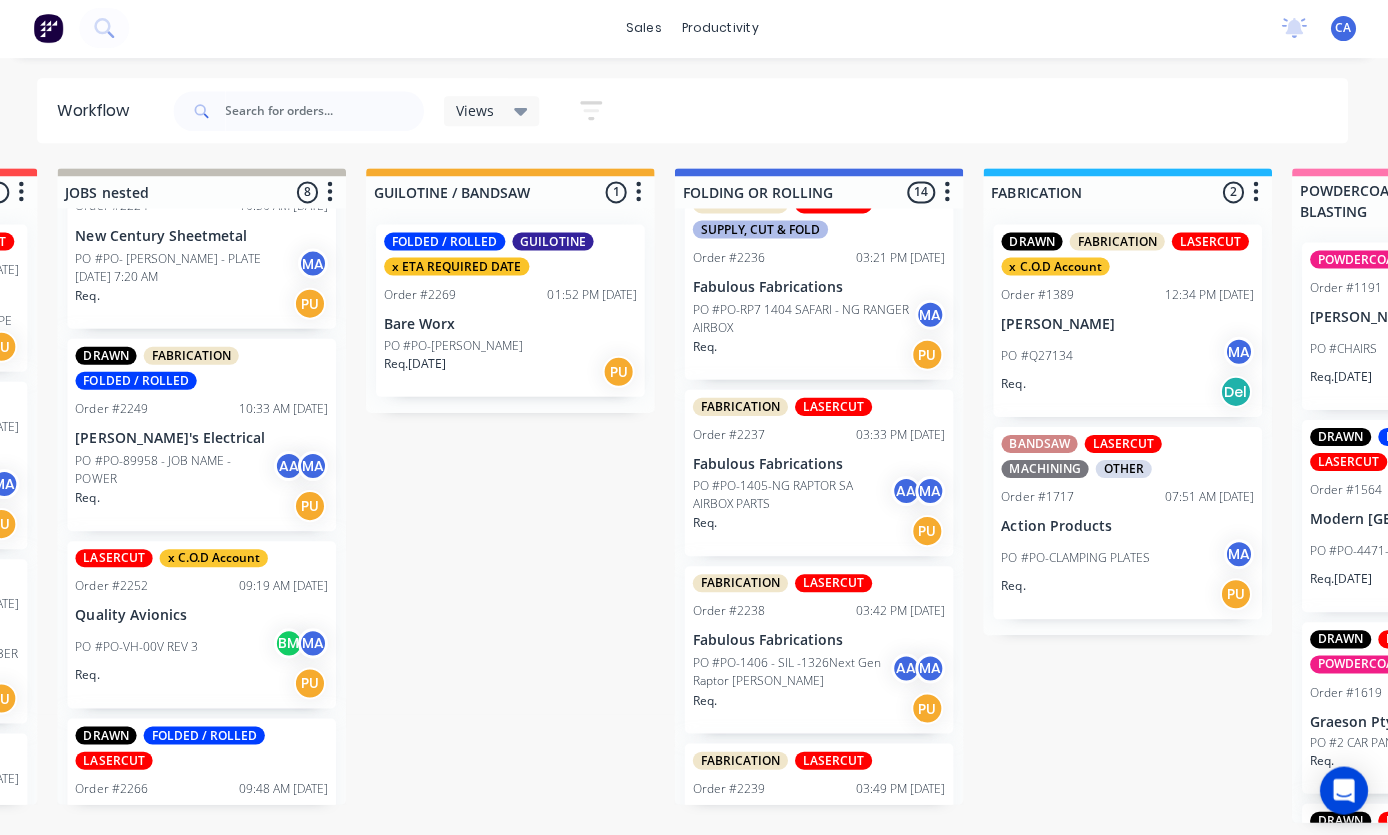 click on "Submitted 30 Sort By Created date Required date Order number Customer name Most recent DRAWN LASERCUT x C.O.D Account Order #1227 10:00 AM 09/05/25 Base Air PO #BA9000R
EMAIL 31.03.2025-5.45PM MA Req. PU DRAWN FABRICATION FOLDED / ROLLED LASERCUT x C.O.D Account Order #1290 07:43 AM 11/07/25 Keegan Coop PO #TOOLBOXES Req. Del FOLDED / ROLLED LASERCUT Order #1450 03:28 PM 17/04/25 Action Products  PO #GEORGE 28.11.2024 Req. 17/04/25 Del FOLDED / ROLLED LASERCUT POWDERCOATED Order #1472 12:25 PM 10/07/25 Modern Queensland  PO #PO-04496
OB449920 Knowles Req. 13/04/25 PU FABRICATION POWDERCOATED X OUTSOURCED MATERIAL REQUIRED Order #1499 08:11 AM 28/04/25 IronBark NSW PO #QUOTE 9 GILIA CRT AA MA Req. PU FABRICATION FOLDED / ROLLED LASERCUT Order #1584 03:57 PM 04/06/25 SEQ Cranes PO #CANOPY ROOF BASKETS Req. 06/05/25 PU DRAWN FABRICATION LASERCUT POWDERCOATED WELD xQUOTED Order #1602 08:08 AM 19/06/25 Lifeflight Australia Ltd PO #PO-33806  MA Req. PU LASERCUT Order #1741 12:50 PM 09/06/25 KGB Security Req. PU MA" at bounding box center [2213, 496] 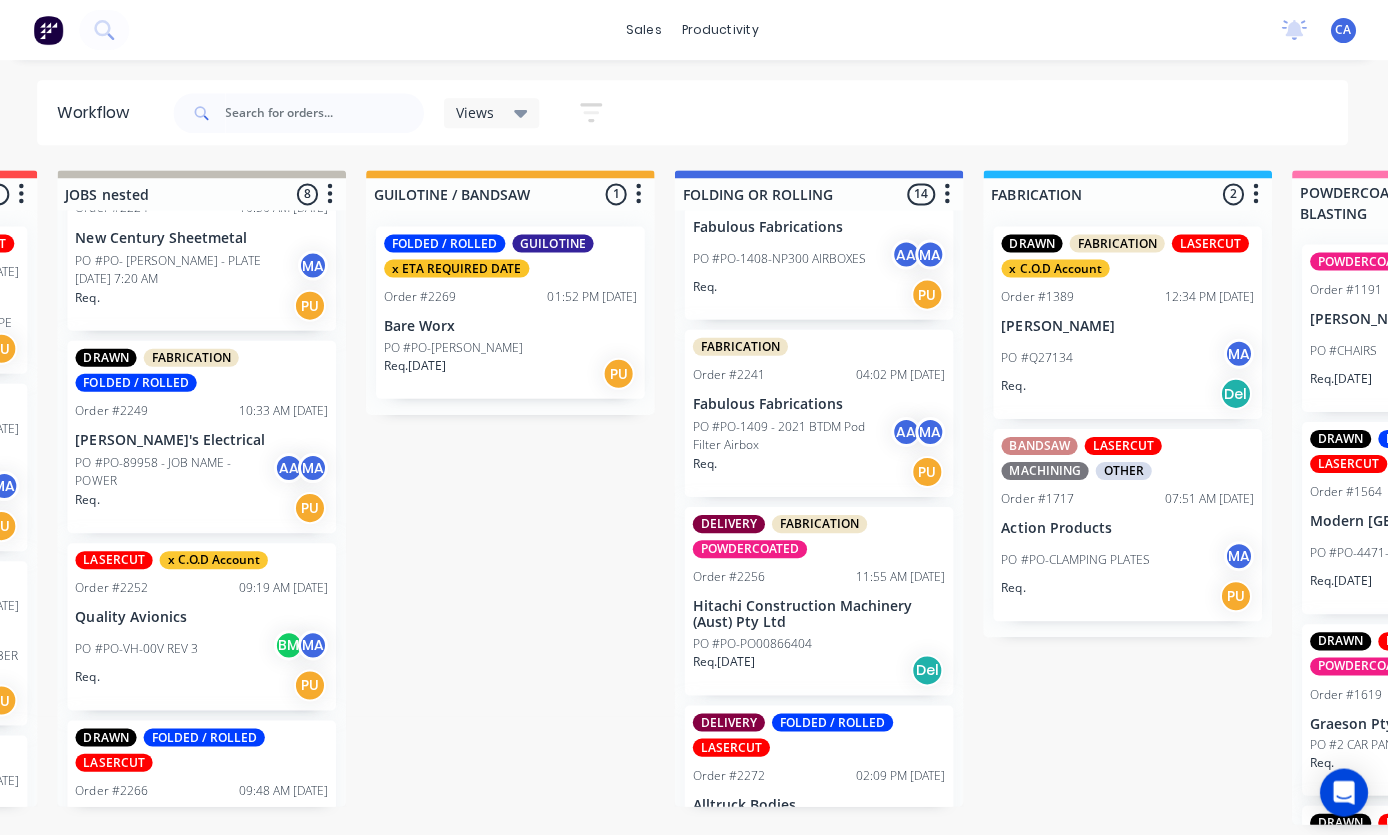 scroll, scrollTop: 1950, scrollLeft: 0, axis: vertical 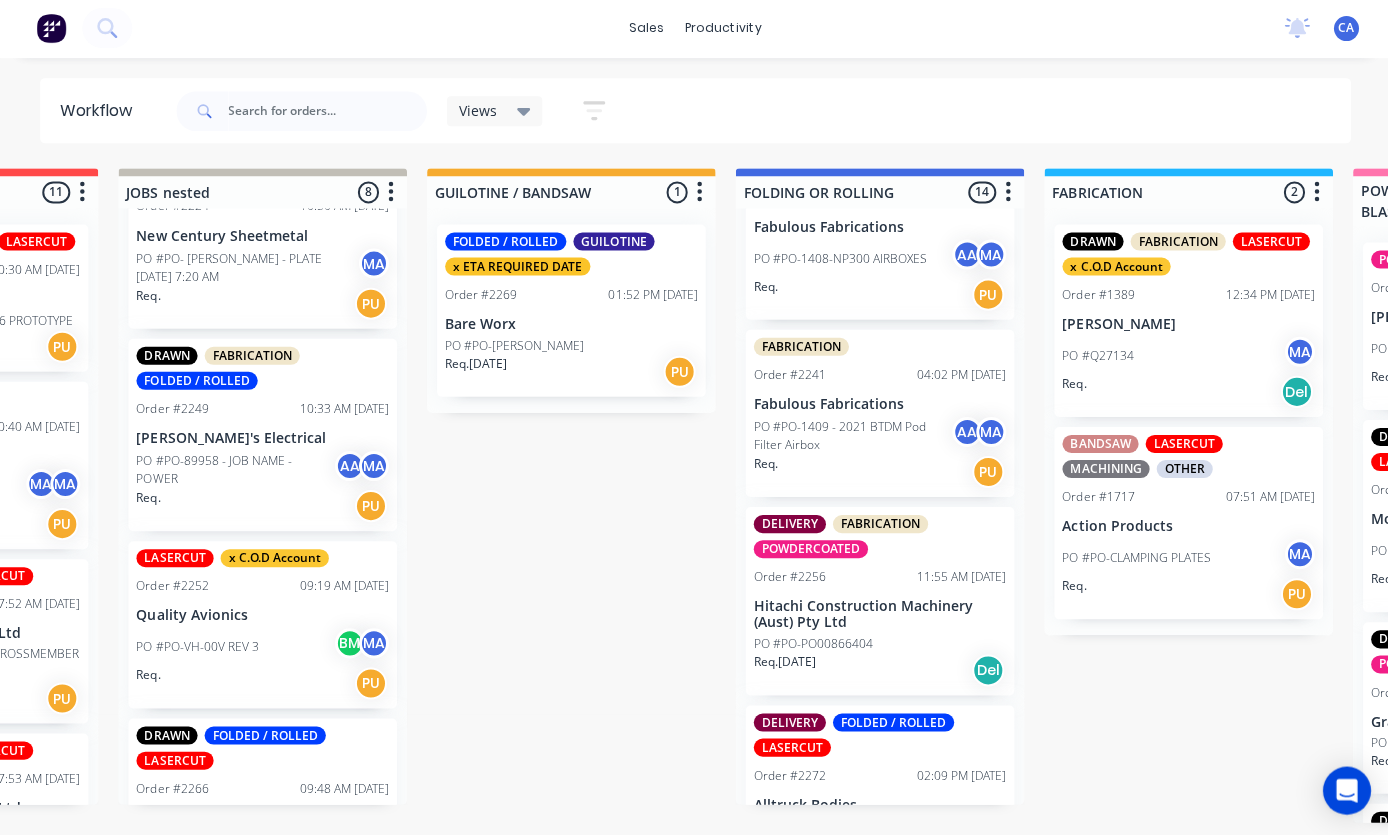 click on "FOLDED / ROLLED GUILOTINE x ETA REQUIRED DATE Order #2269 01:52 PM 09/07/25 Bare Worx PO #PO-SAM Req. 13/07/25 PU" at bounding box center [570, 312] 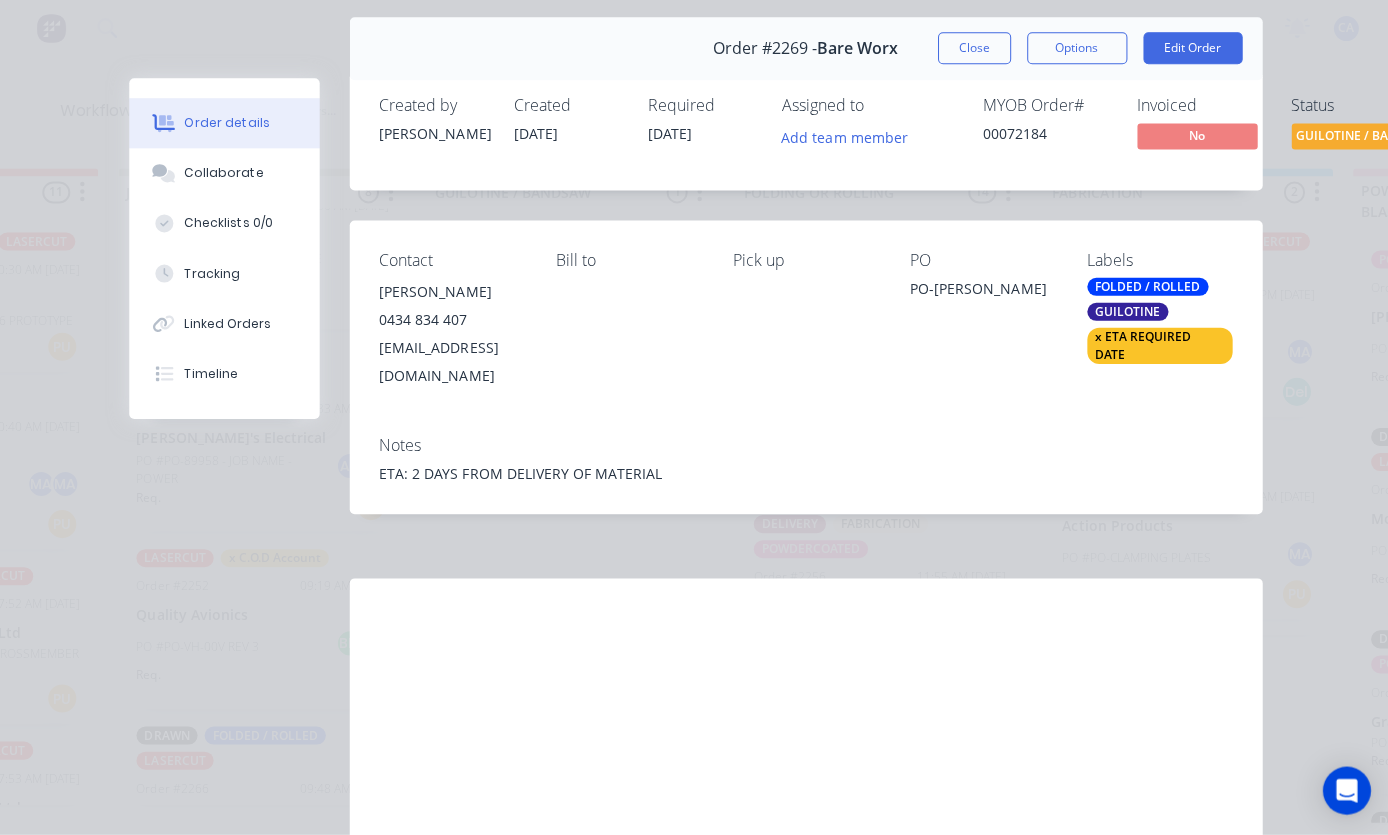 scroll, scrollTop: 28, scrollLeft: 0, axis: vertical 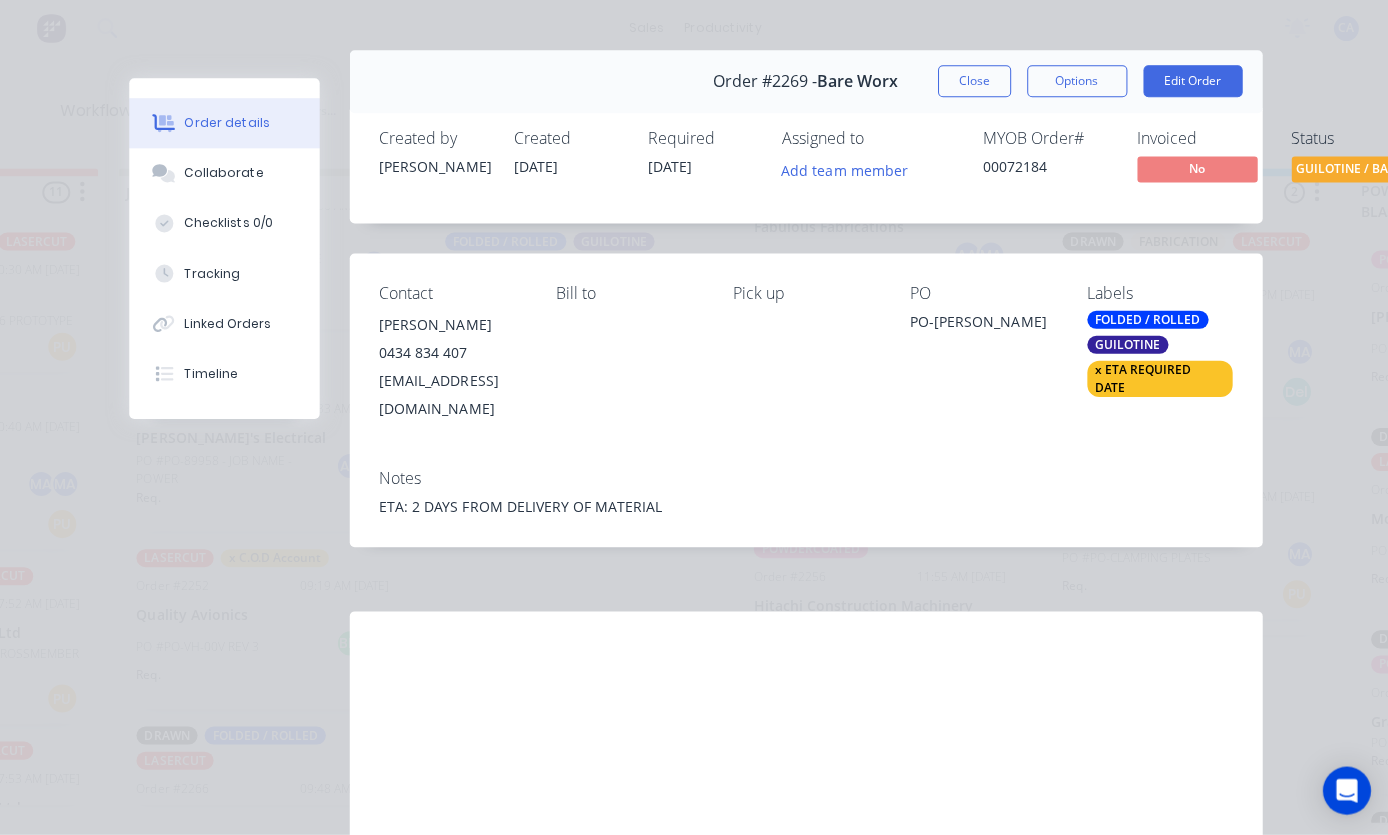 click on "Collaborate" at bounding box center [224, 175] 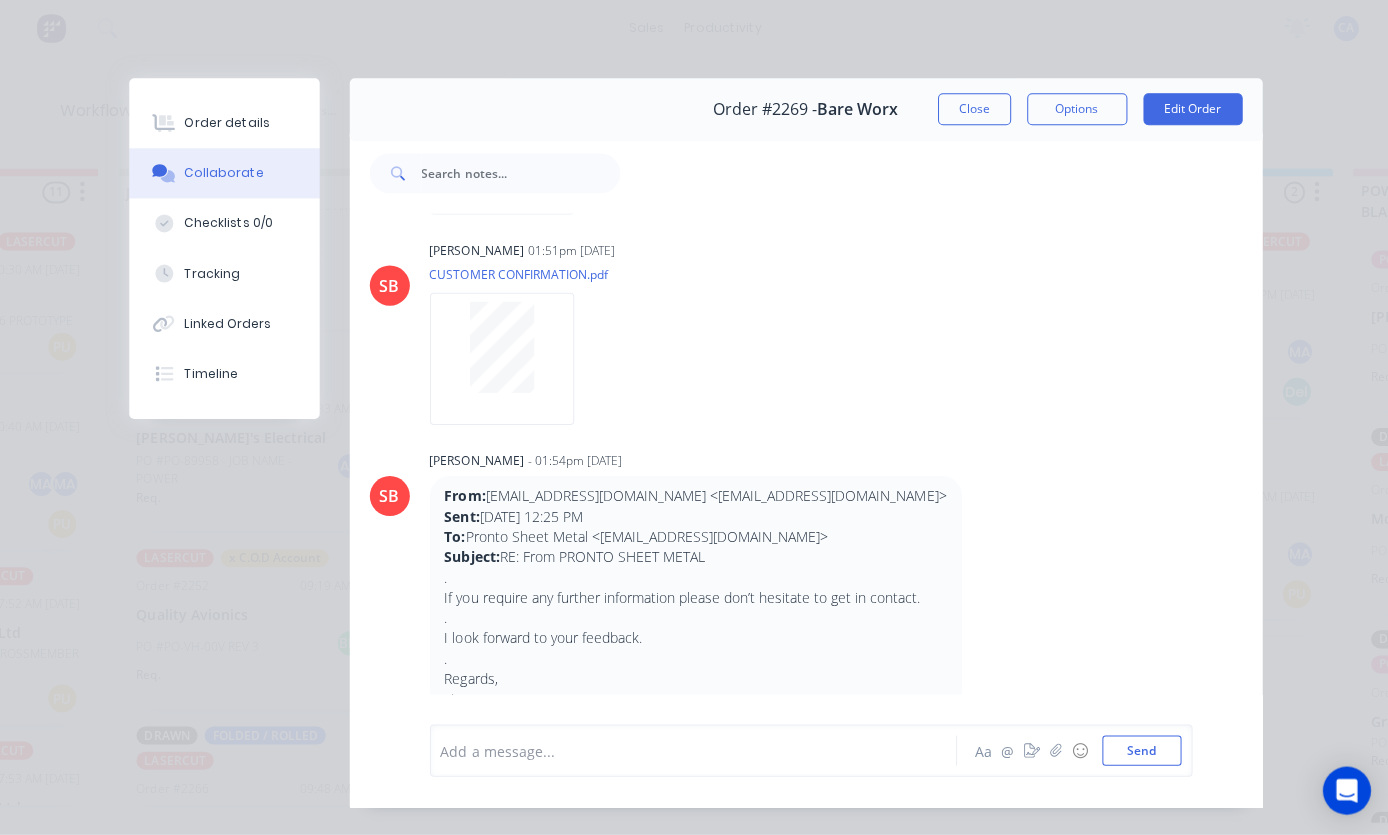 scroll, scrollTop: 379, scrollLeft: 0, axis: vertical 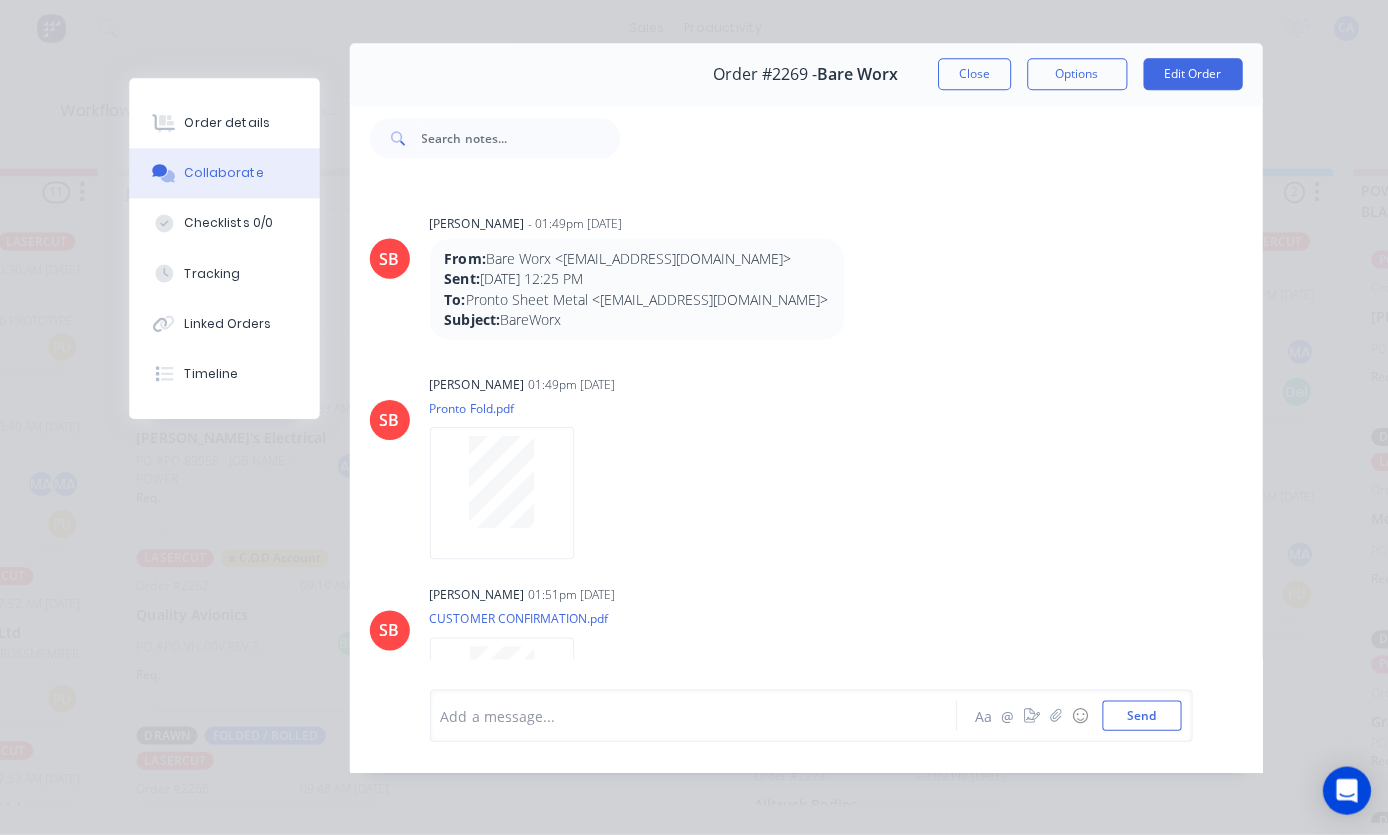 click on "Close" at bounding box center [972, 76] 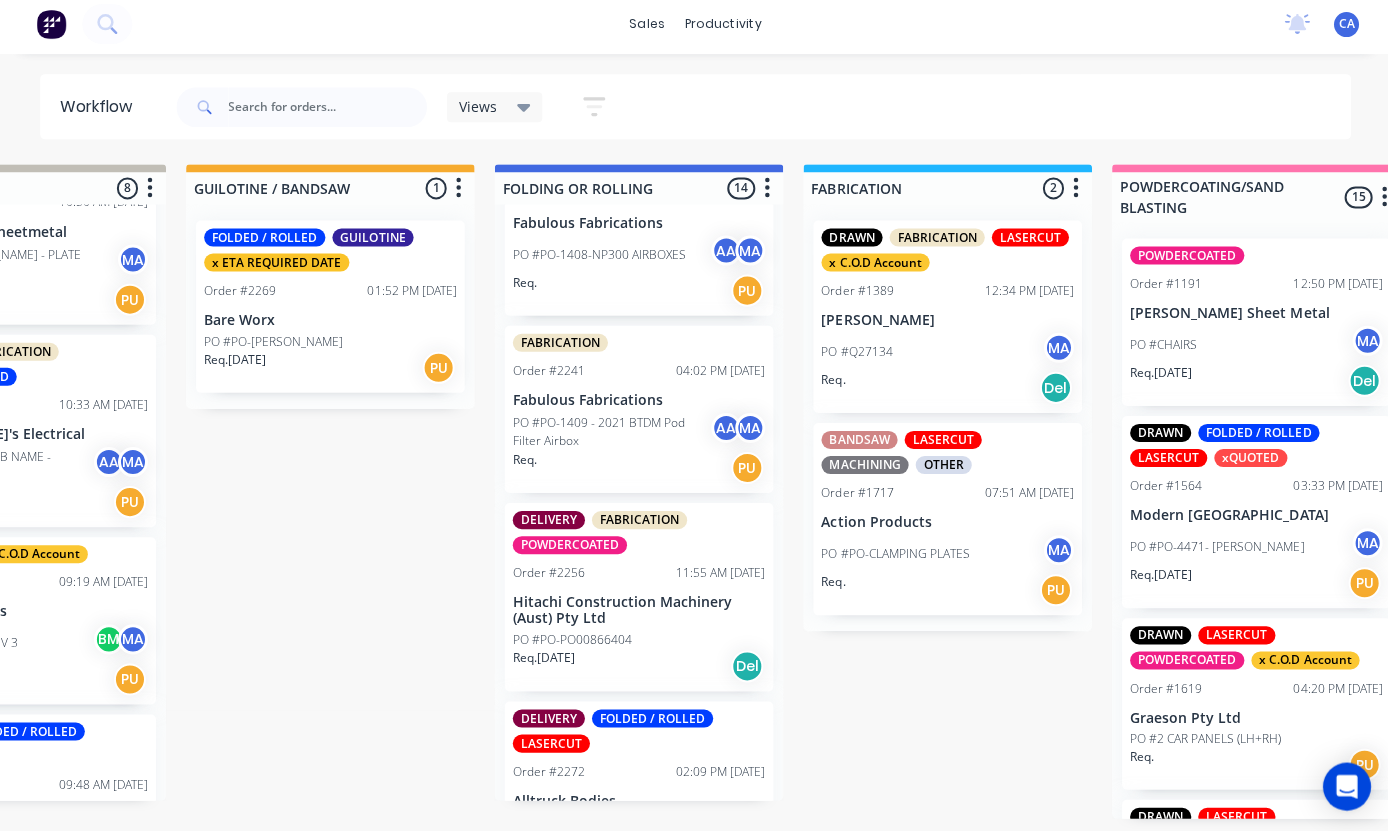 scroll, scrollTop: 67, scrollLeft: 778, axis: both 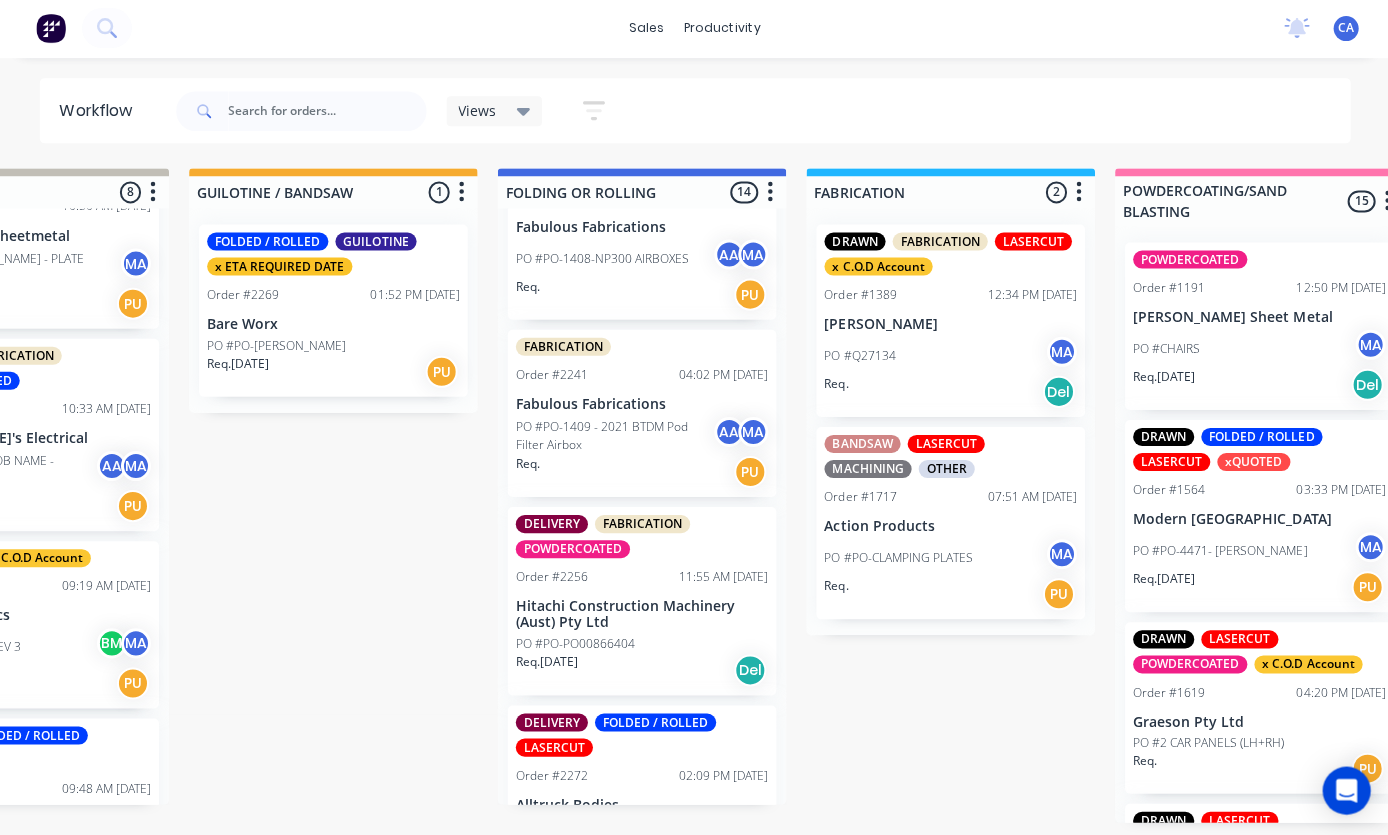 click on "DELIVERY FOLDED / ROLLED LASERCUT Order #2272 02:09 PM 09/07/25 Alltruck Bodies  PO #PO# 44833
SP0005-27
Req. 10/07/25 Del" at bounding box center [641, 792] 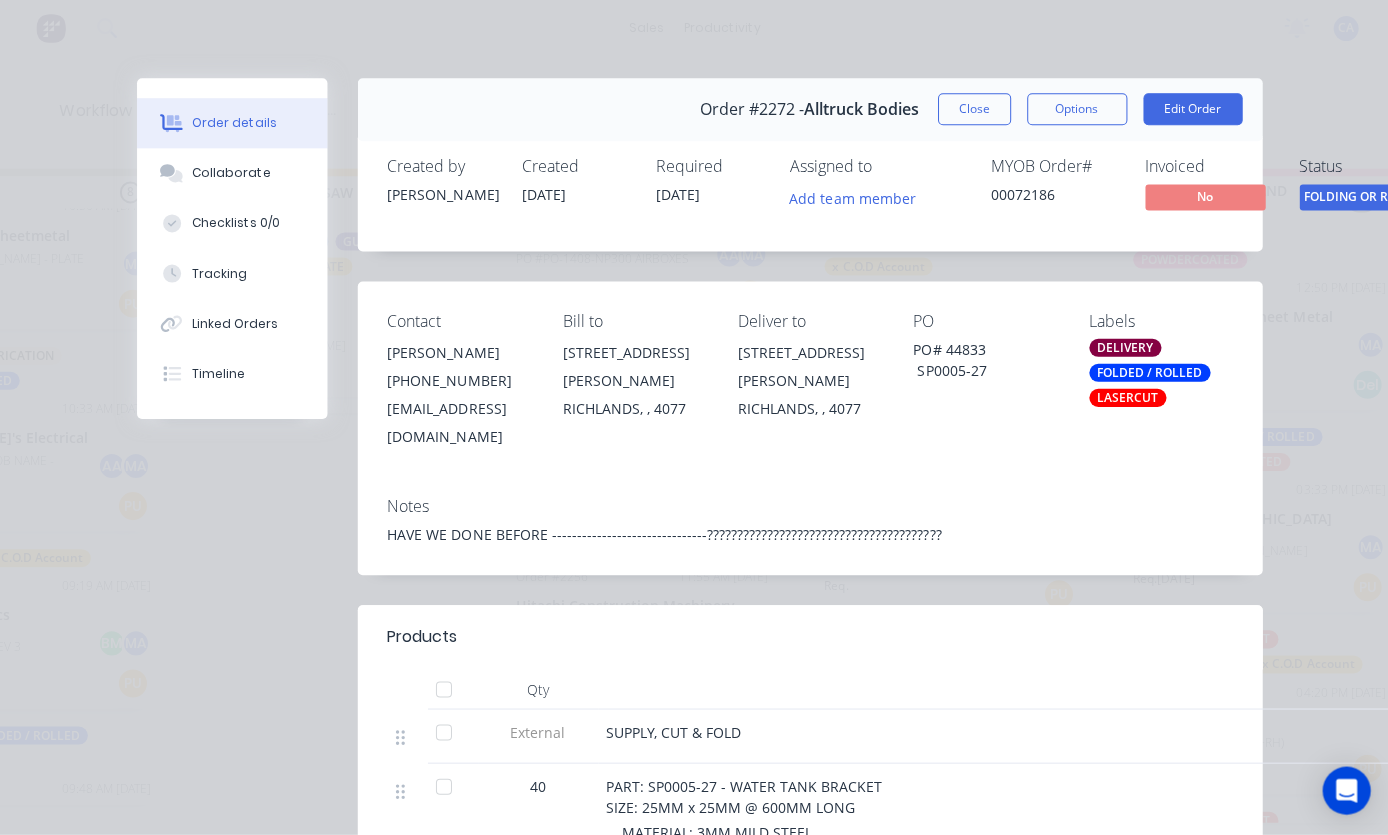 click on "Collaborate" at bounding box center [232, 175] 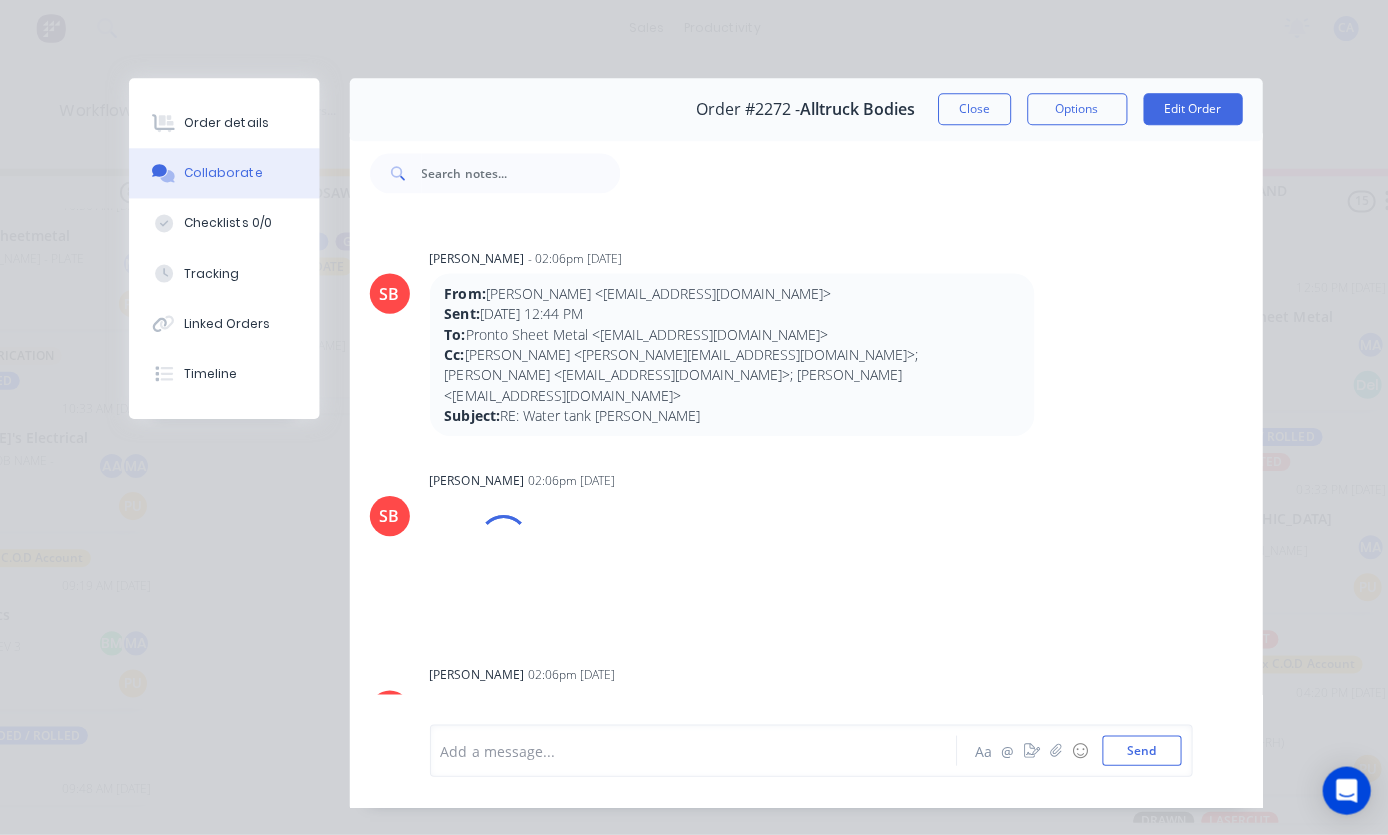 scroll, scrollTop: 310, scrollLeft: 0, axis: vertical 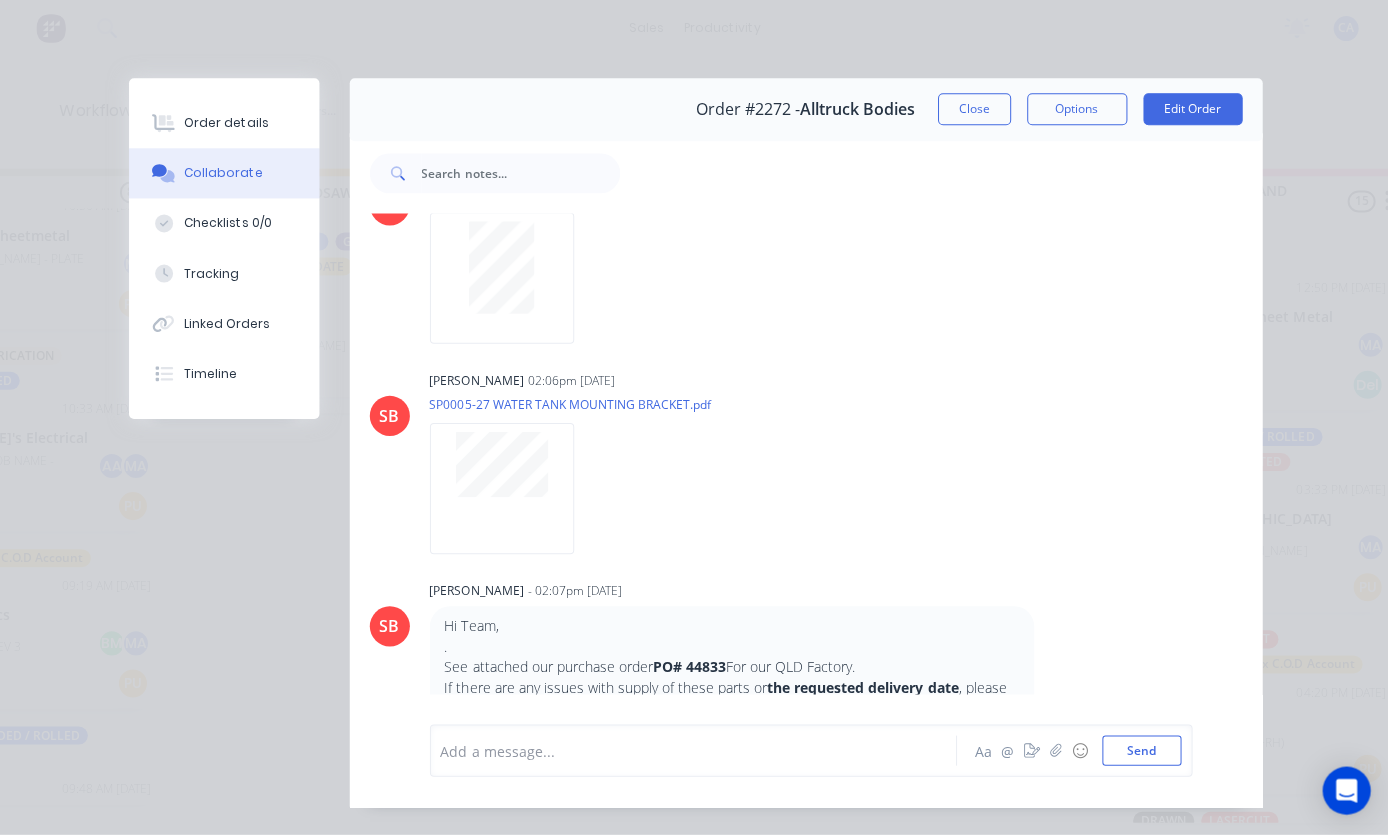 click 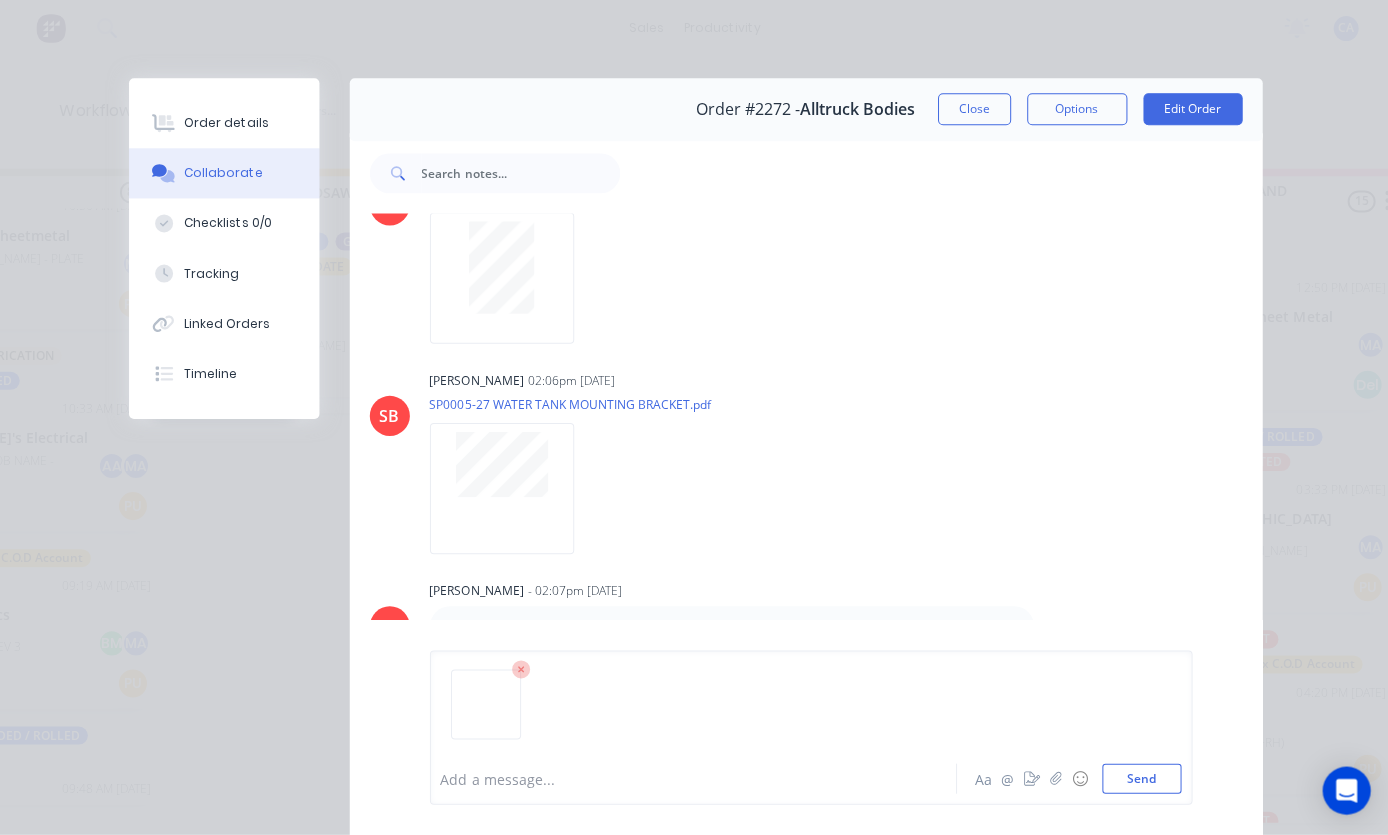 click at bounding box center [697, 779] 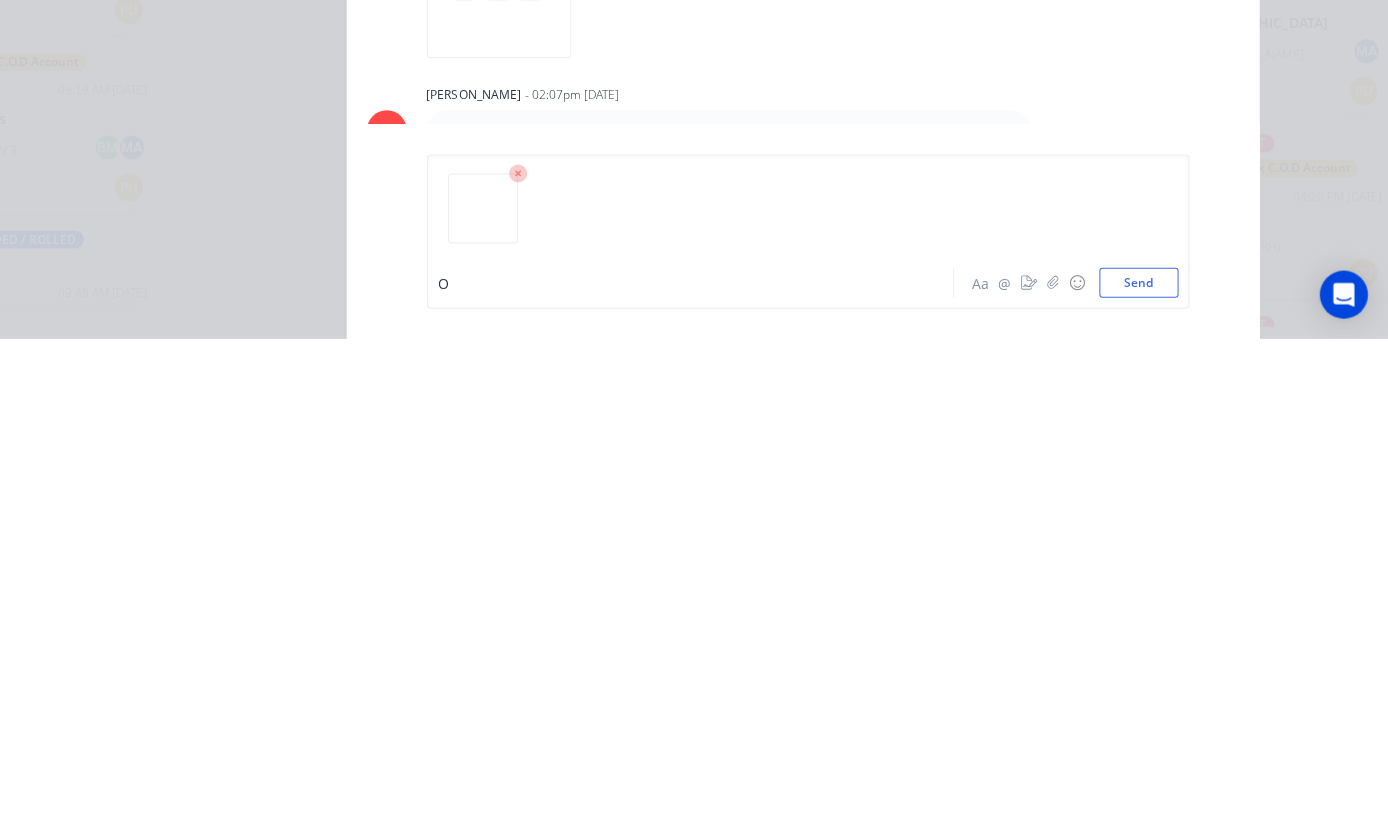 type 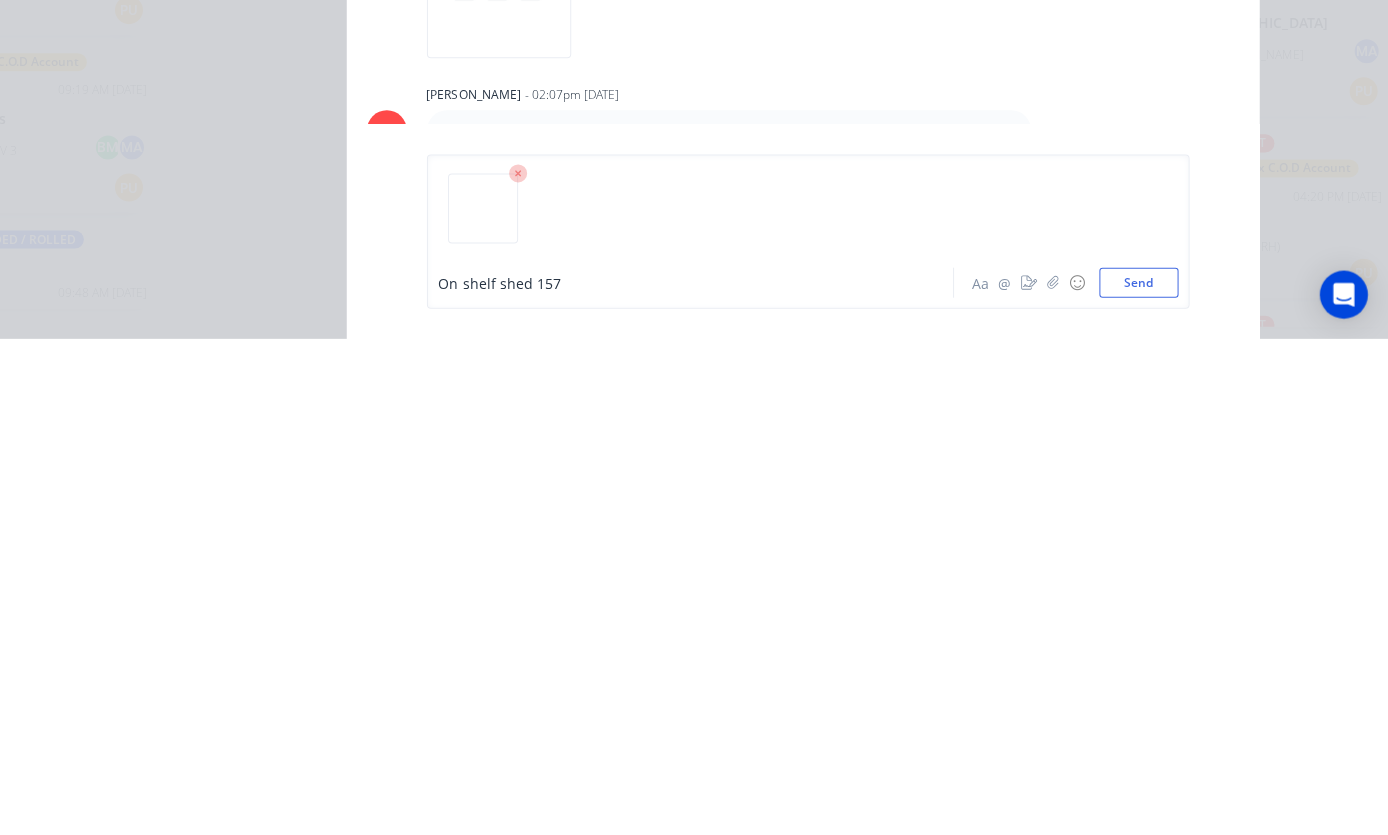 click on "Send" at bounding box center (1139, 779) 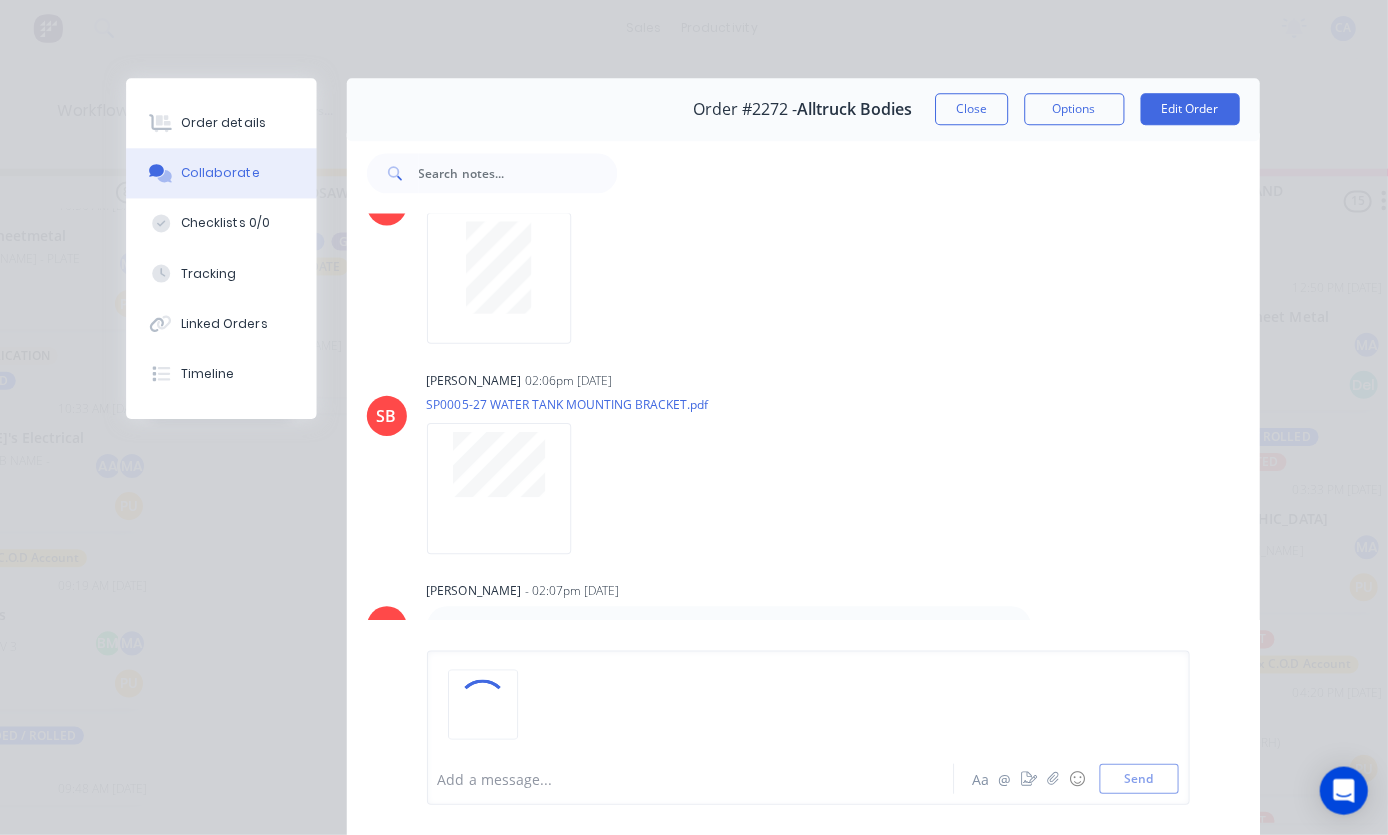 scroll, scrollTop: 67, scrollLeft: 780, axis: both 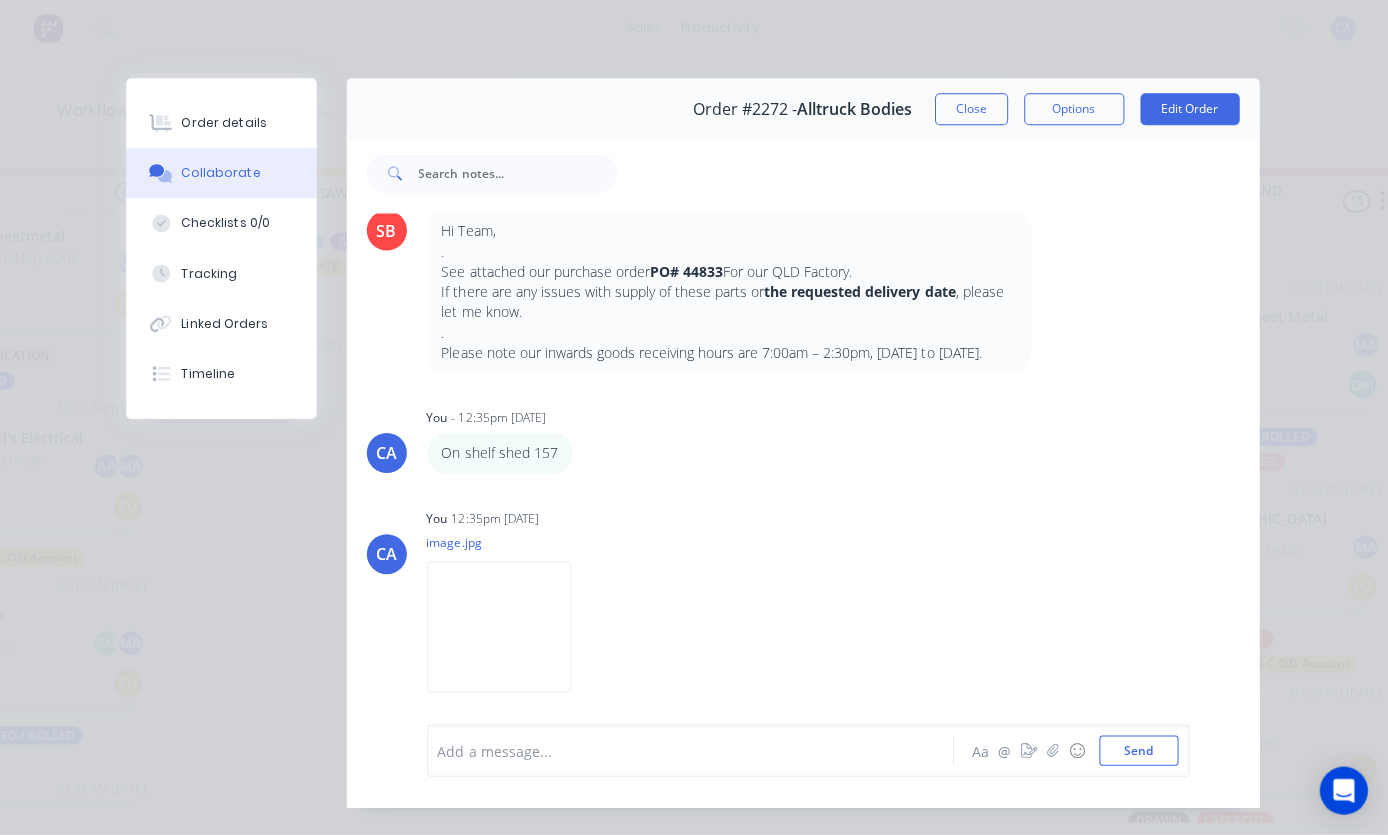 click 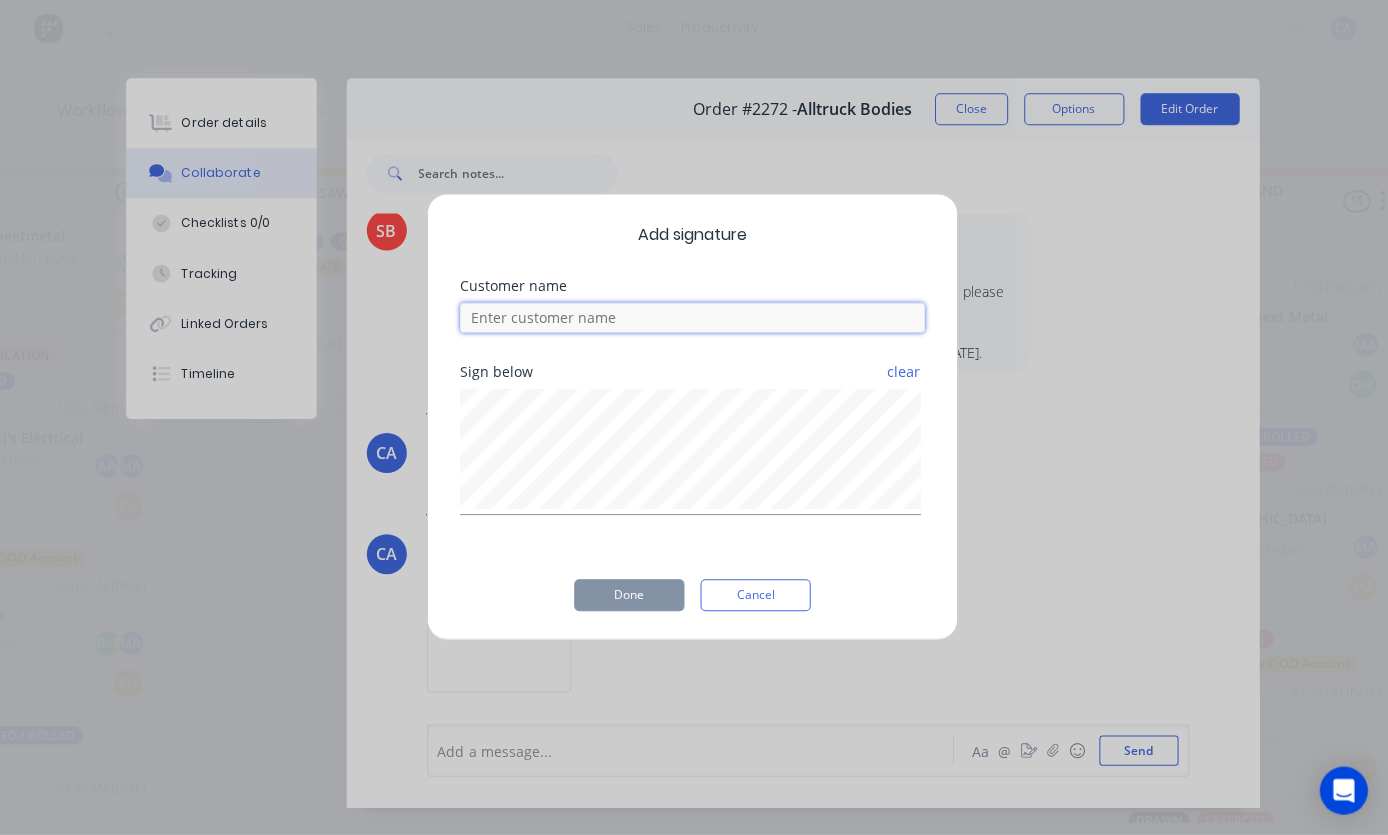 click at bounding box center (694, 319) 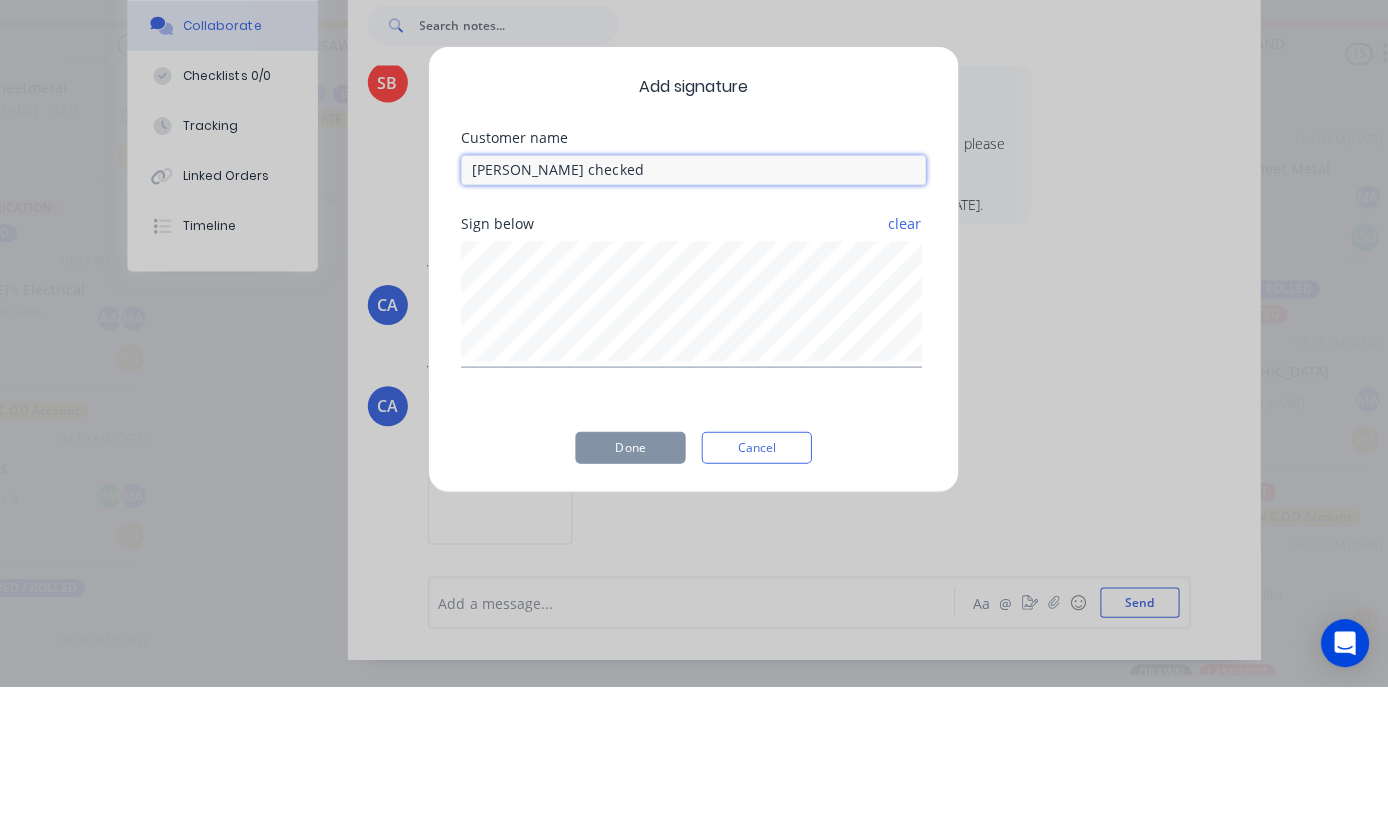 type on "Chris checked" 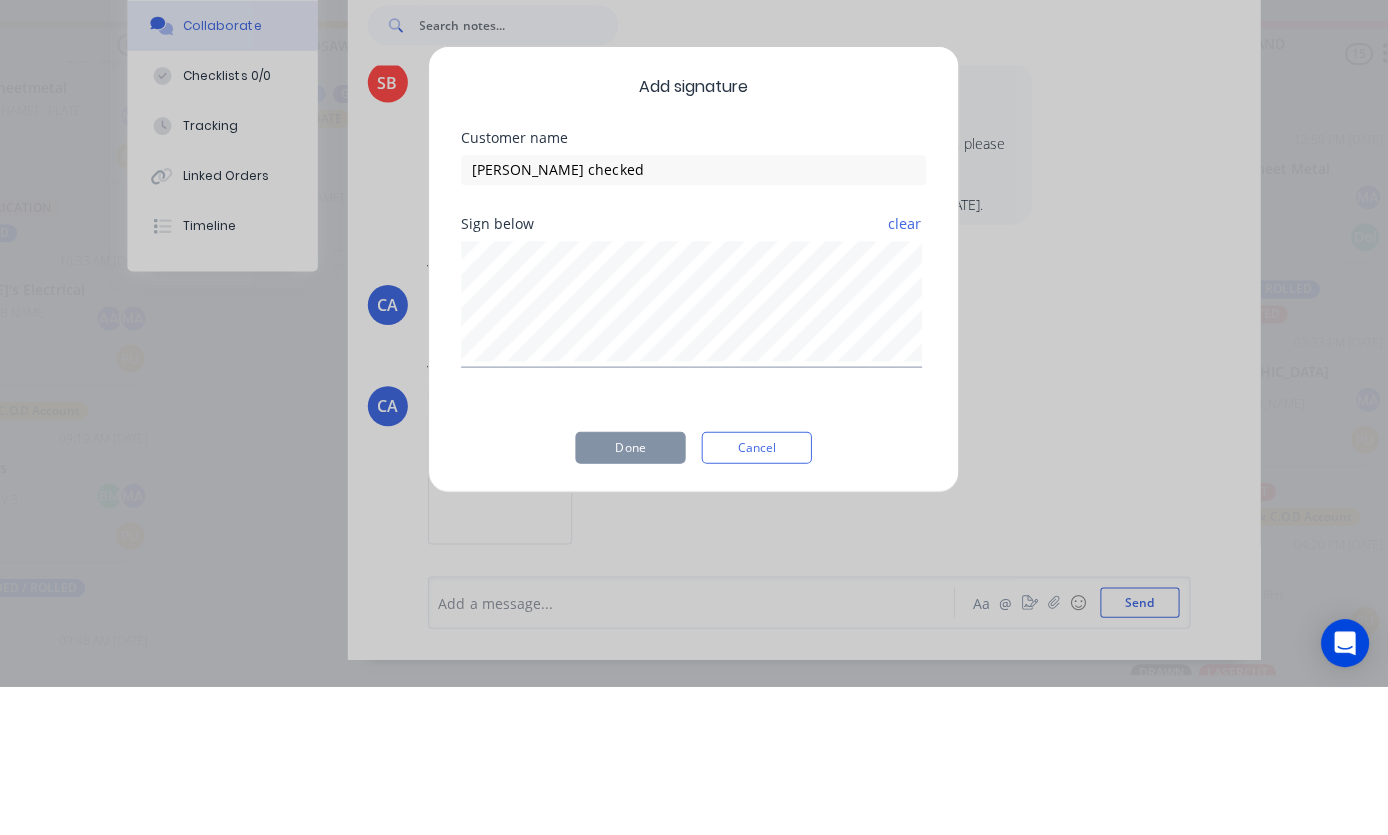 click on "Add signature Customer name Chris checked Sign below clear   Done   Cancel" at bounding box center [694, 417] 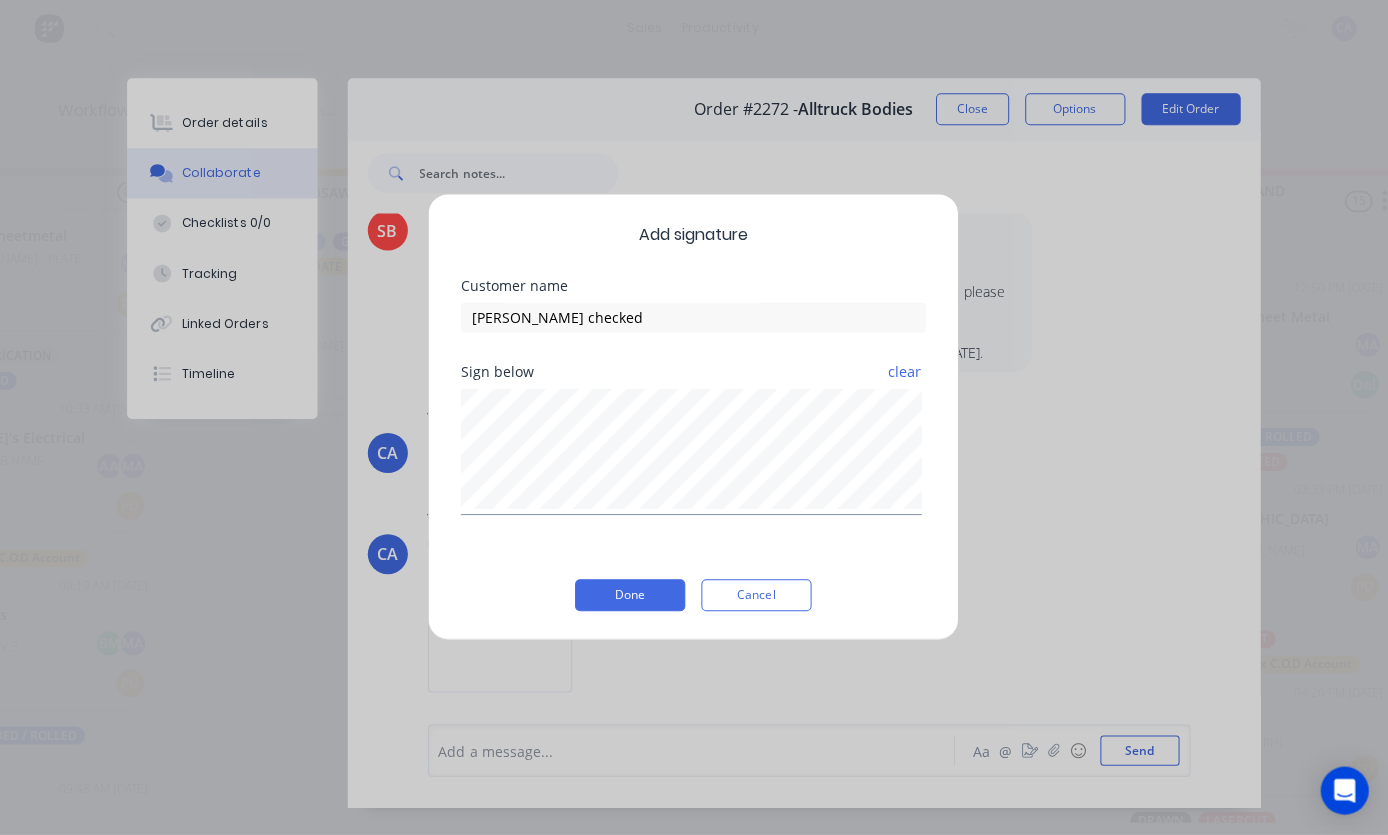 click on "Done" at bounding box center [631, 596] 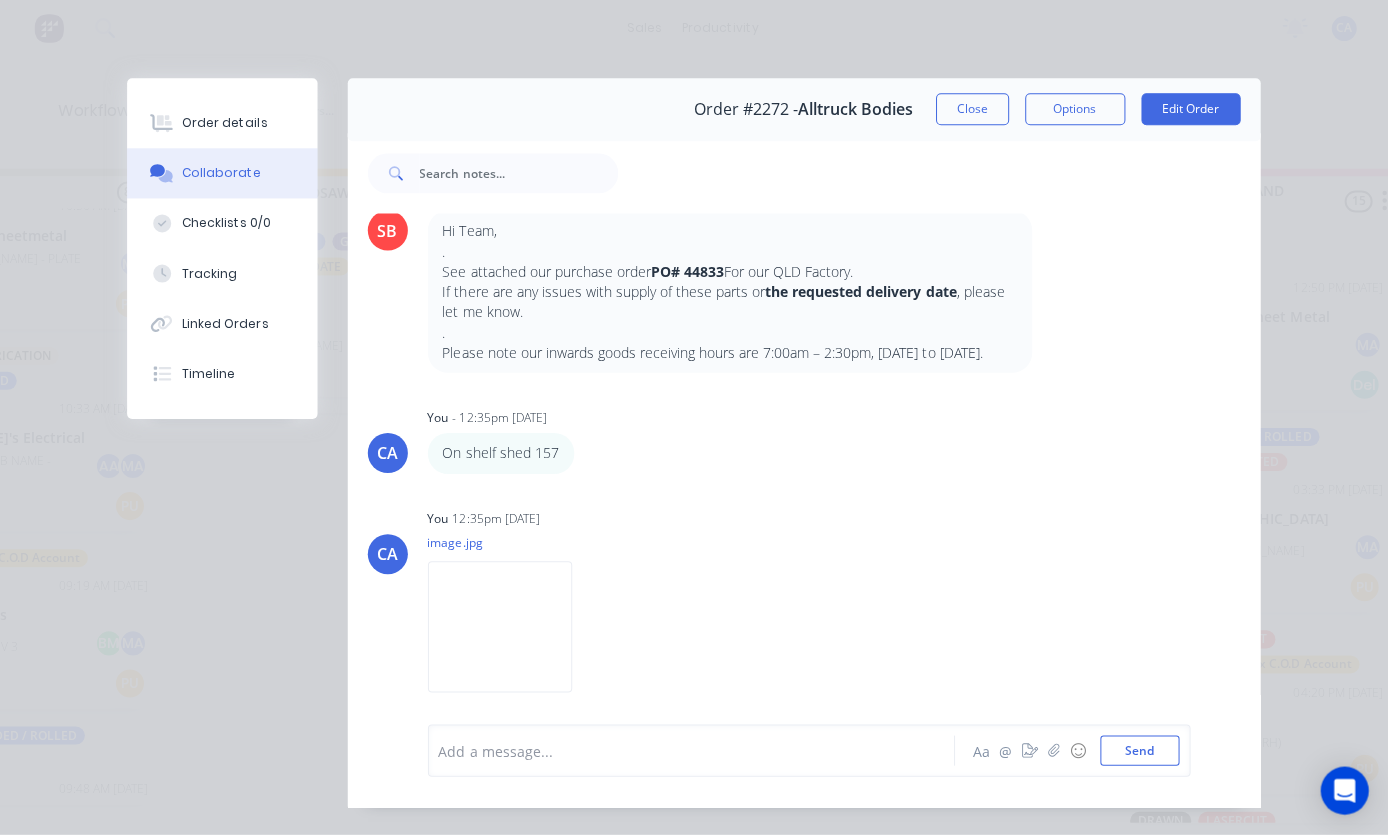 scroll, scrollTop: 882, scrollLeft: 0, axis: vertical 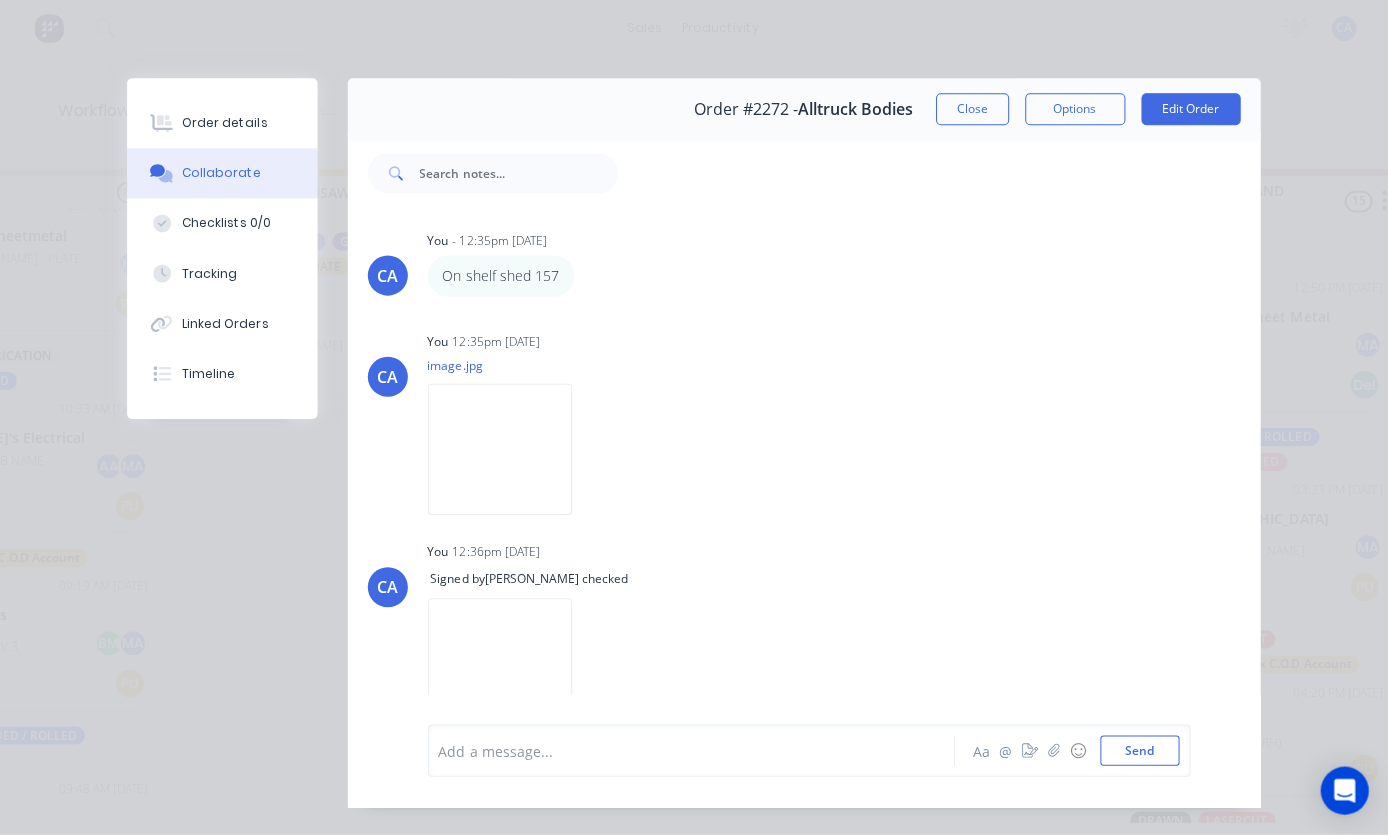 click at bounding box center (697, 751) 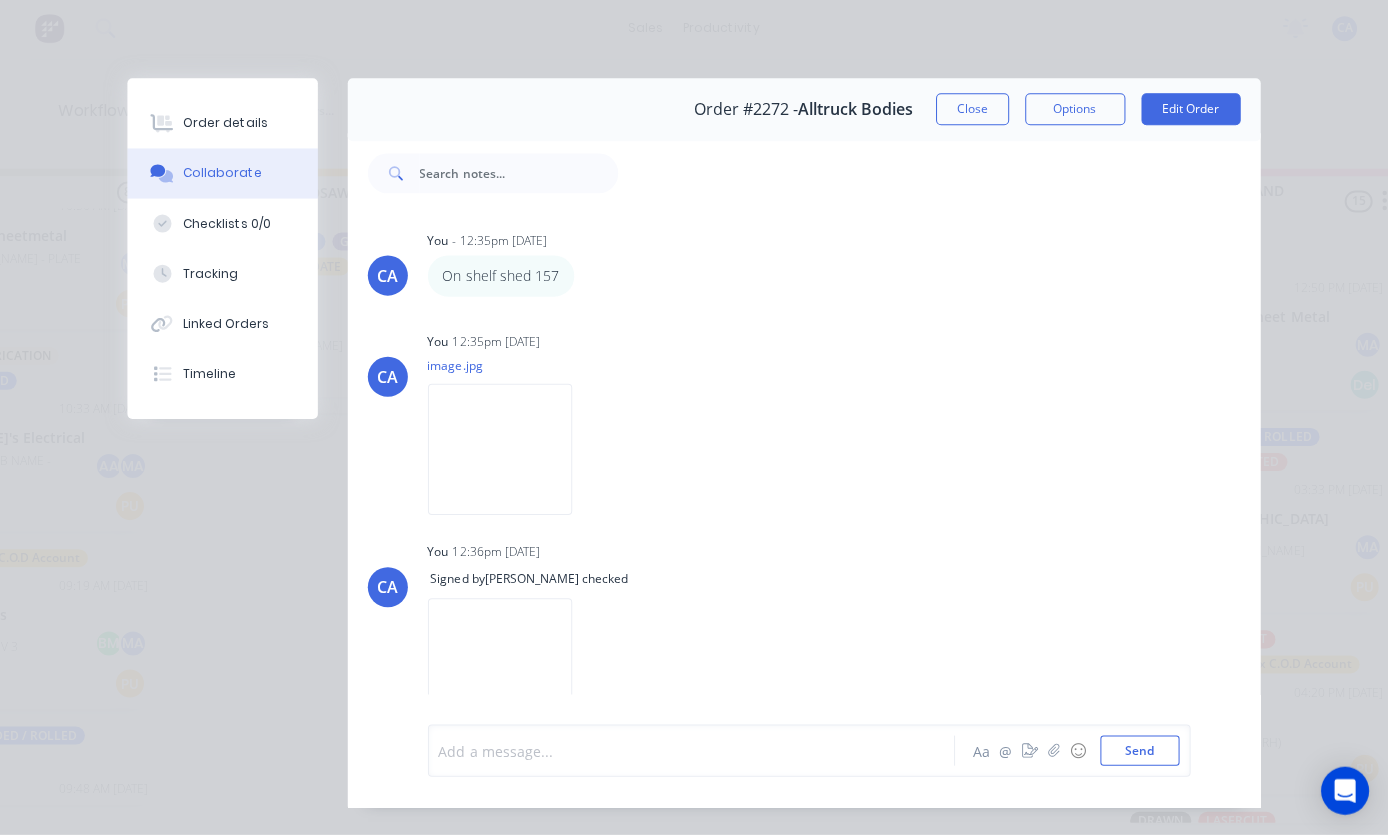 scroll, scrollTop: 66, scrollLeft: 781, axis: both 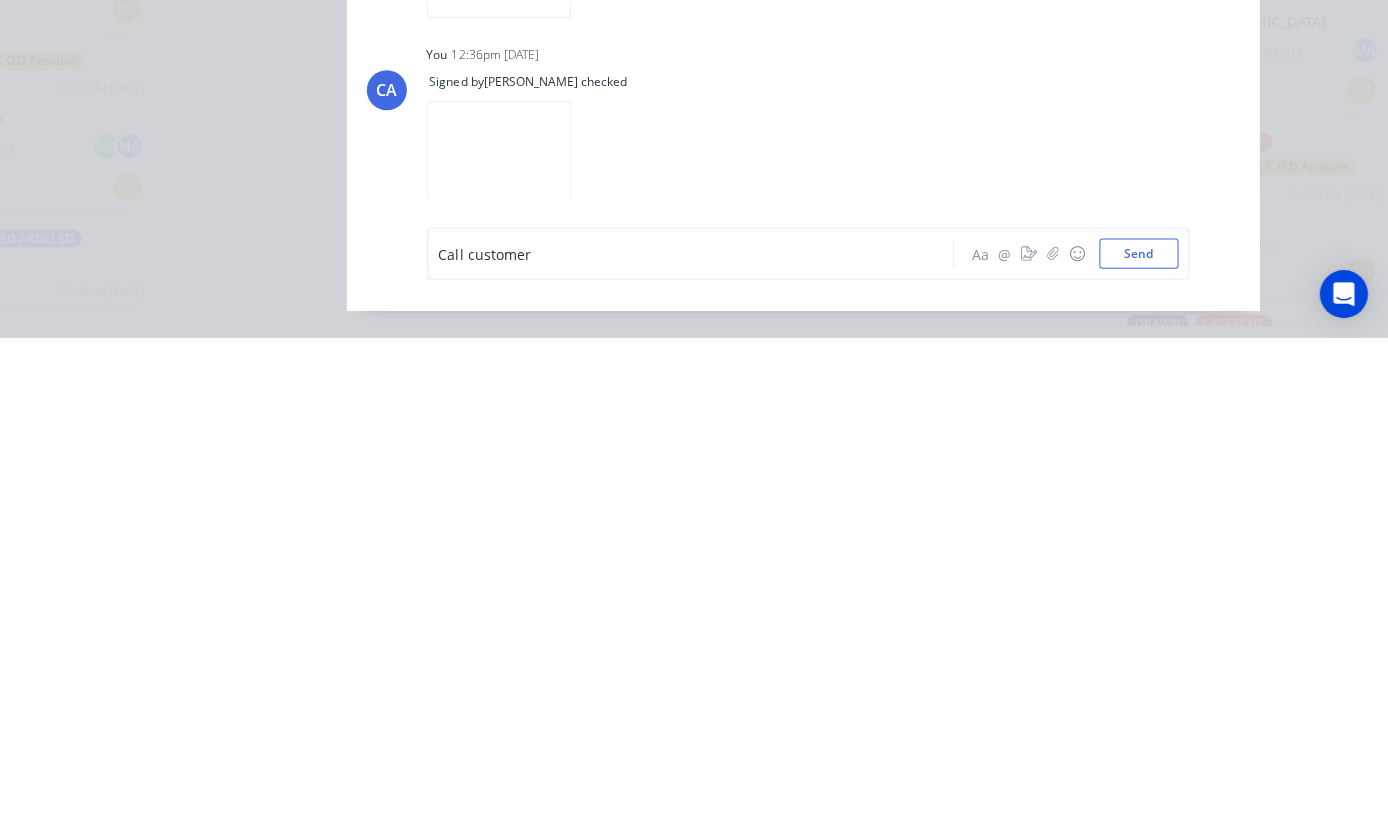 click on "Send" at bounding box center (1139, 751) 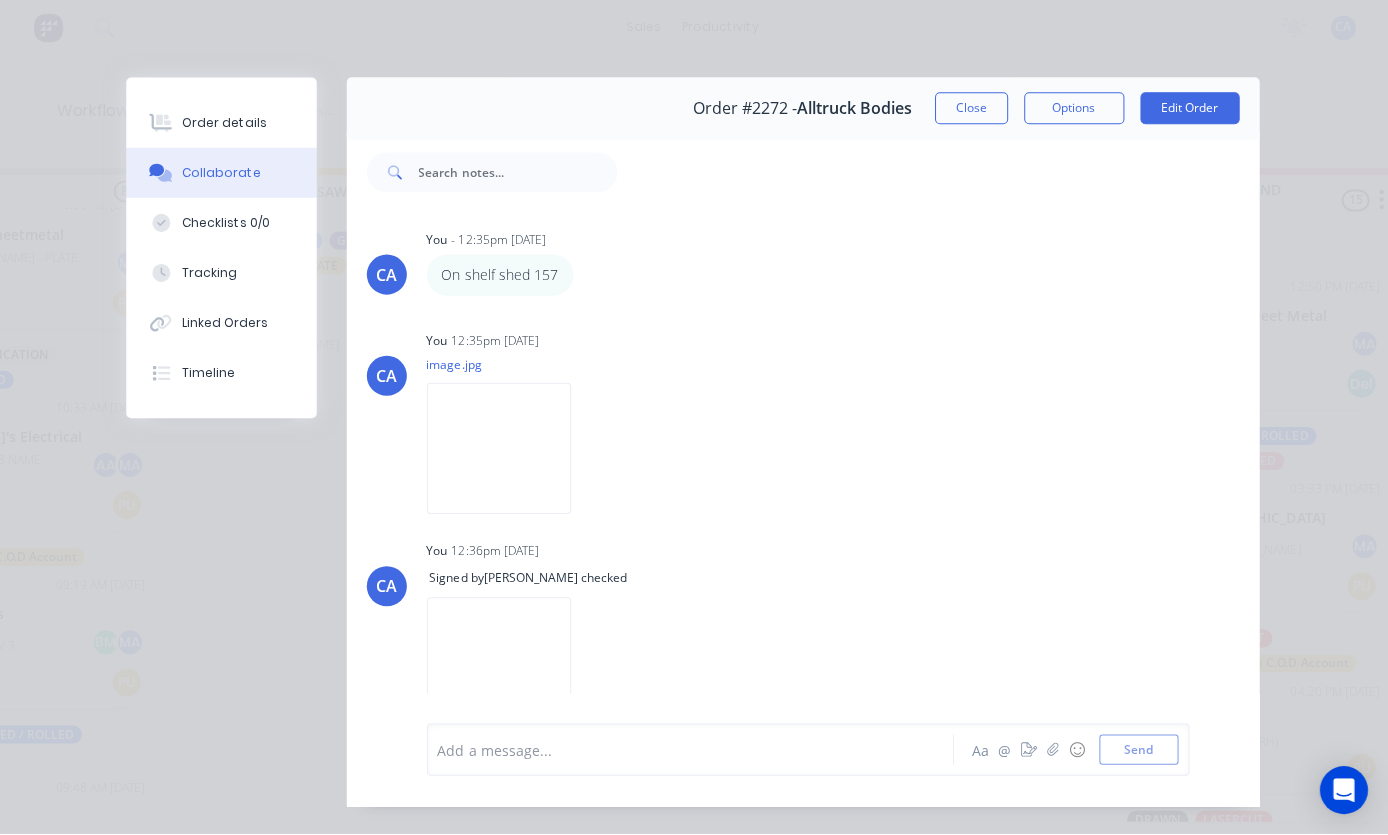 scroll, scrollTop: 67, scrollLeft: 781, axis: both 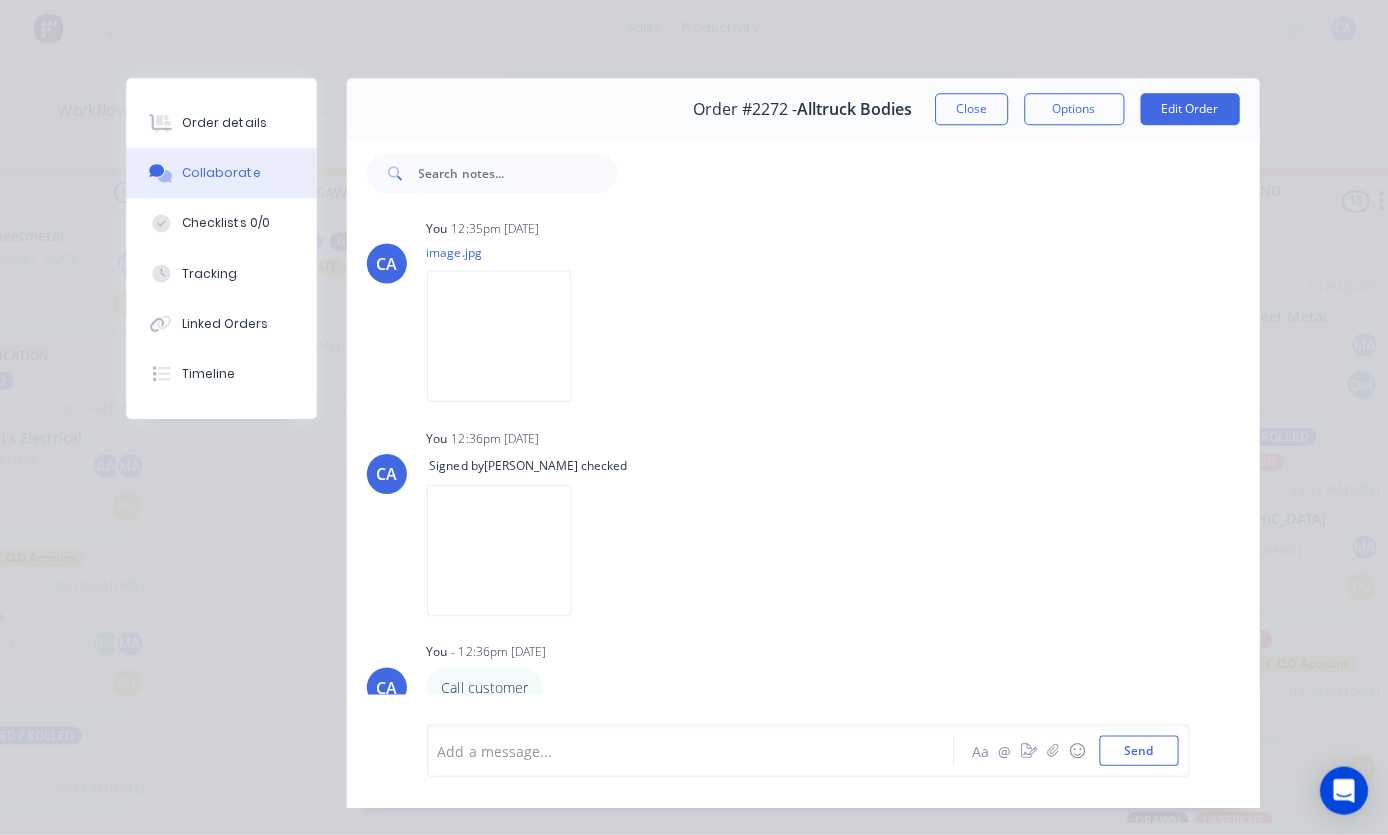 click on "Close" at bounding box center [972, 111] 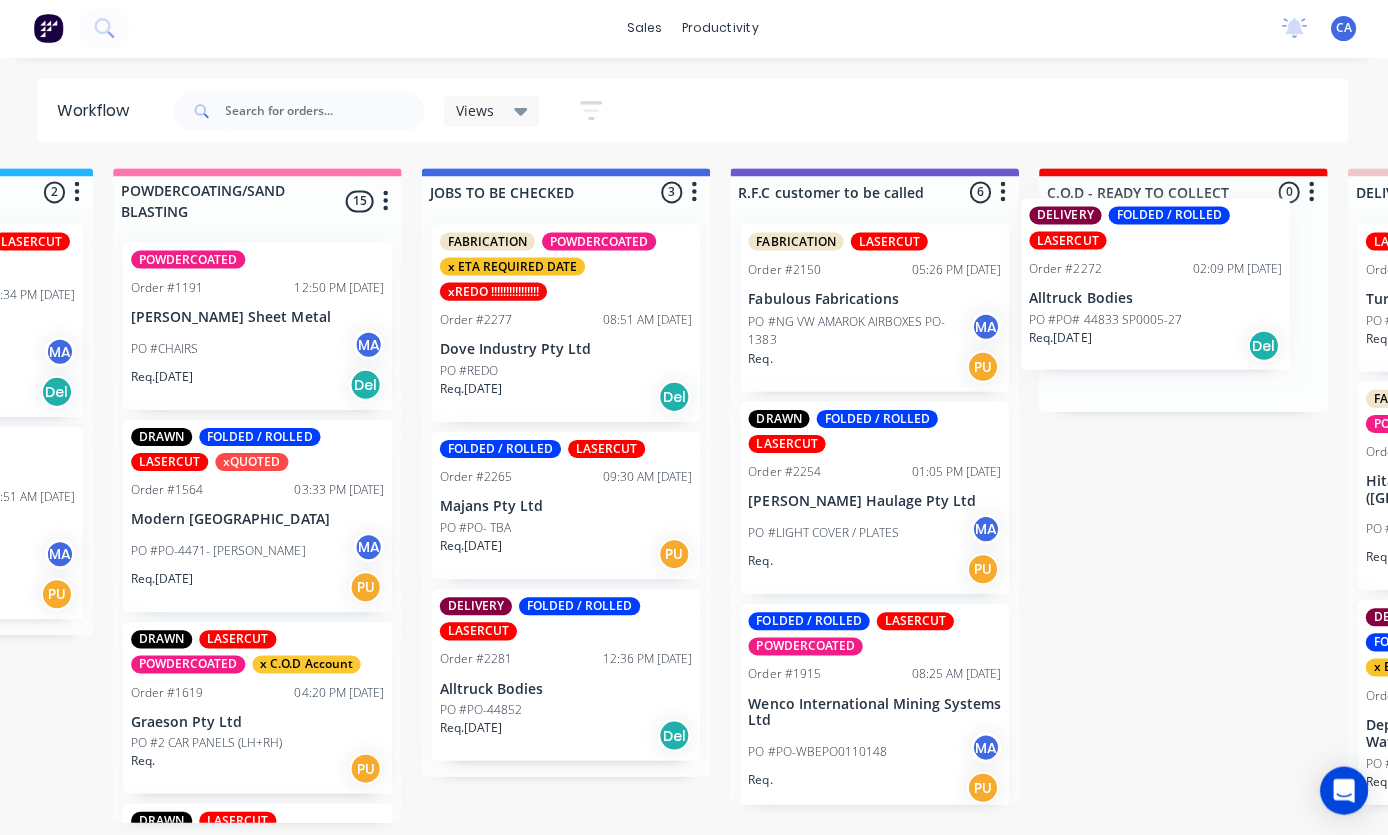 scroll, scrollTop: 67, scrollLeft: 1783, axis: both 